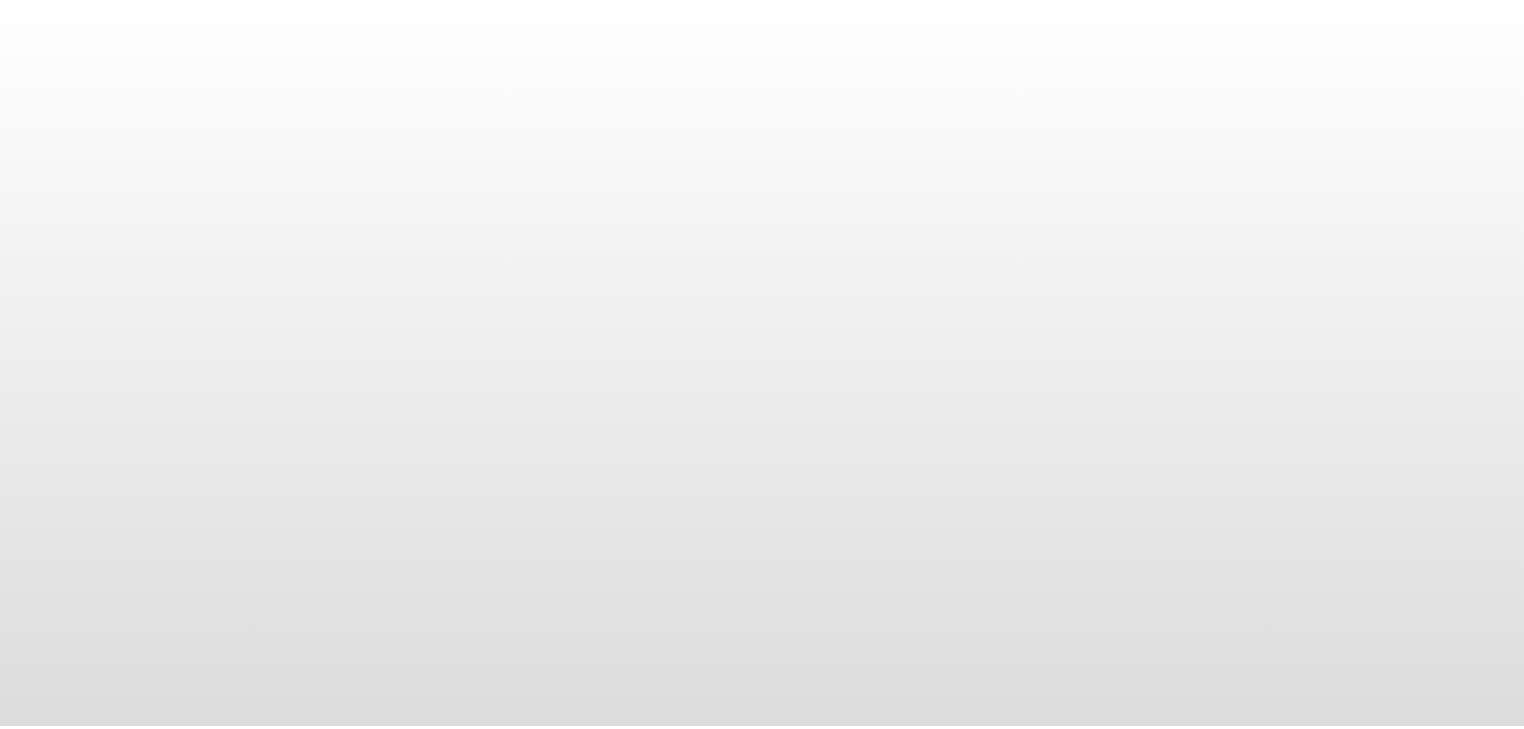 scroll, scrollTop: 0, scrollLeft: 0, axis: both 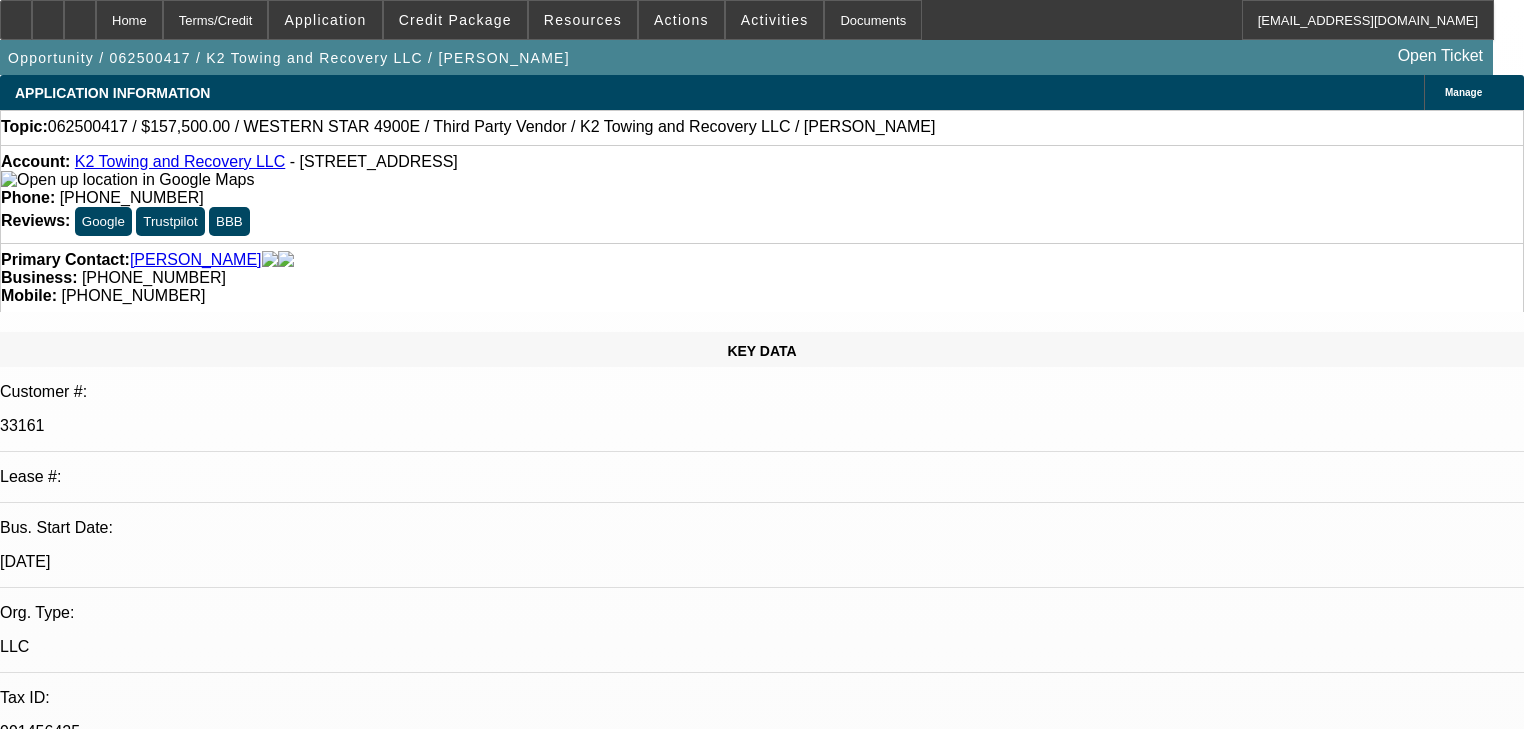 select on "0.1" 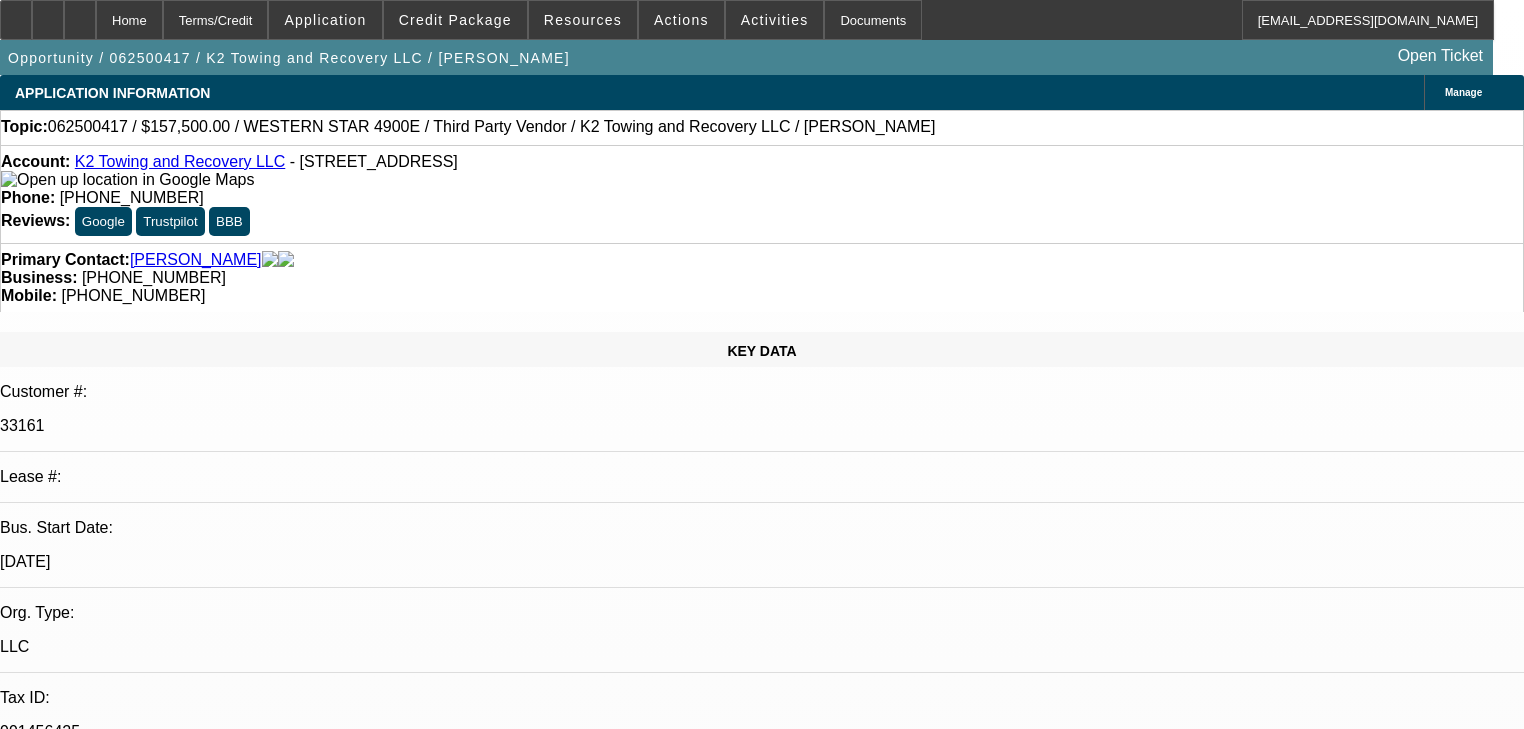 click on "[PERSON_NAME]" at bounding box center [762, 1783] 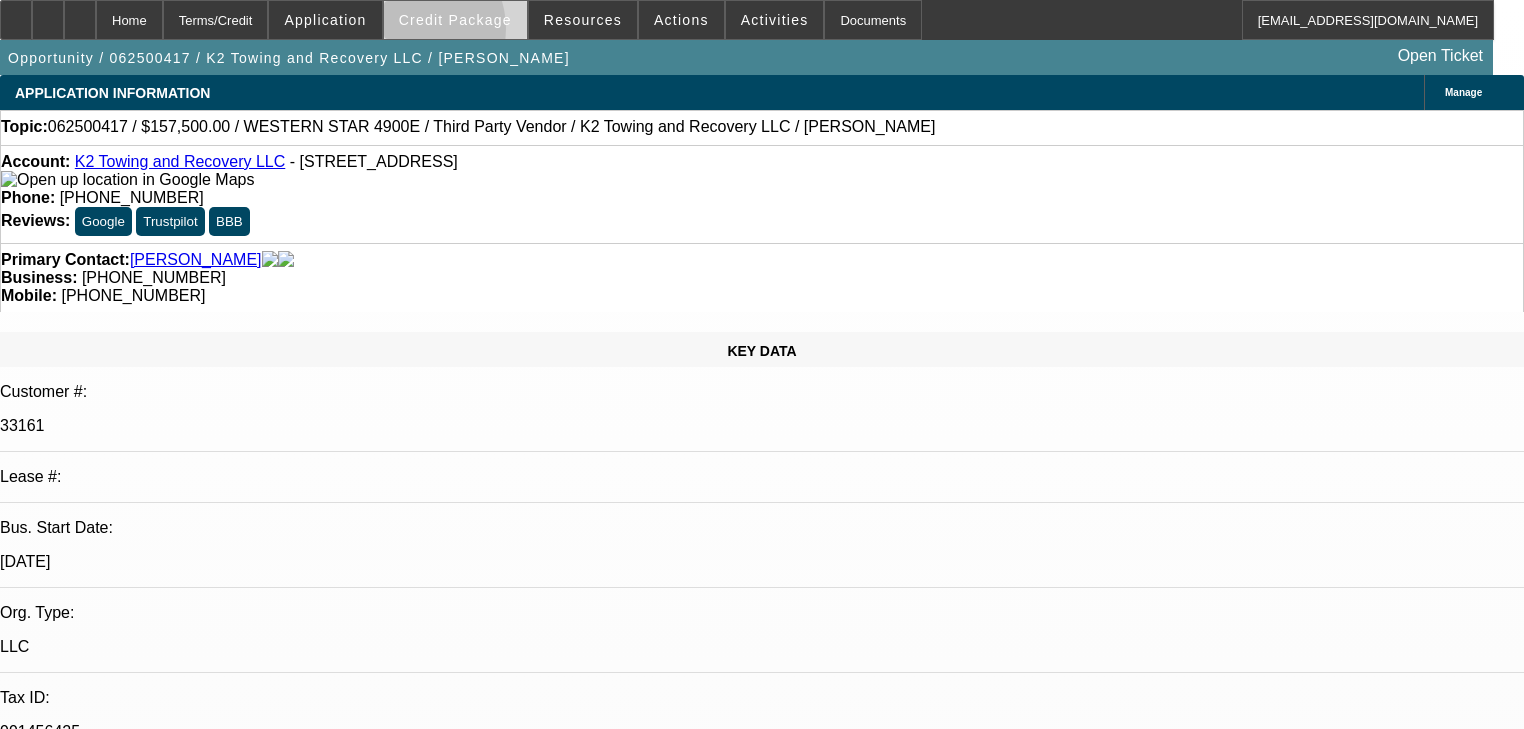 click at bounding box center (455, 20) 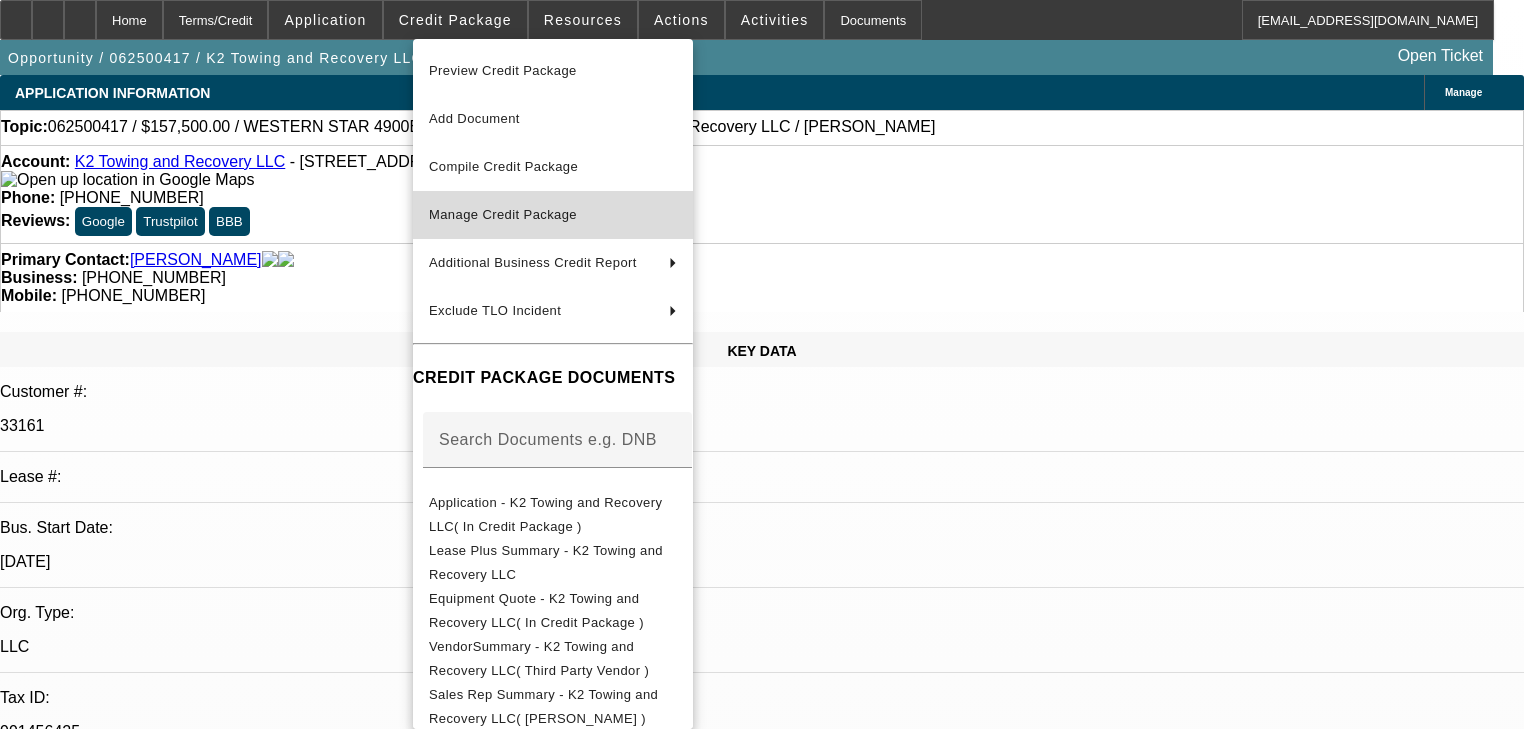 click on "Manage Credit Package" at bounding box center (503, 214) 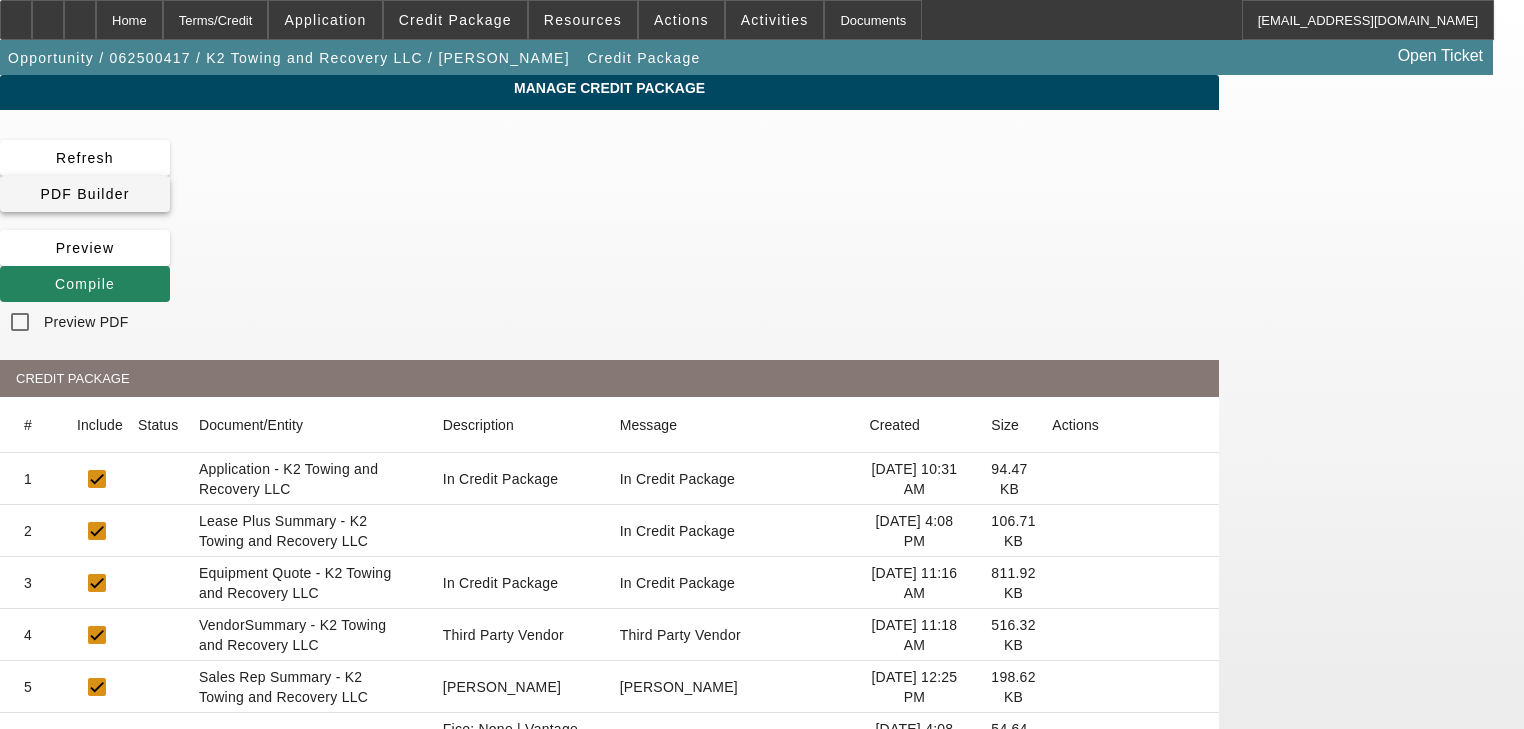 click on "PDF Builder" at bounding box center (84, 194) 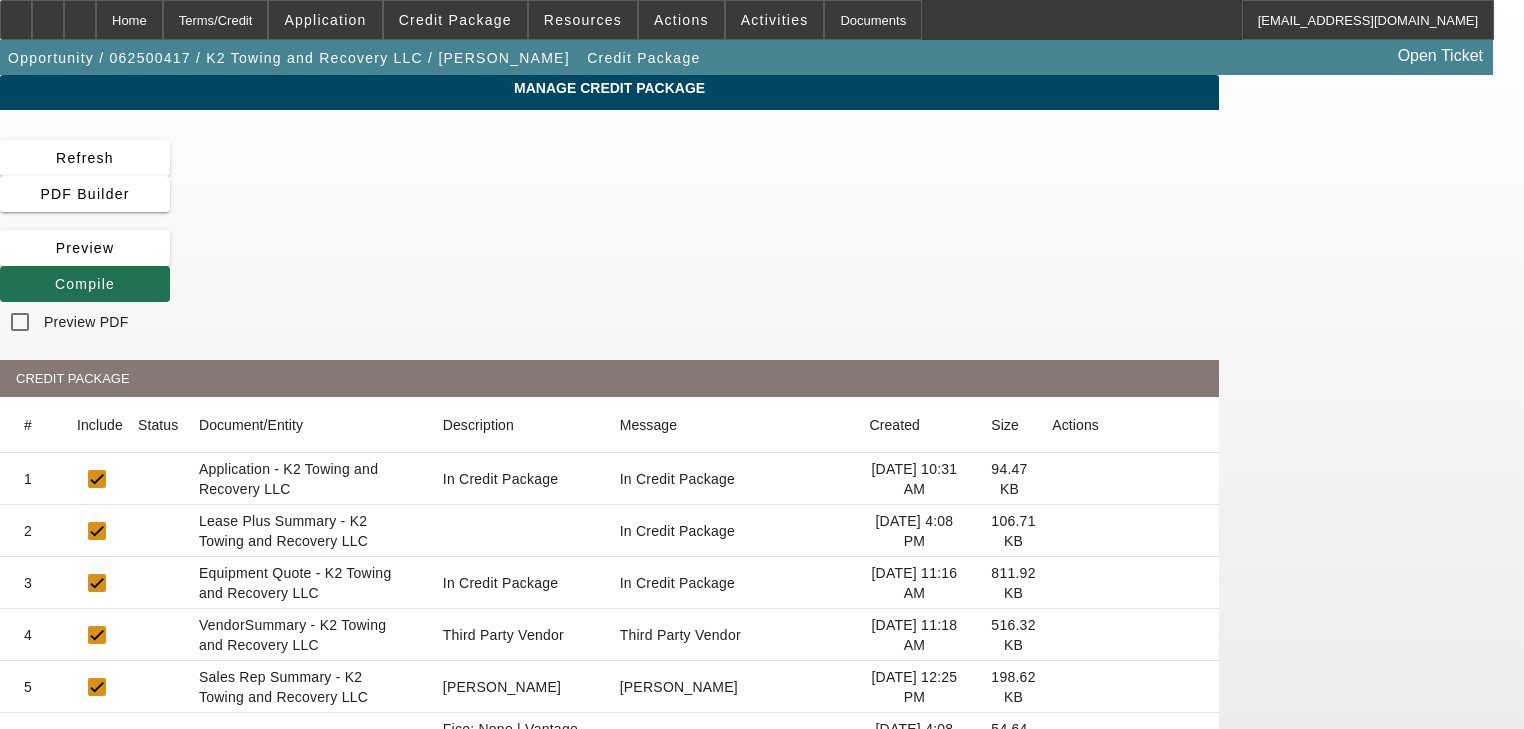 click on "Compile" at bounding box center [85, 284] 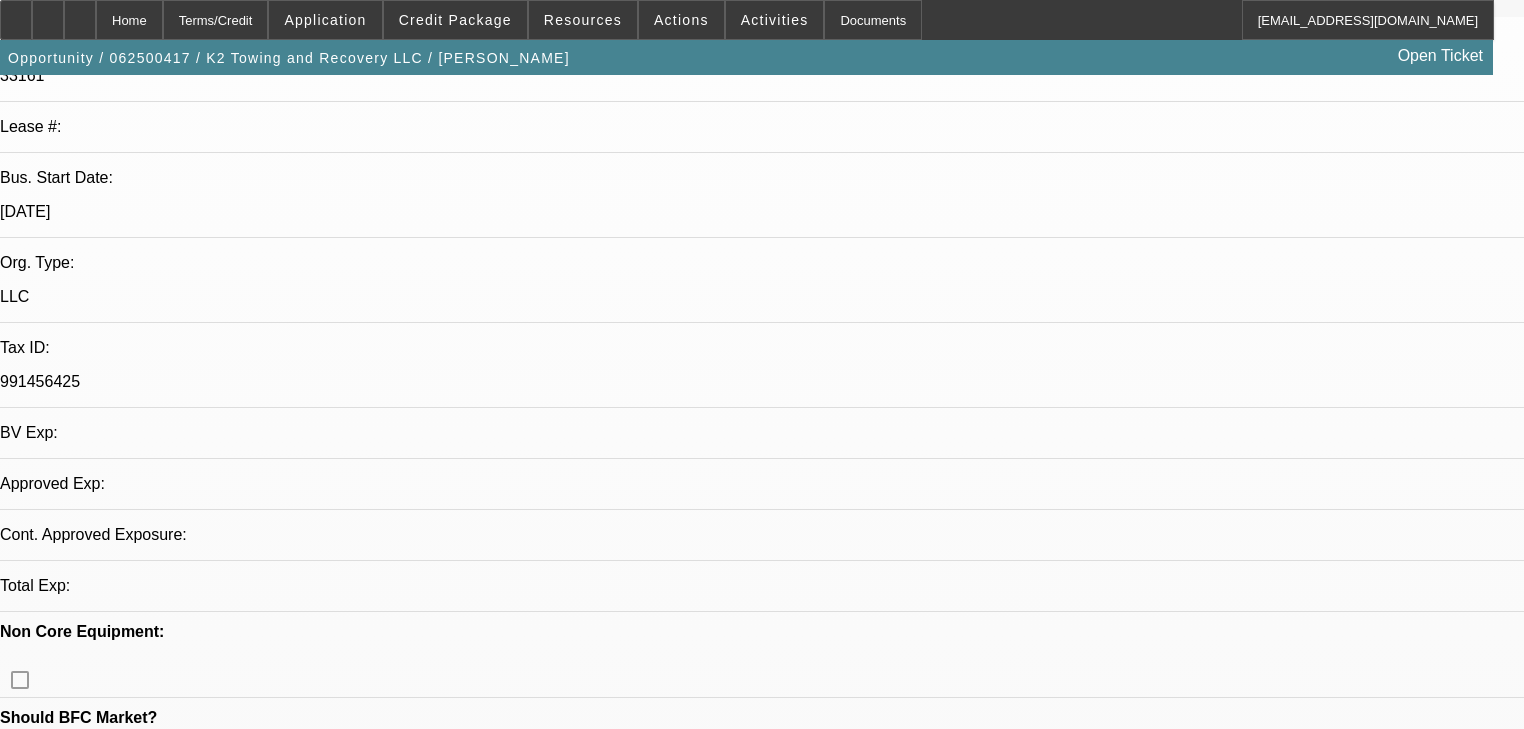 select on "0.1" 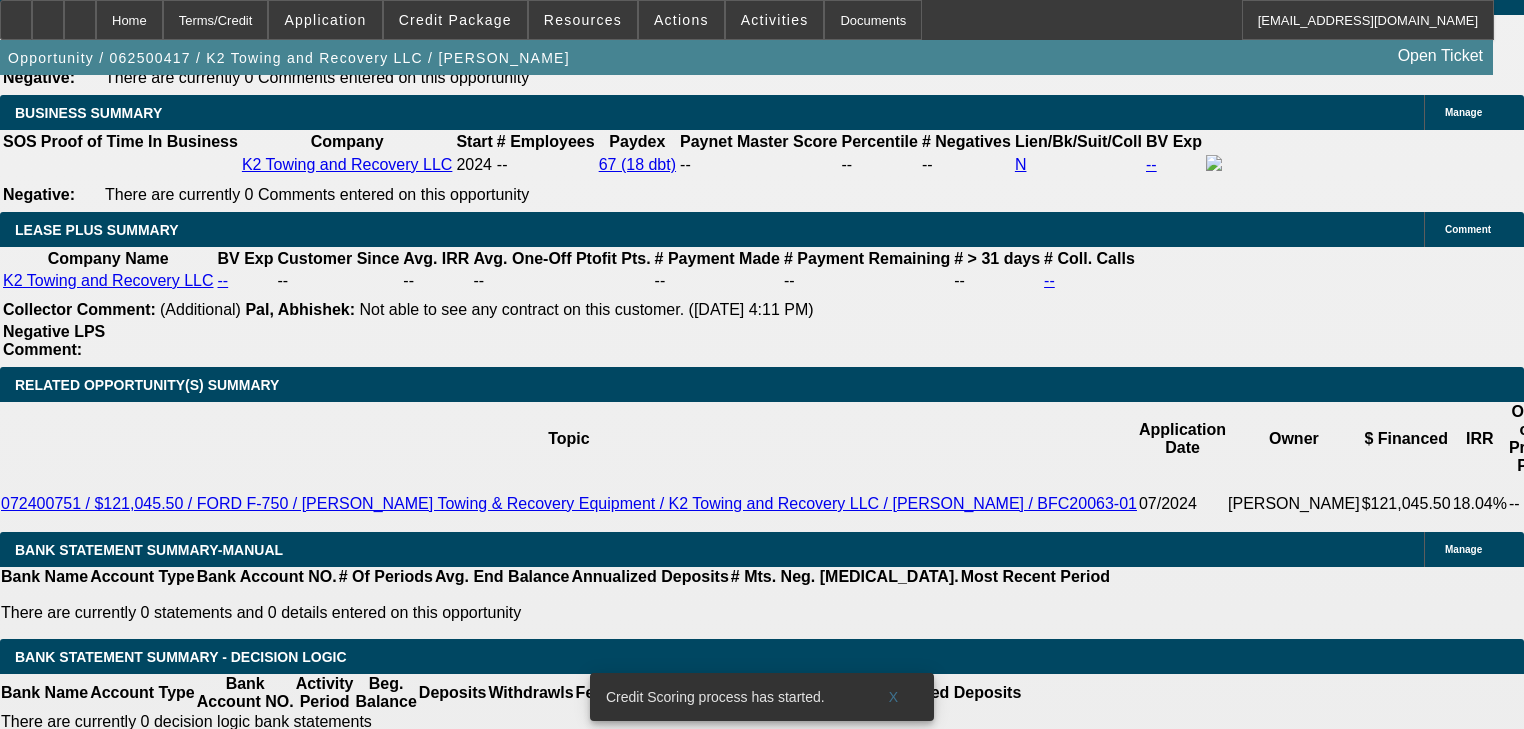 scroll, scrollTop: 3559, scrollLeft: 0, axis: vertical 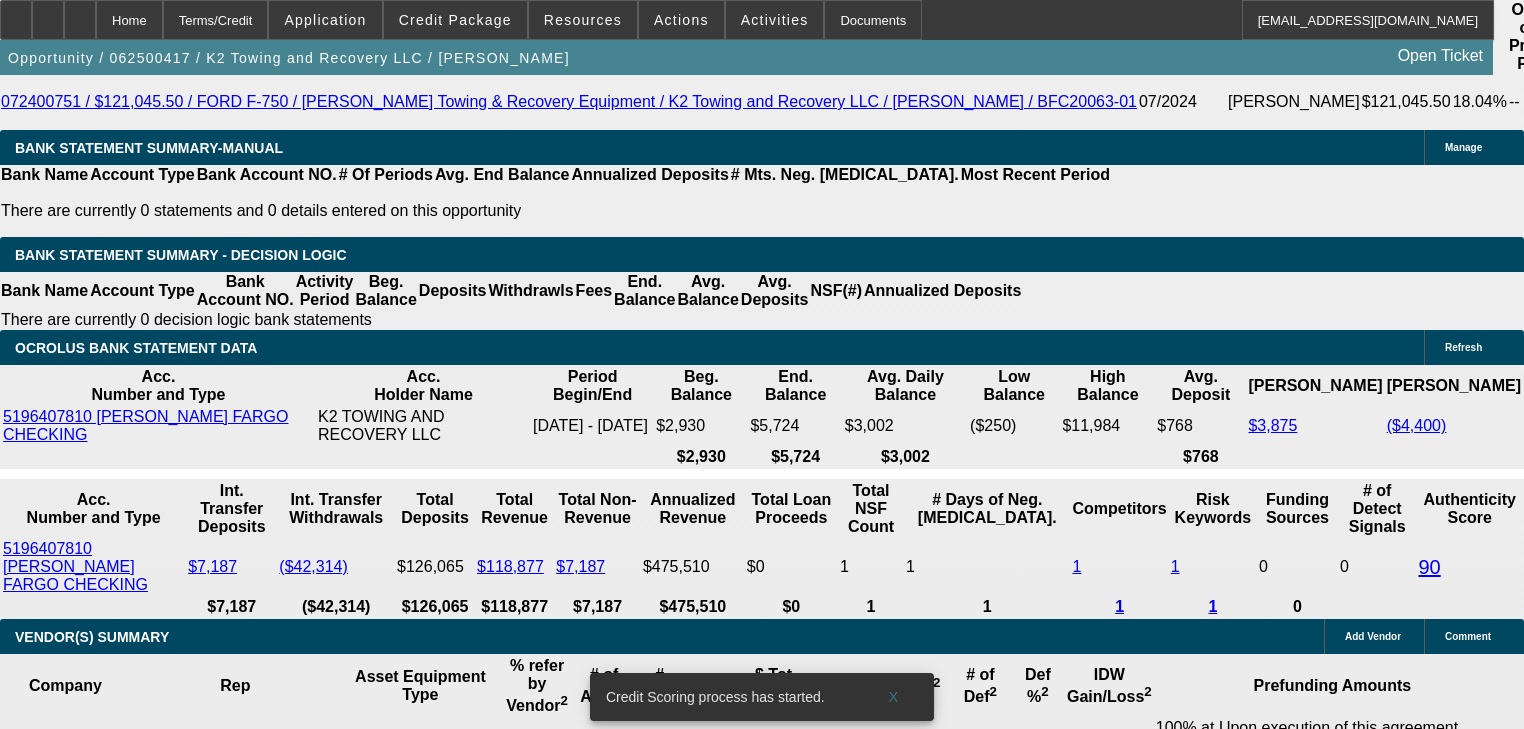 click on "Send Back To Sales - 062500417 / $157,500.00 / WESTERN STAR 4900E / Third Party Vendor / K2 Towing and Recovery LLC / Kennedy, Kenny" at bounding box center (444, 3792) 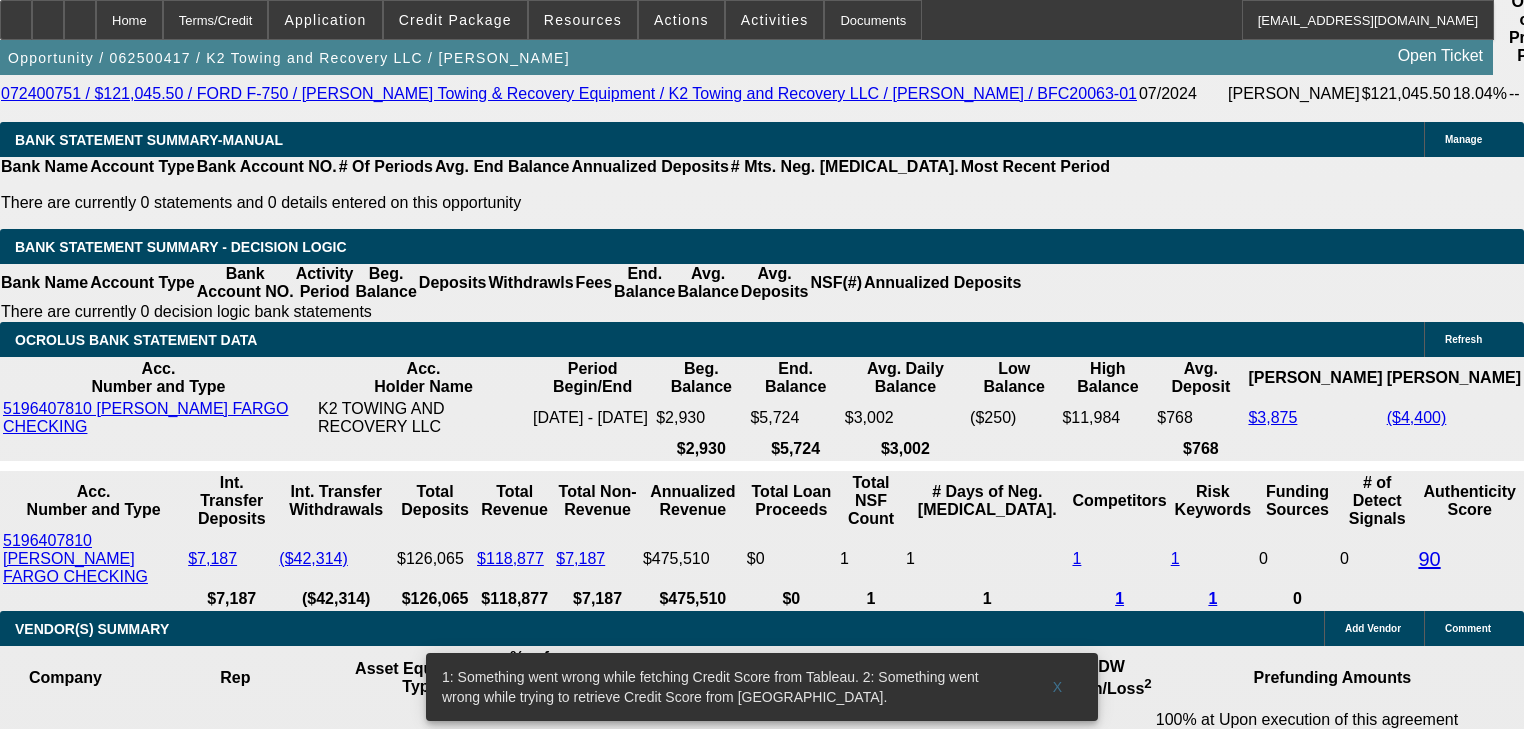 click on "Magner, Bill - 6/26/25, 2:30 PM" at bounding box center (777, 3902) 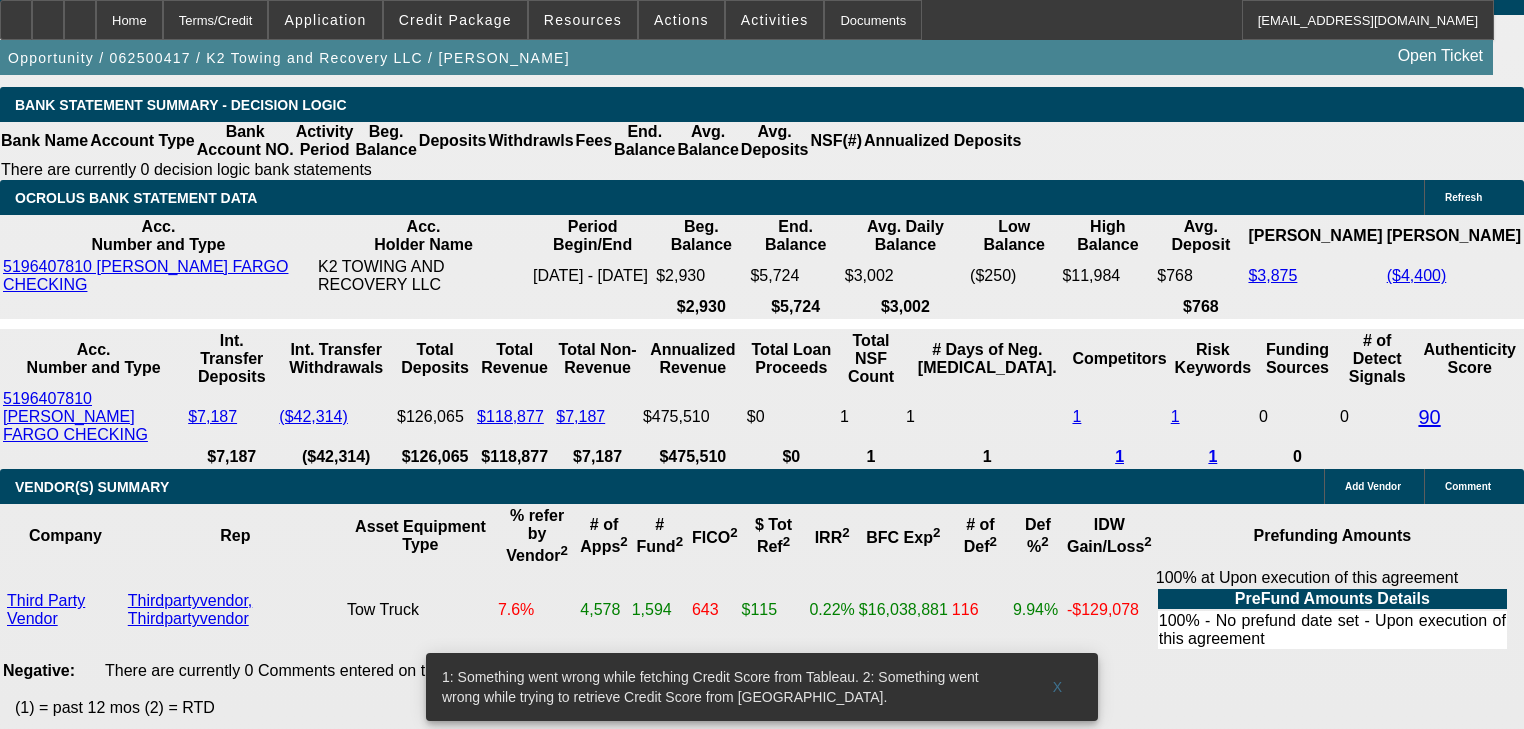 scroll, scrollTop: 3759, scrollLeft: 0, axis: vertical 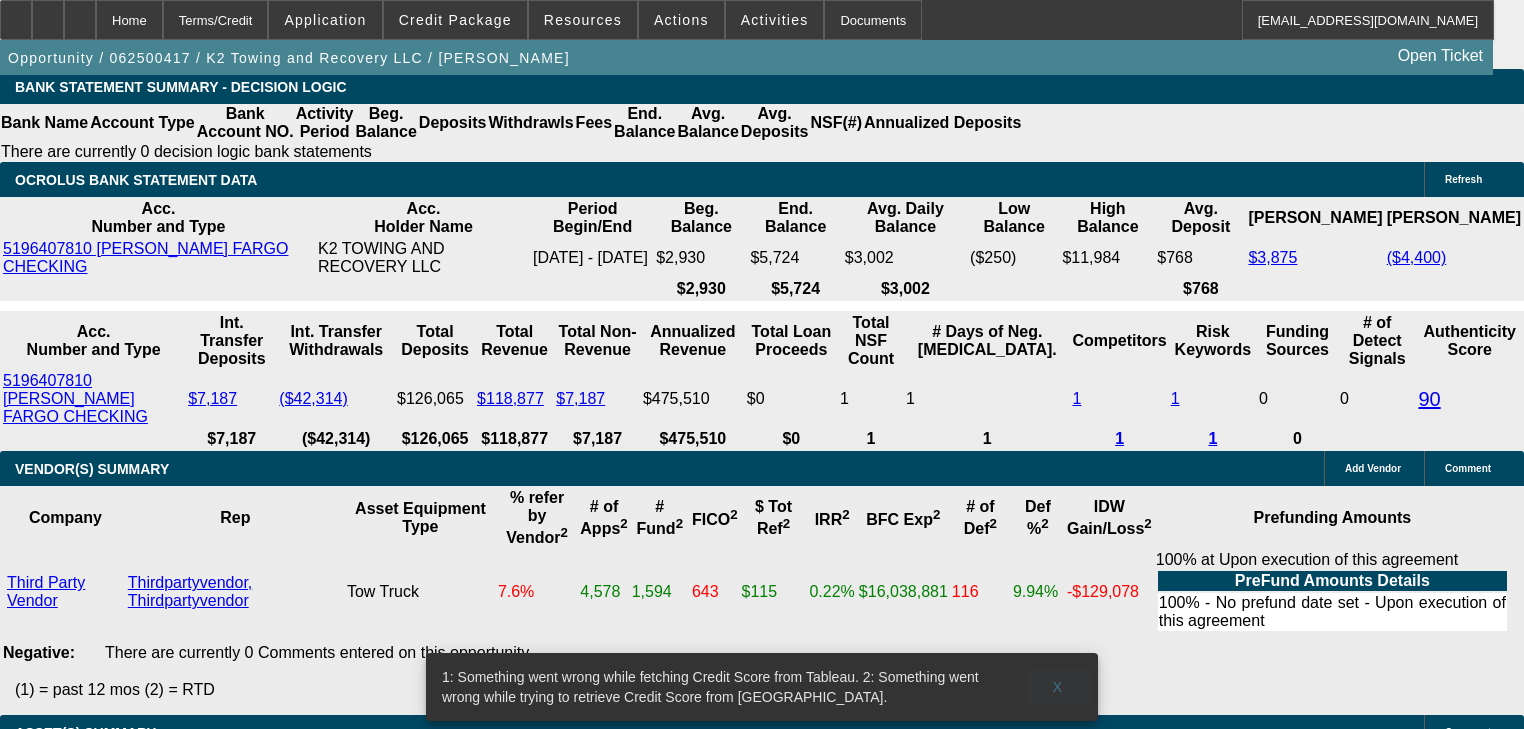 click at bounding box center [1058, 687] 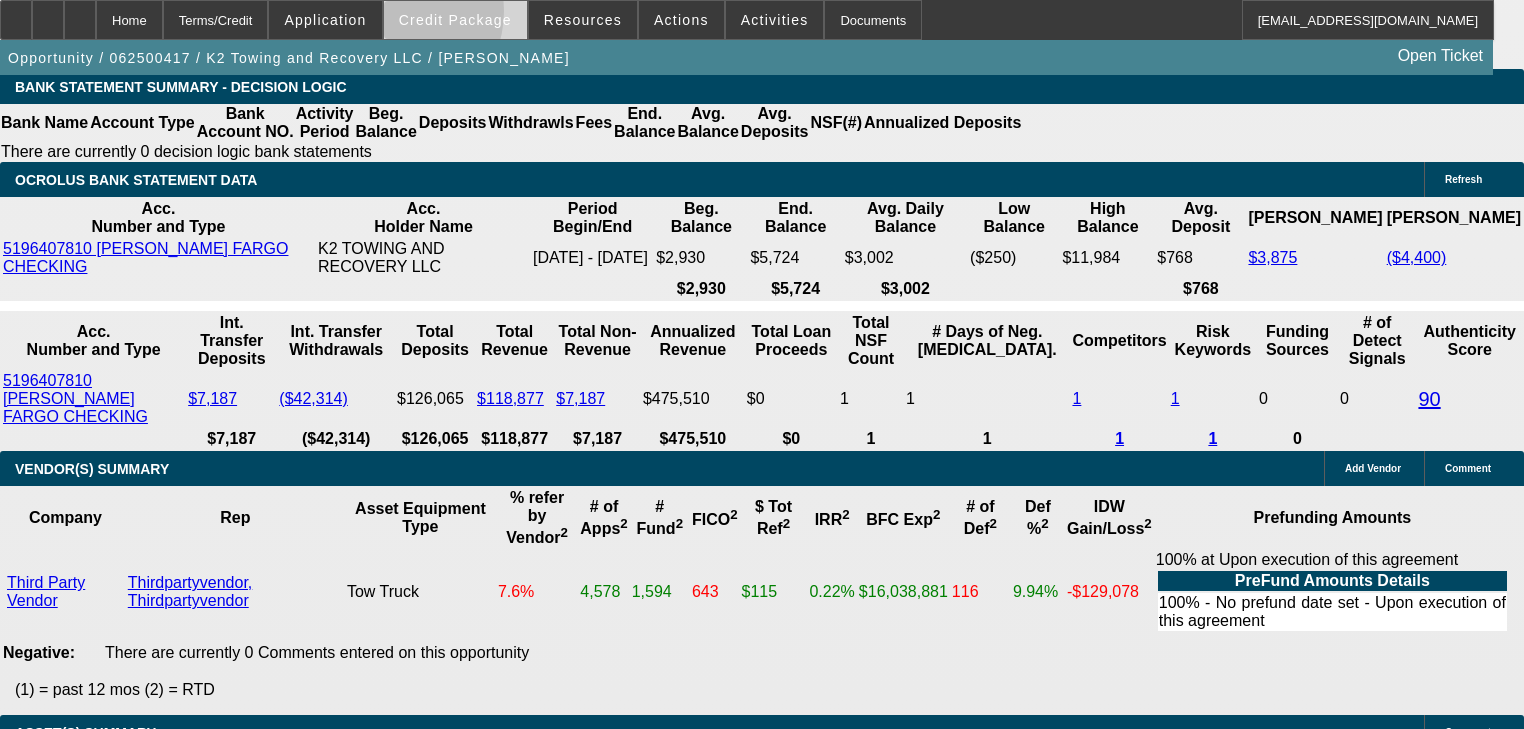 click at bounding box center (455, 20) 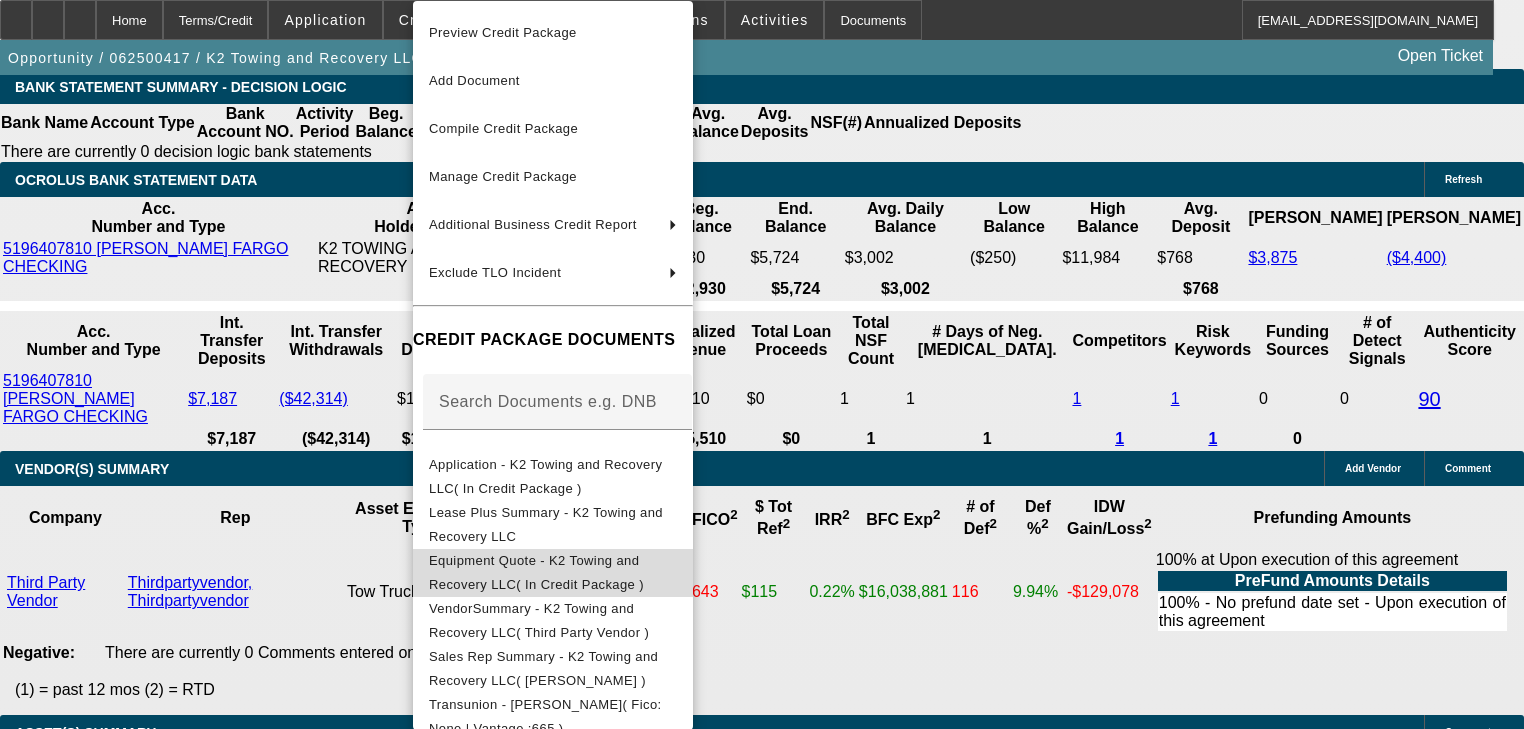 click on "Equipment Quote - K2 Towing and Recovery LLC( In Credit Package )" at bounding box center [553, 573] 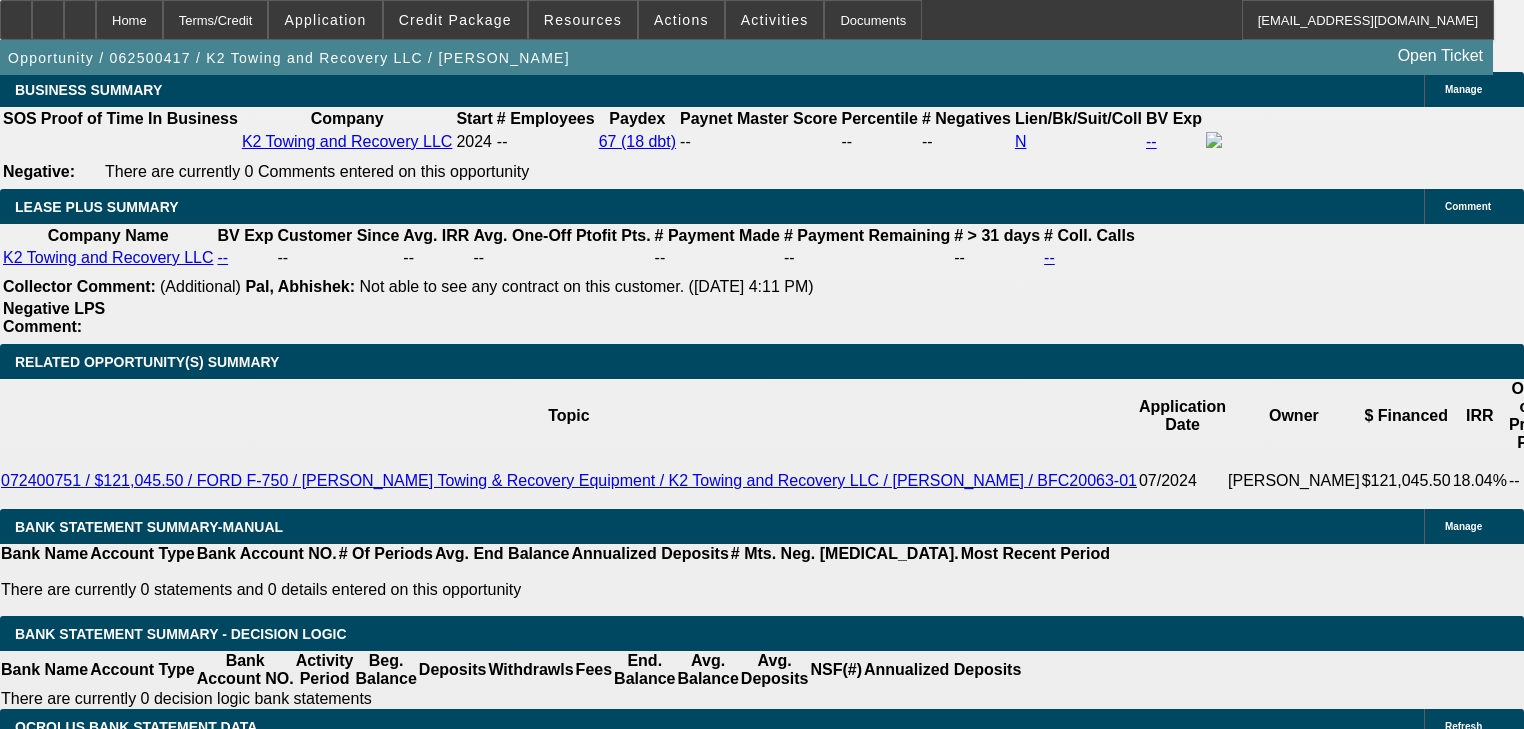 scroll, scrollTop: 3199, scrollLeft: 0, axis: vertical 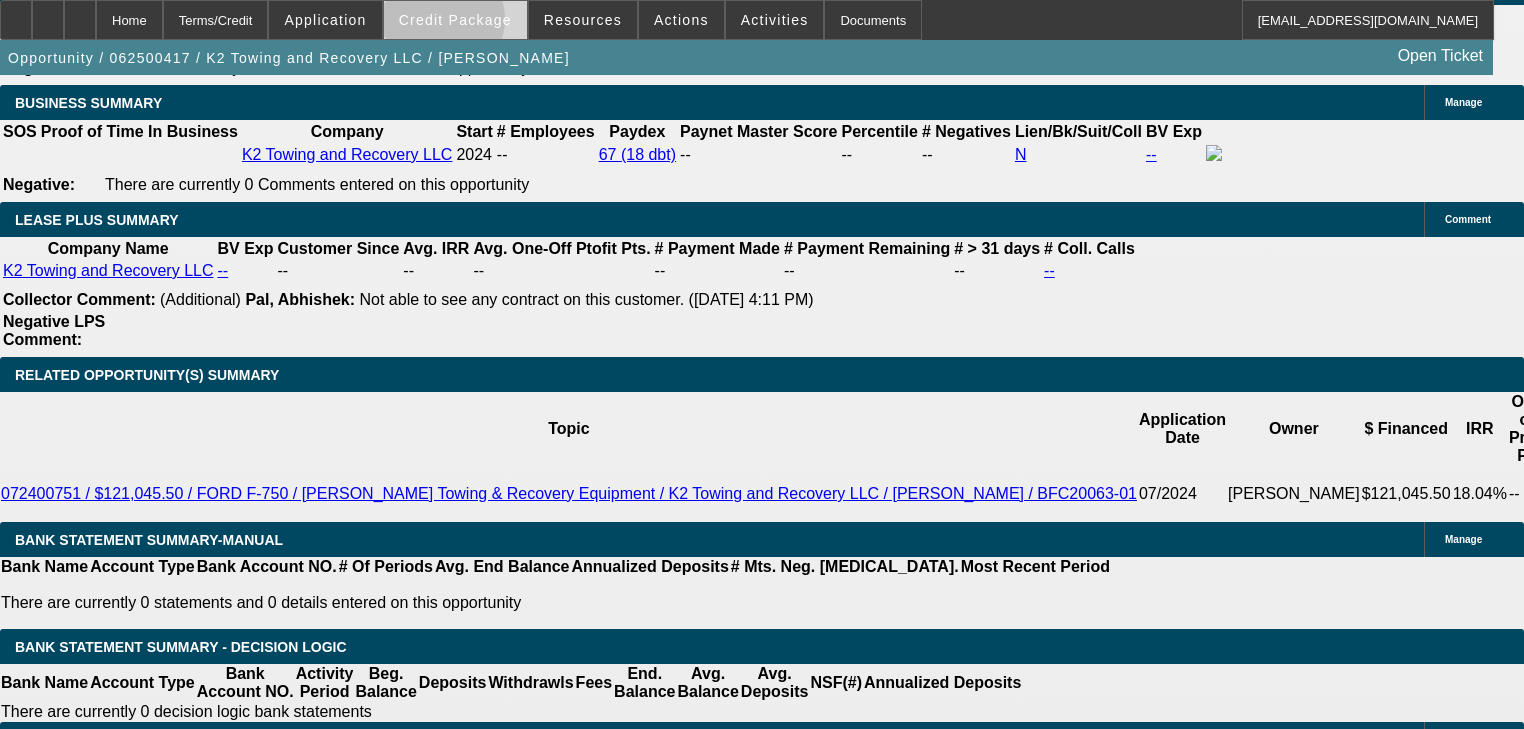 click on "Credit Package" at bounding box center [455, 20] 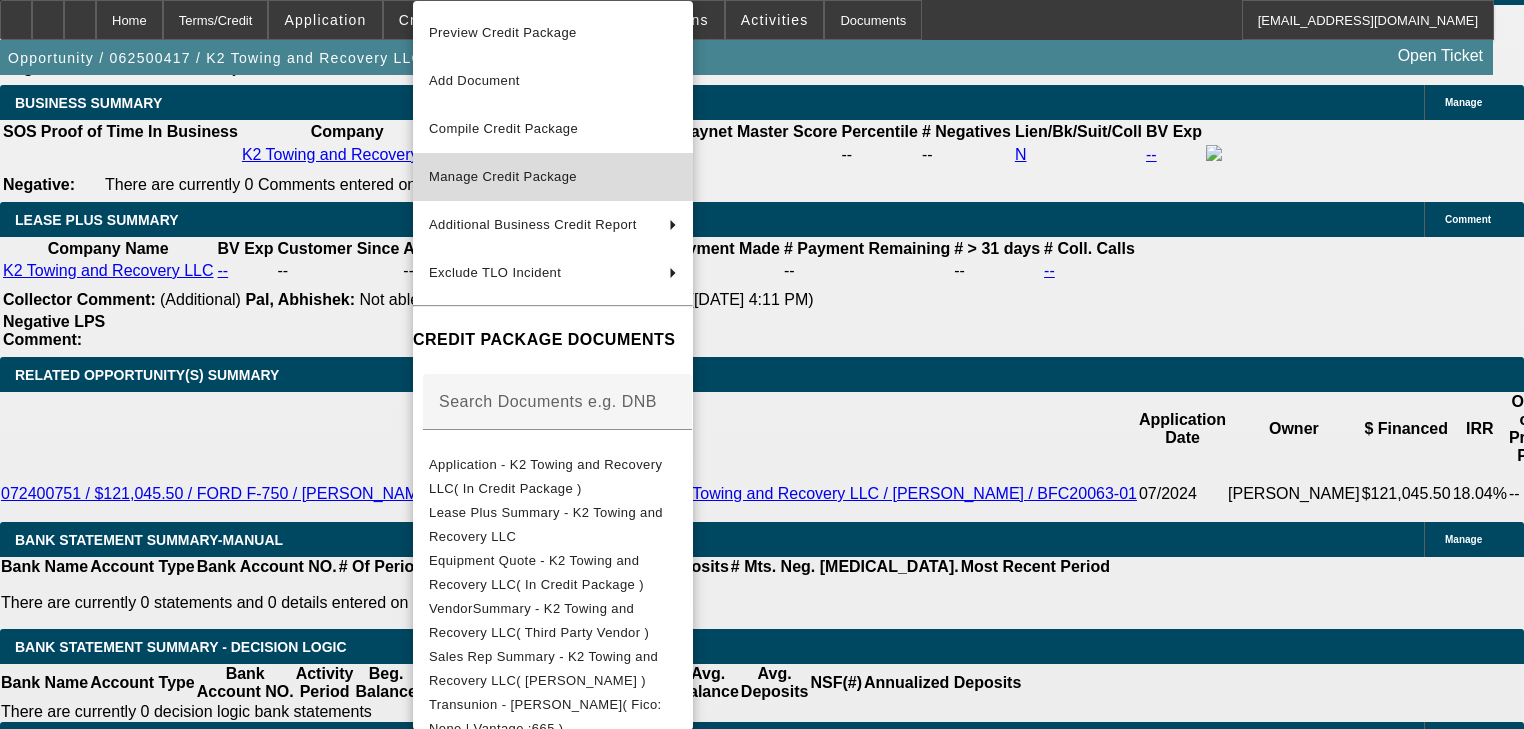 click on "Manage Credit Package" at bounding box center (553, 177) 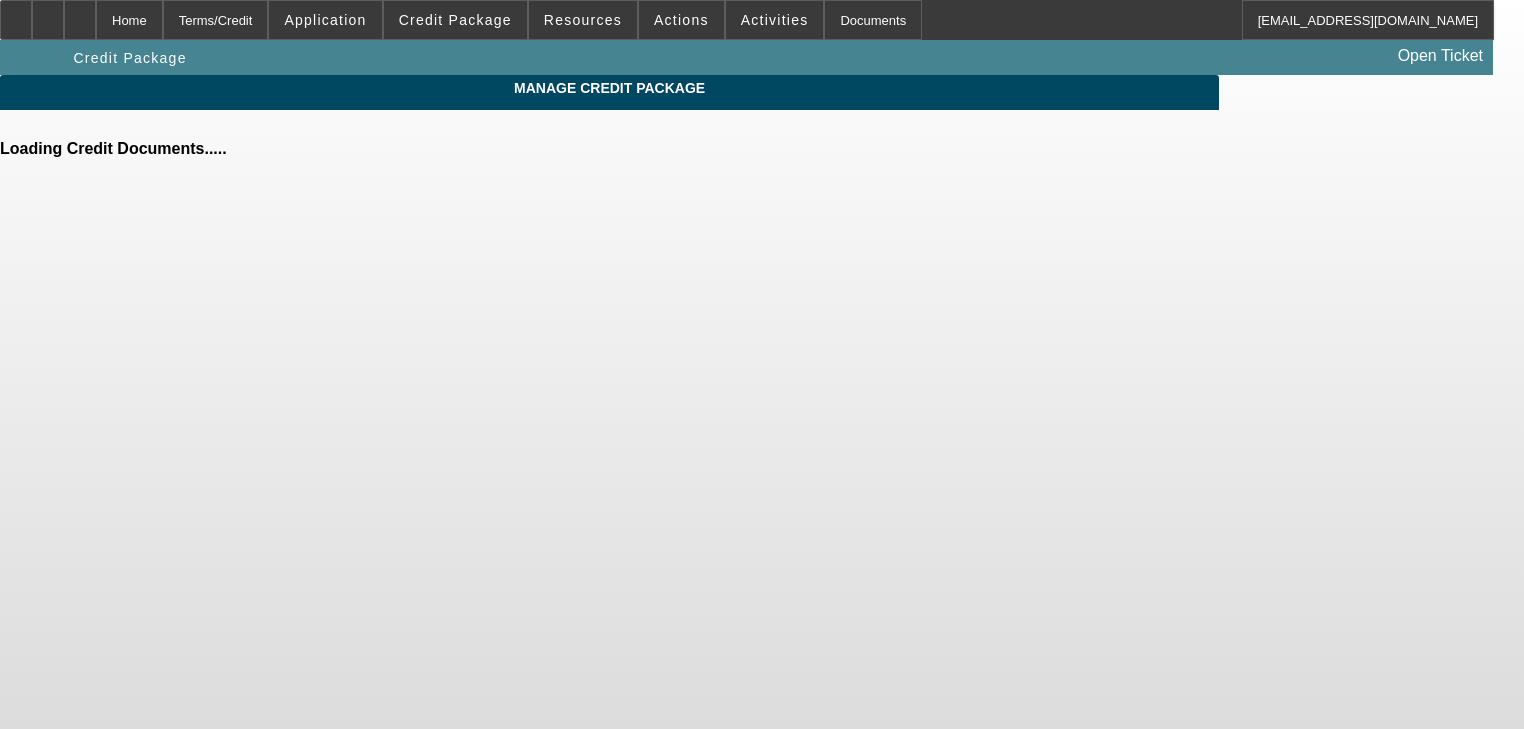 scroll, scrollTop: 0, scrollLeft: 0, axis: both 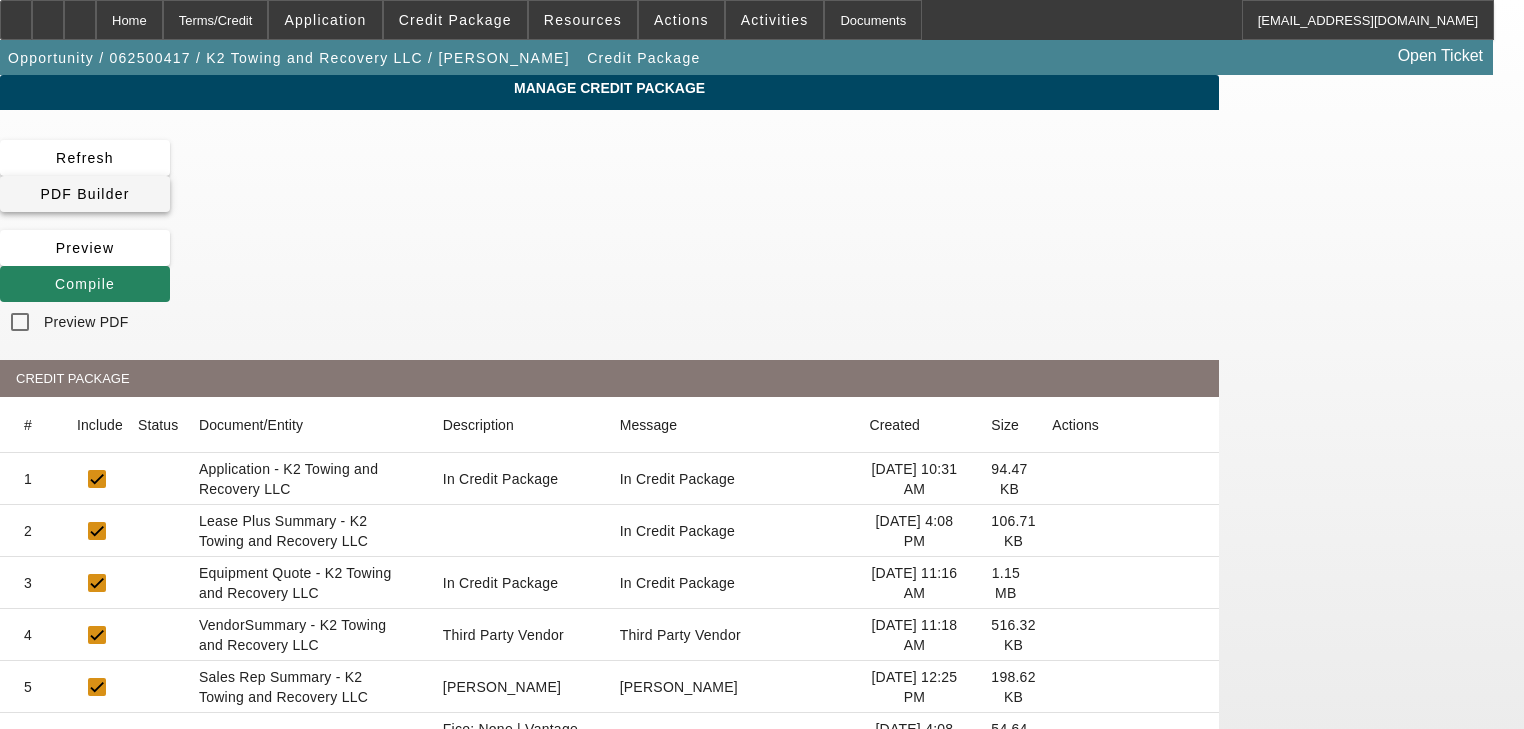 click at bounding box center [85, 194] 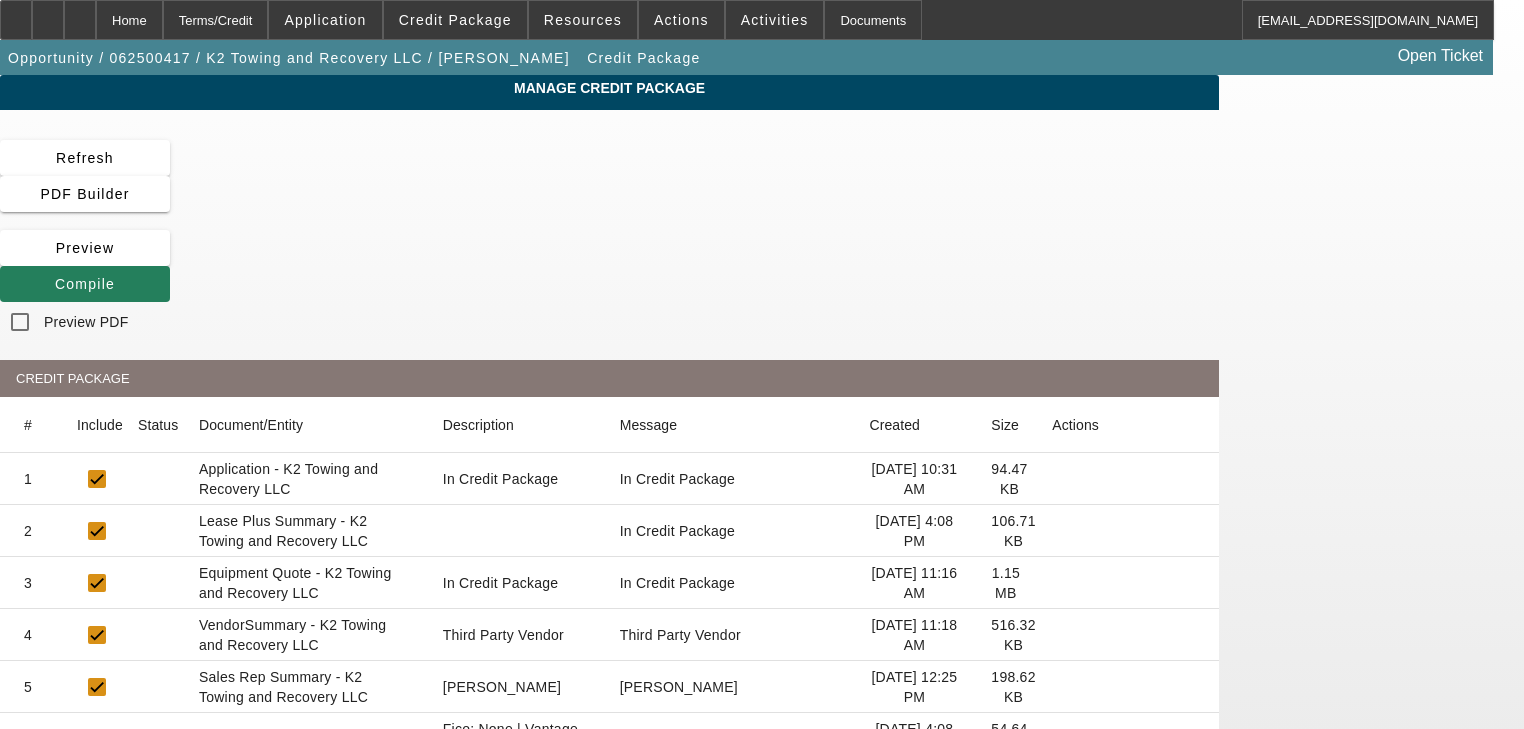 click at bounding box center [85, 284] 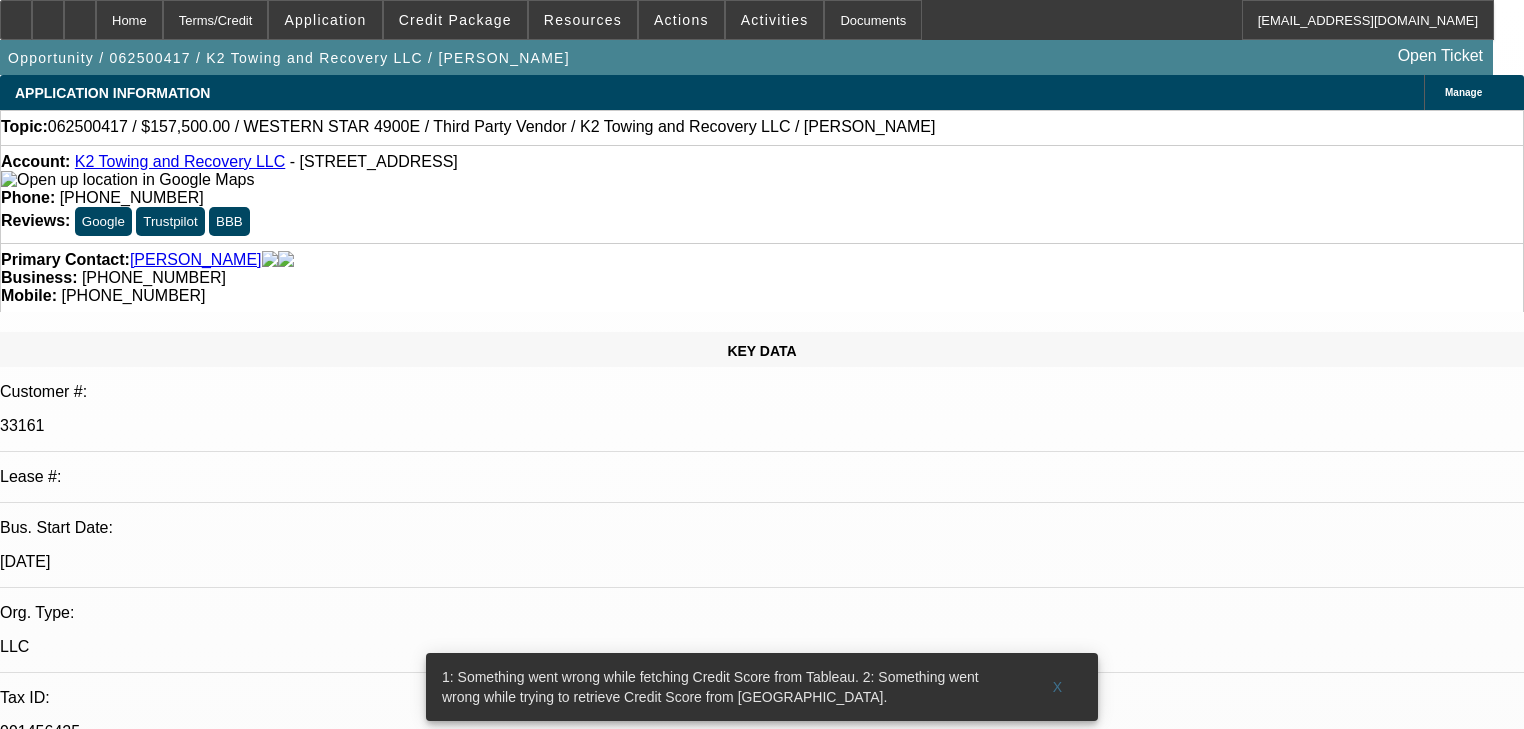 select on "0.1" 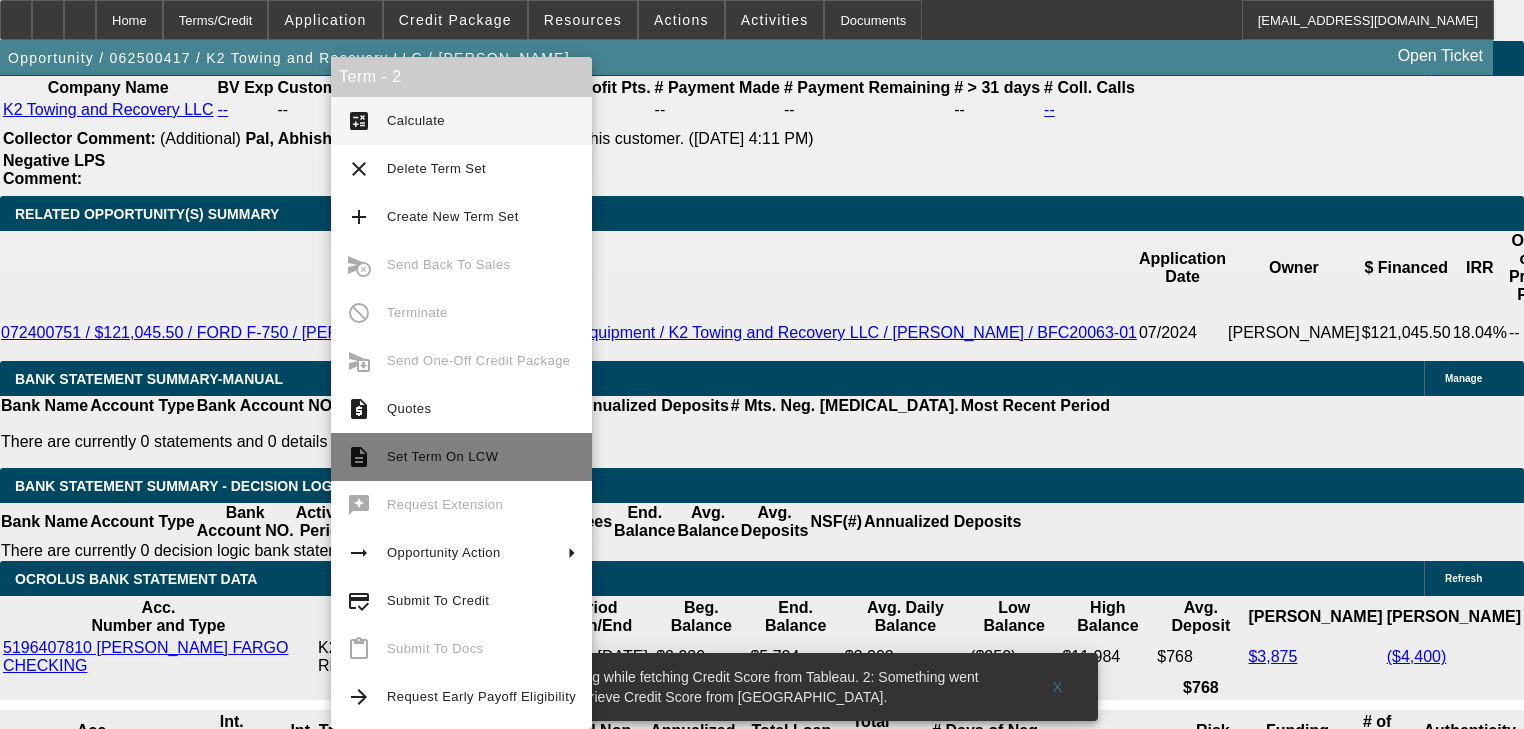 scroll, scrollTop: 3399, scrollLeft: 0, axis: vertical 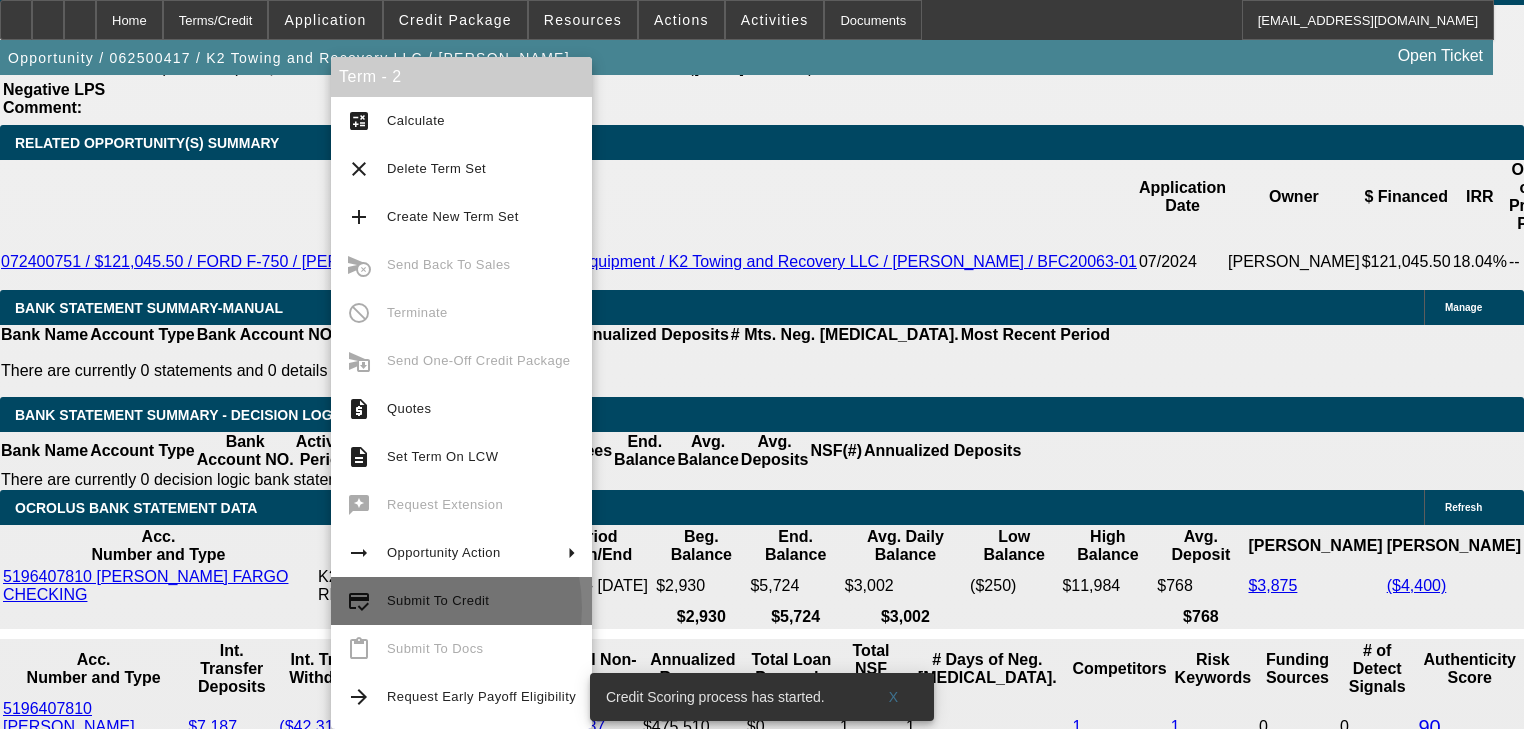 click on "Submit To Credit" at bounding box center [481, 601] 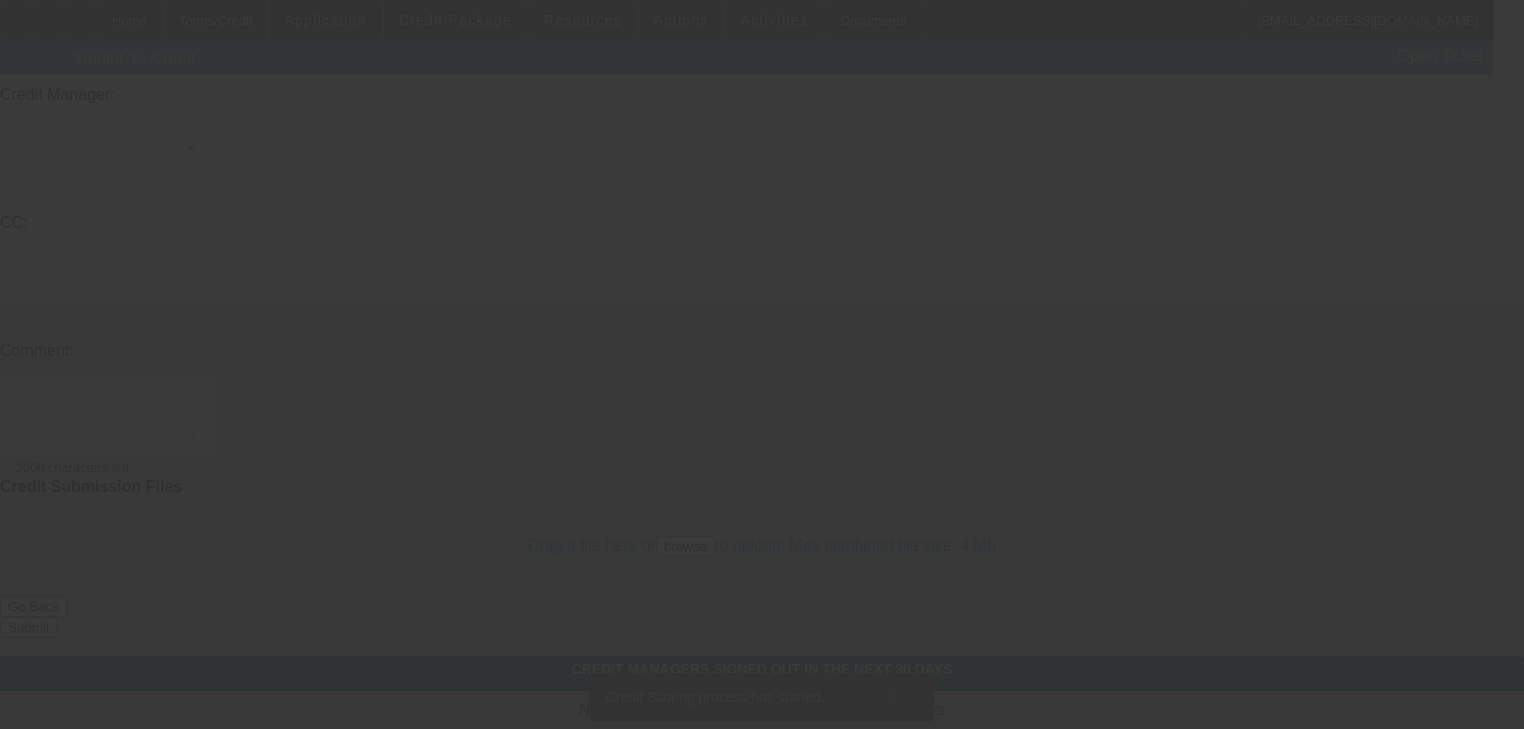 scroll, scrollTop: 0, scrollLeft: 0, axis: both 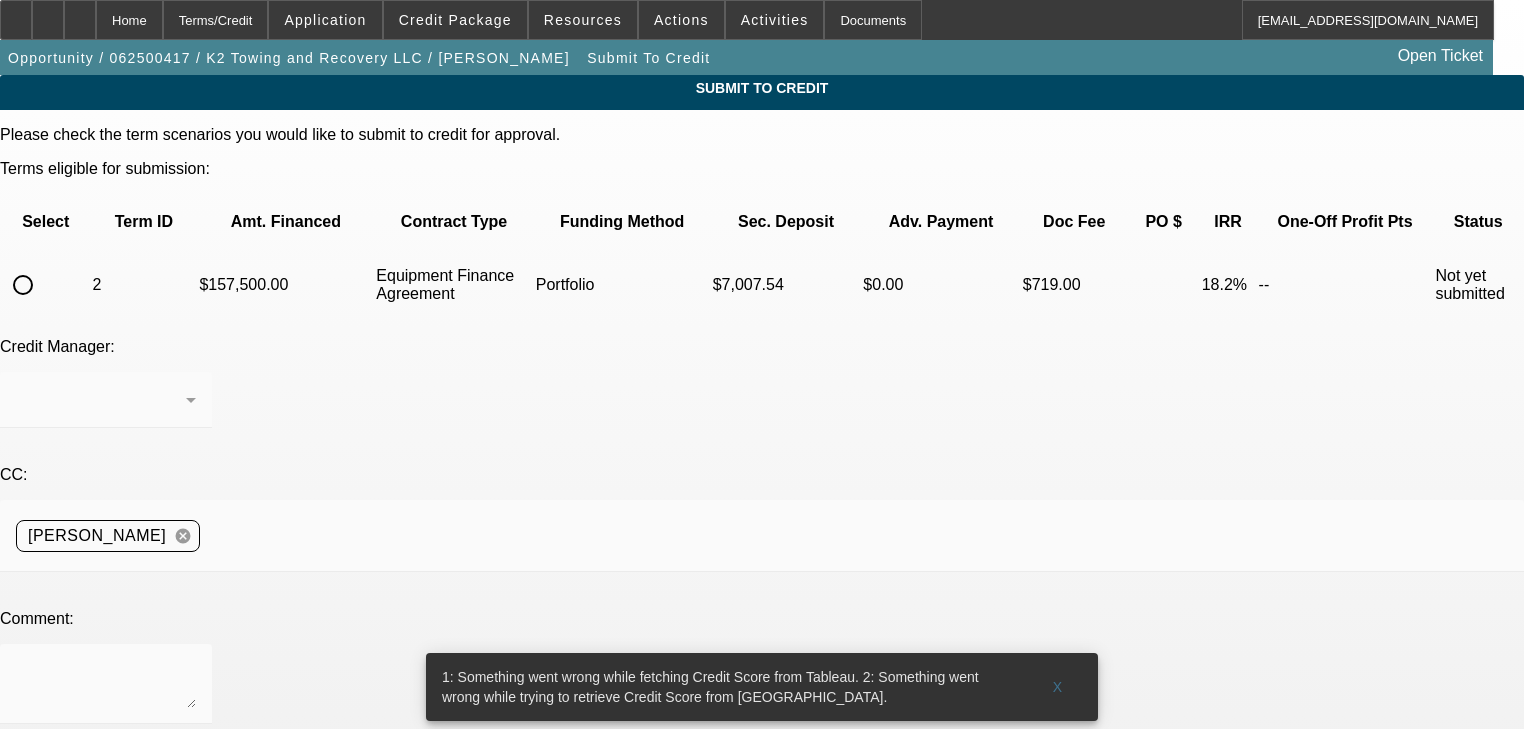 click at bounding box center [23, 285] 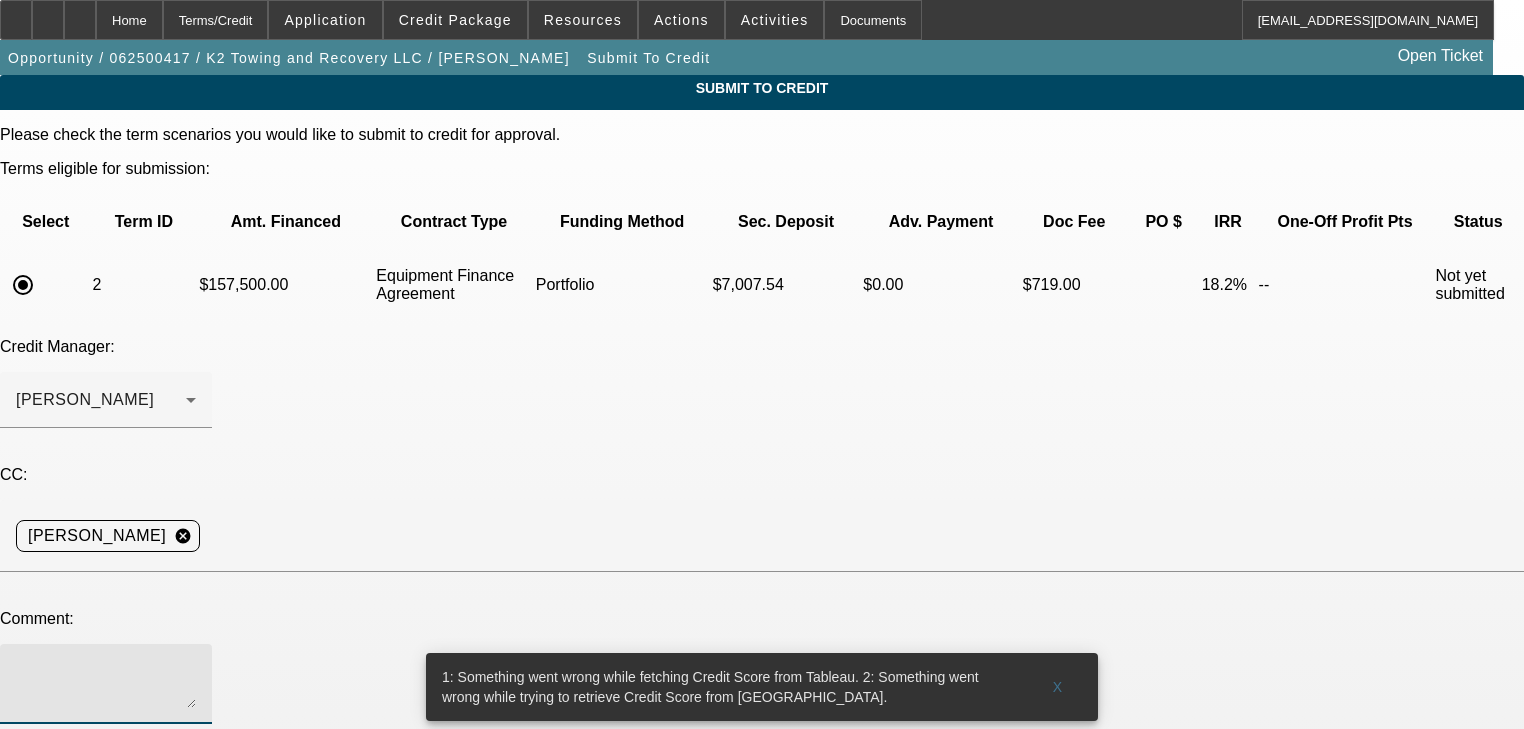 click at bounding box center (106, 684) 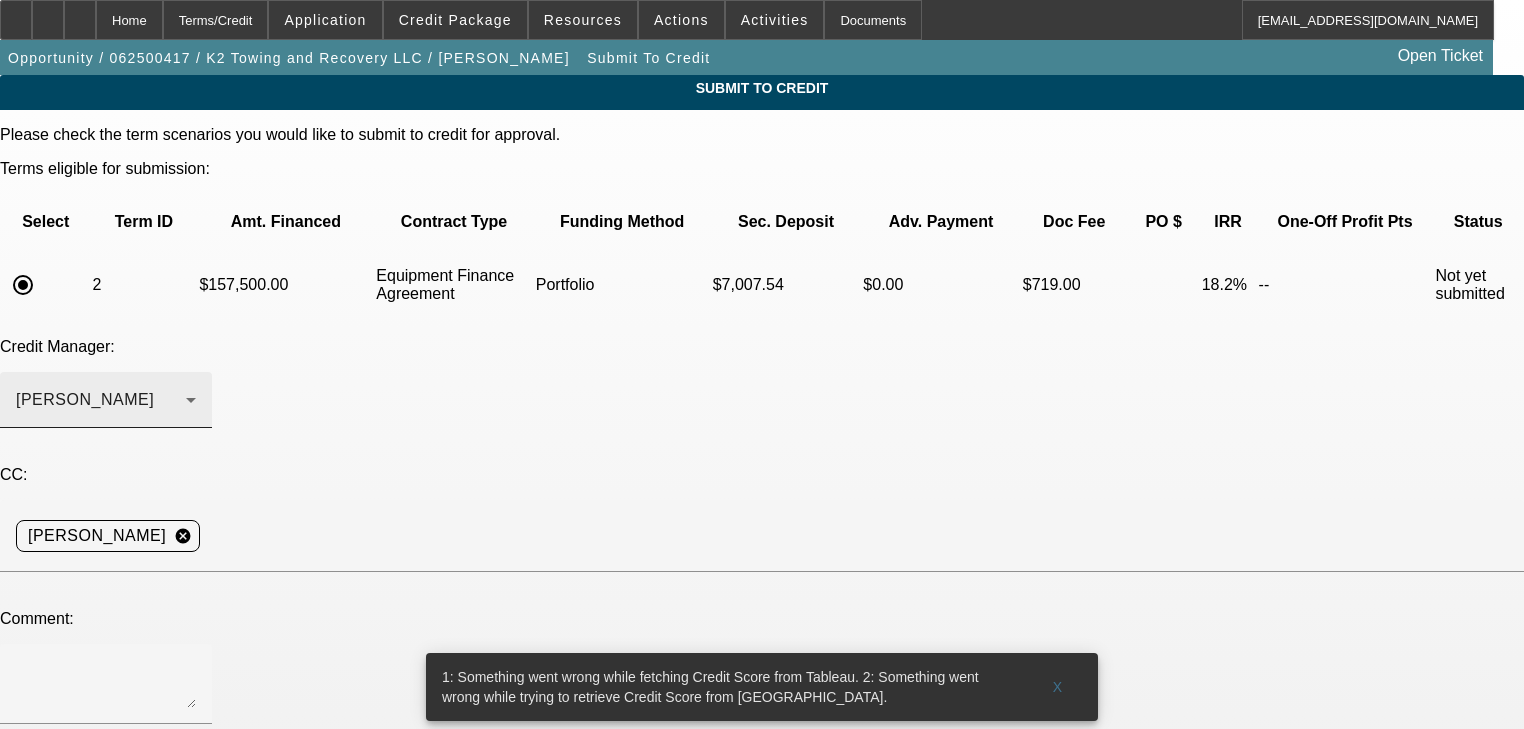 click on "Arida, George" 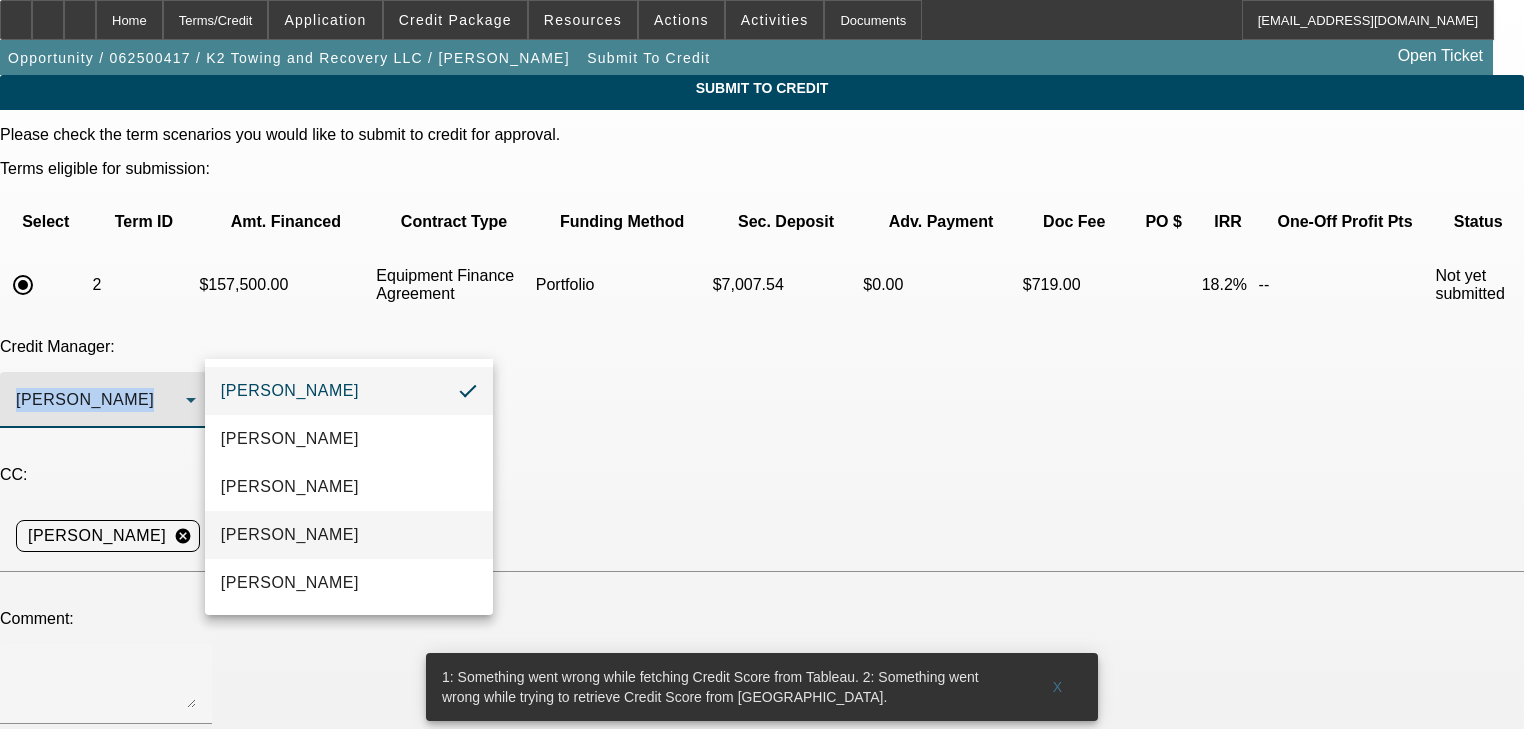 click on "Magner, Bill" at bounding box center [349, 535] 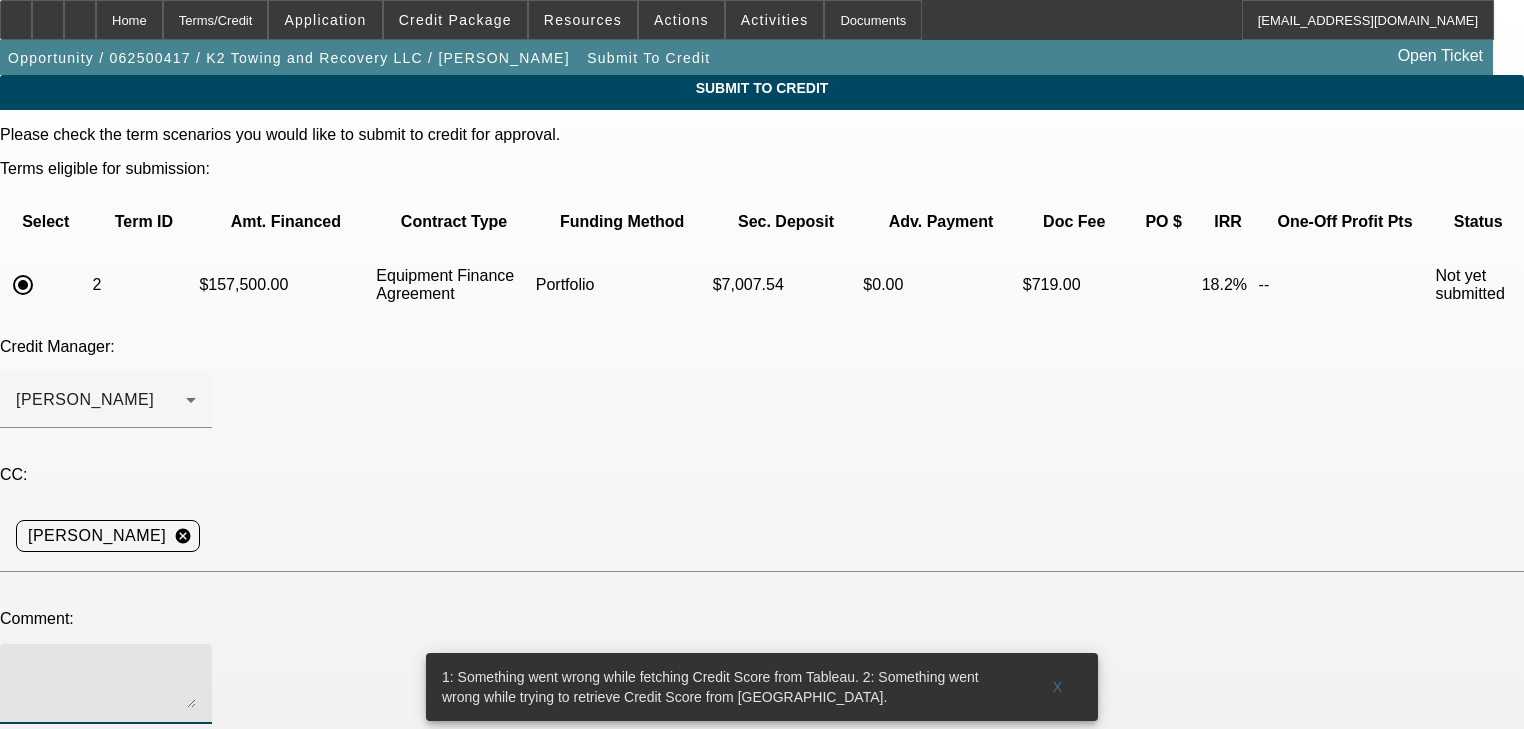 click at bounding box center [106, 684] 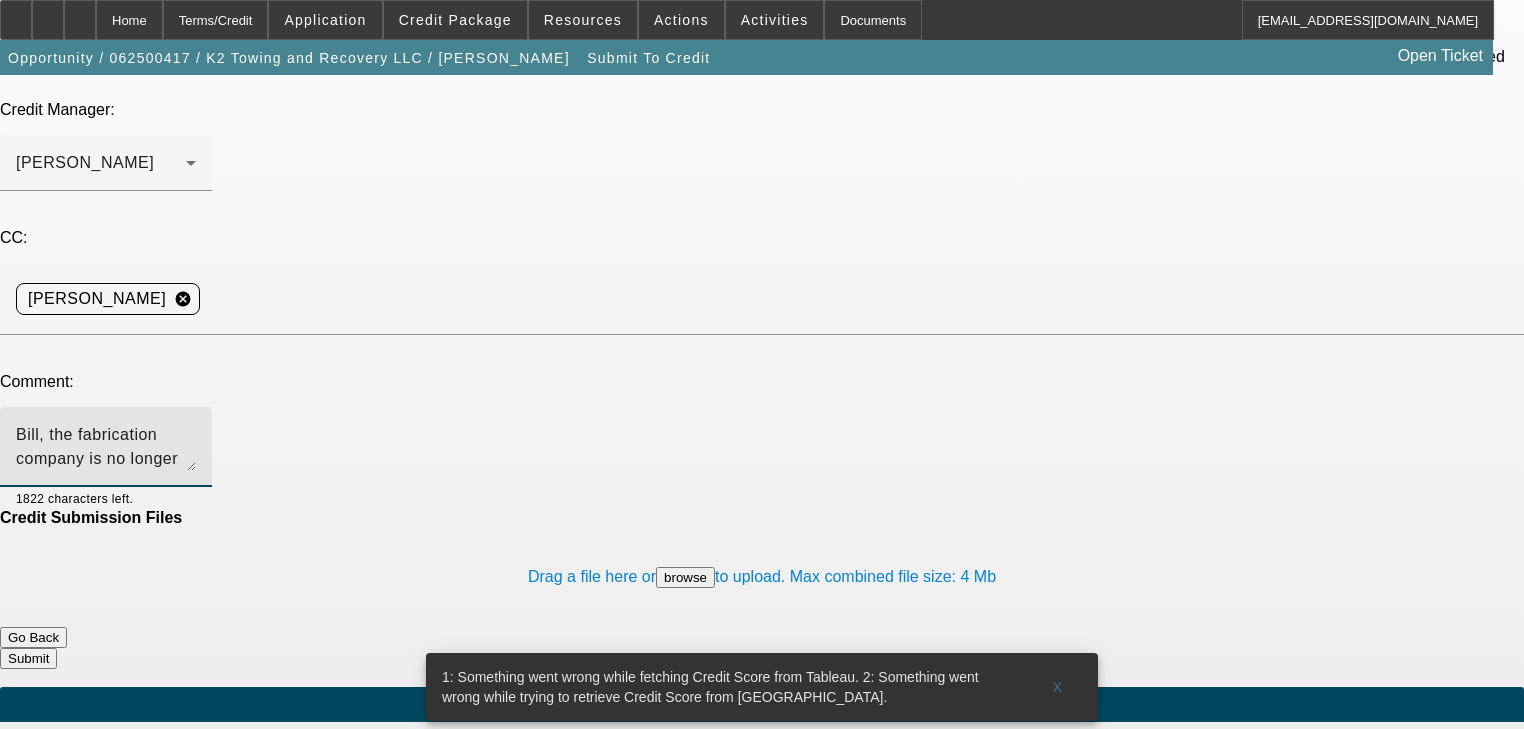 scroll, scrollTop: 242, scrollLeft: 0, axis: vertical 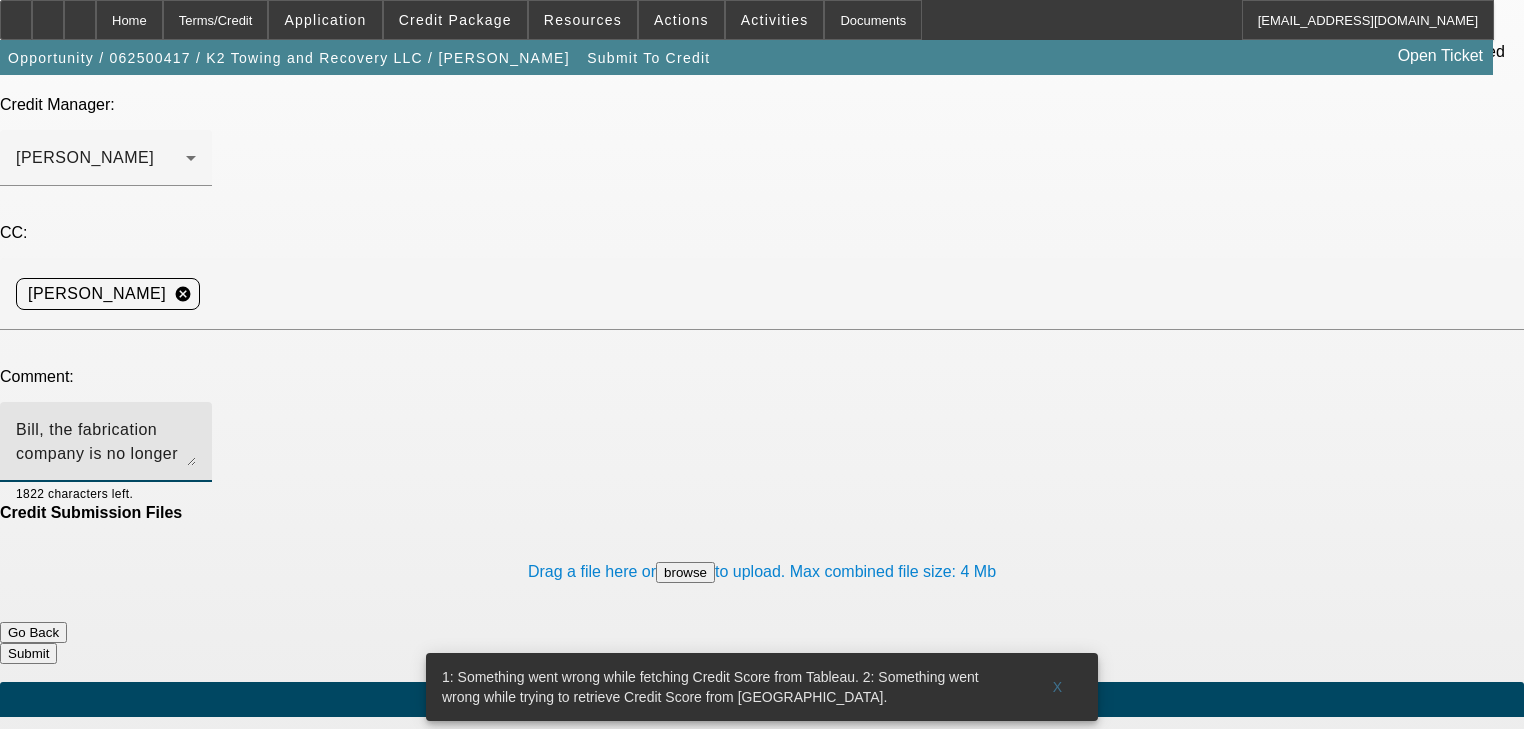 type on "Bill, the fabrication company is no longer operating as they sold off their equipment. Can we consider as is? I added ODO picture & invoices for work done to the truck. Thank you" 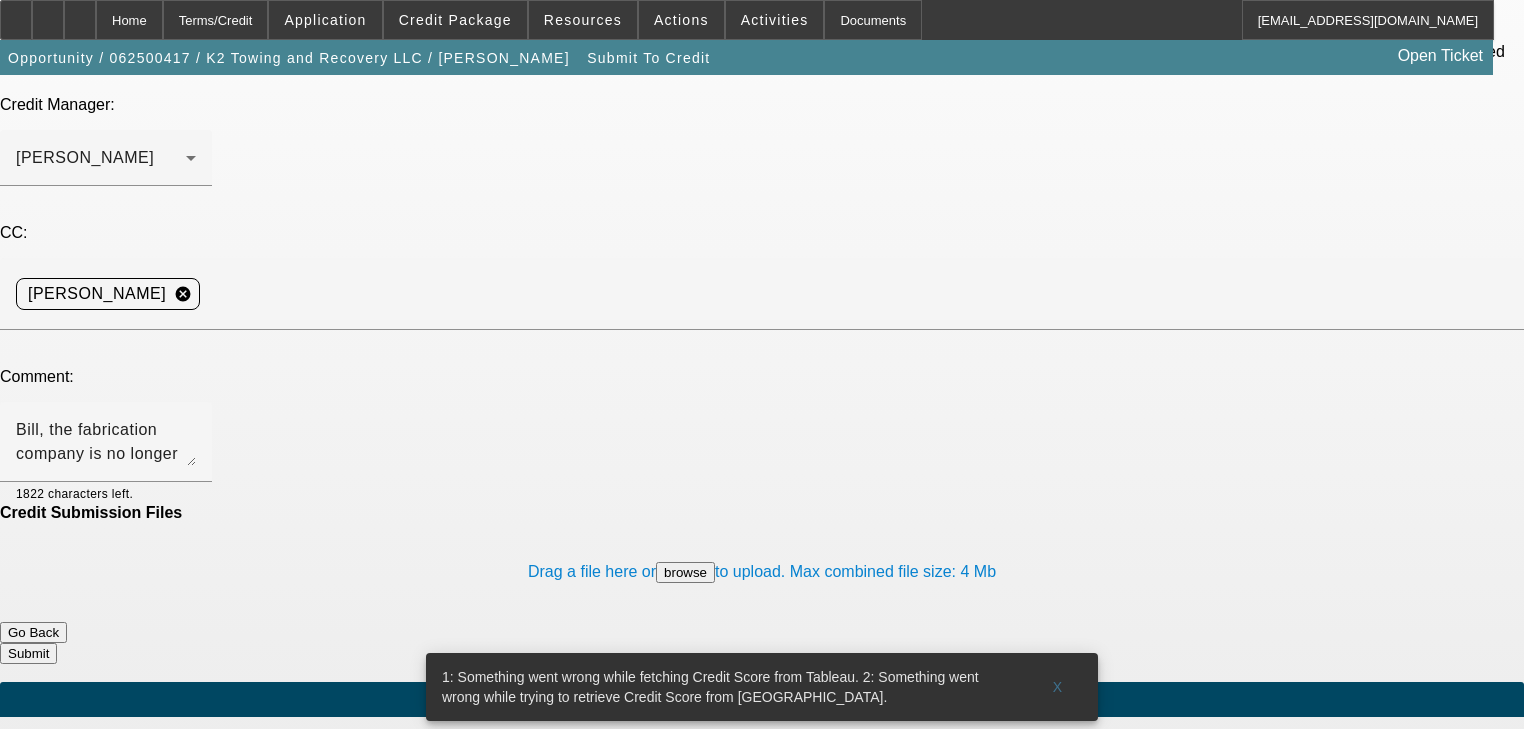 click on "Submit" at bounding box center [28, 653] 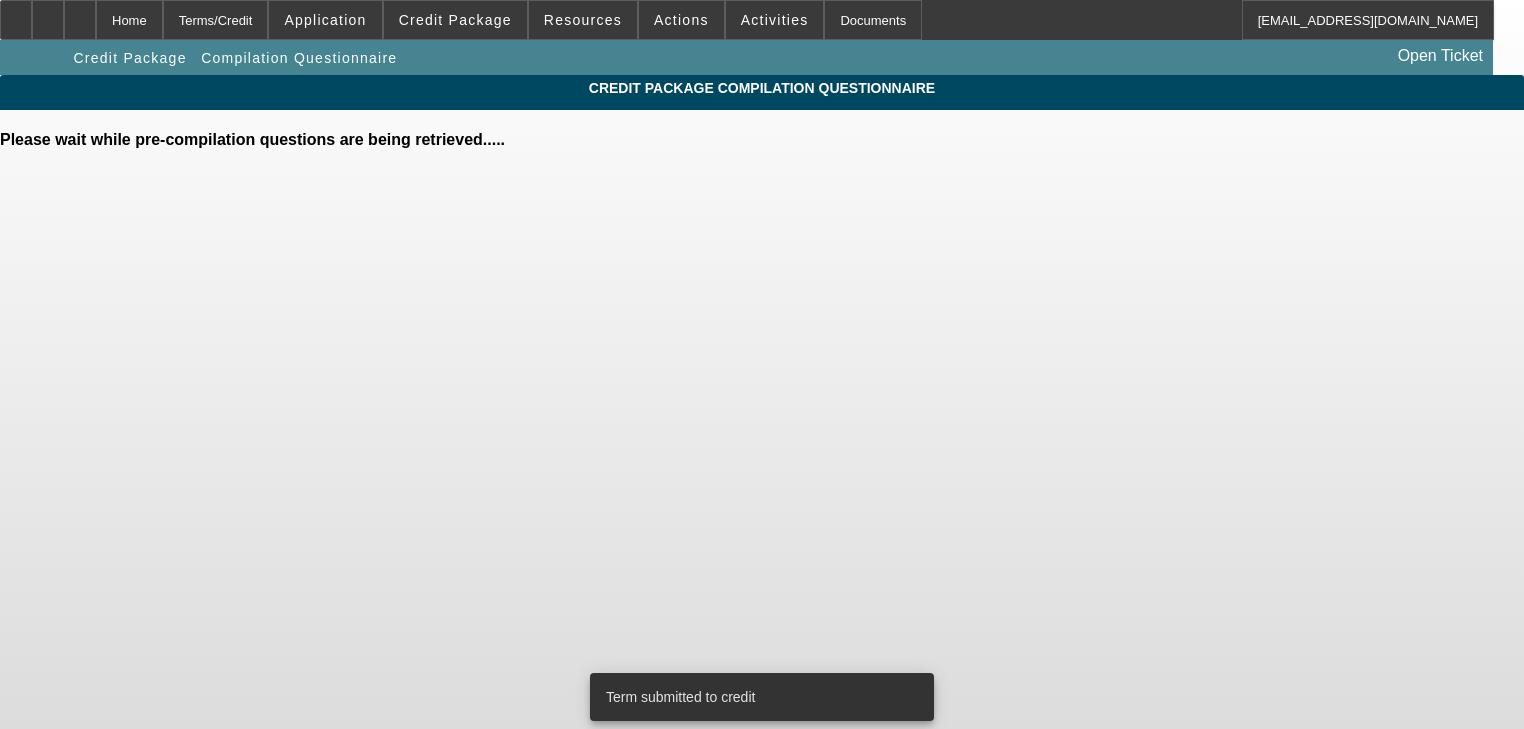scroll, scrollTop: 0, scrollLeft: 0, axis: both 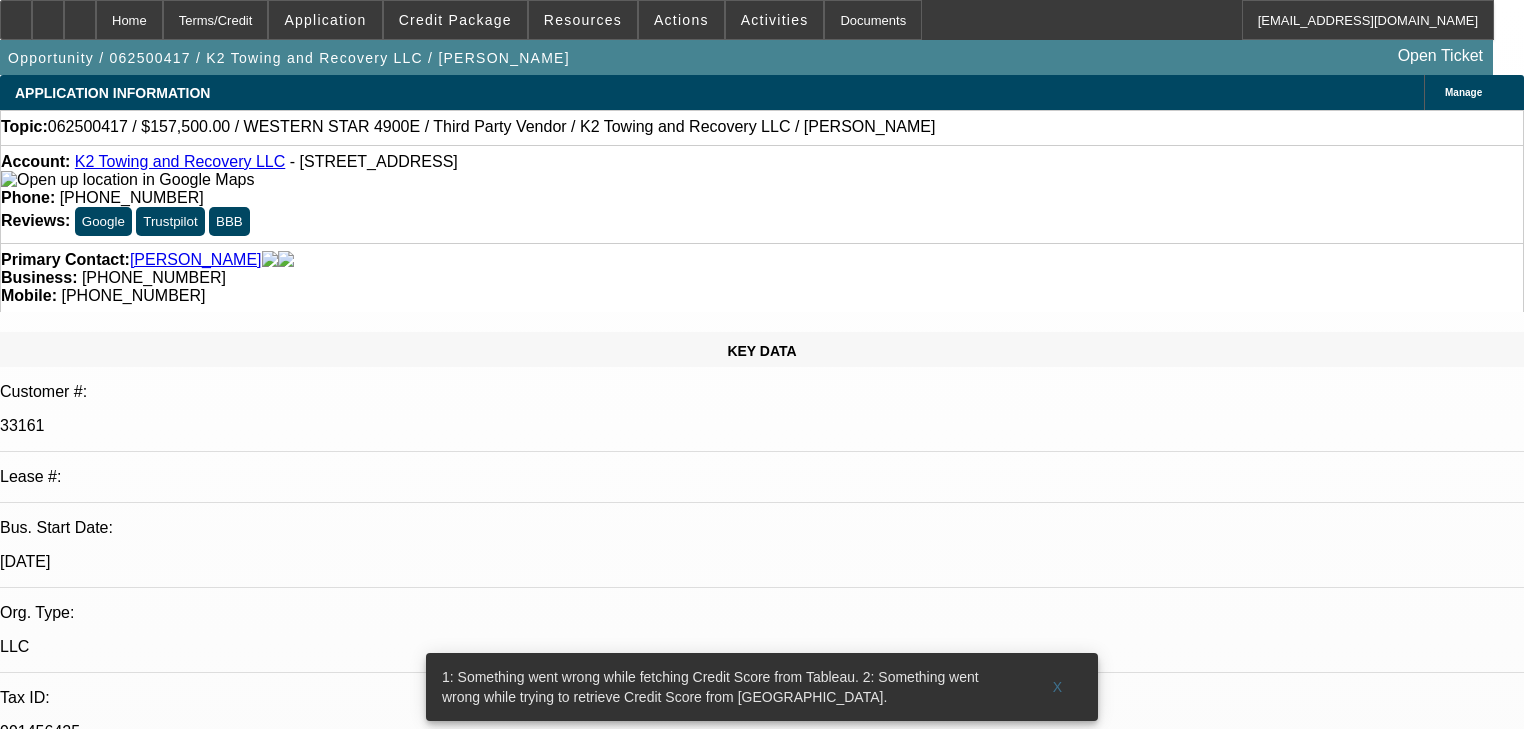 select on "0.1" 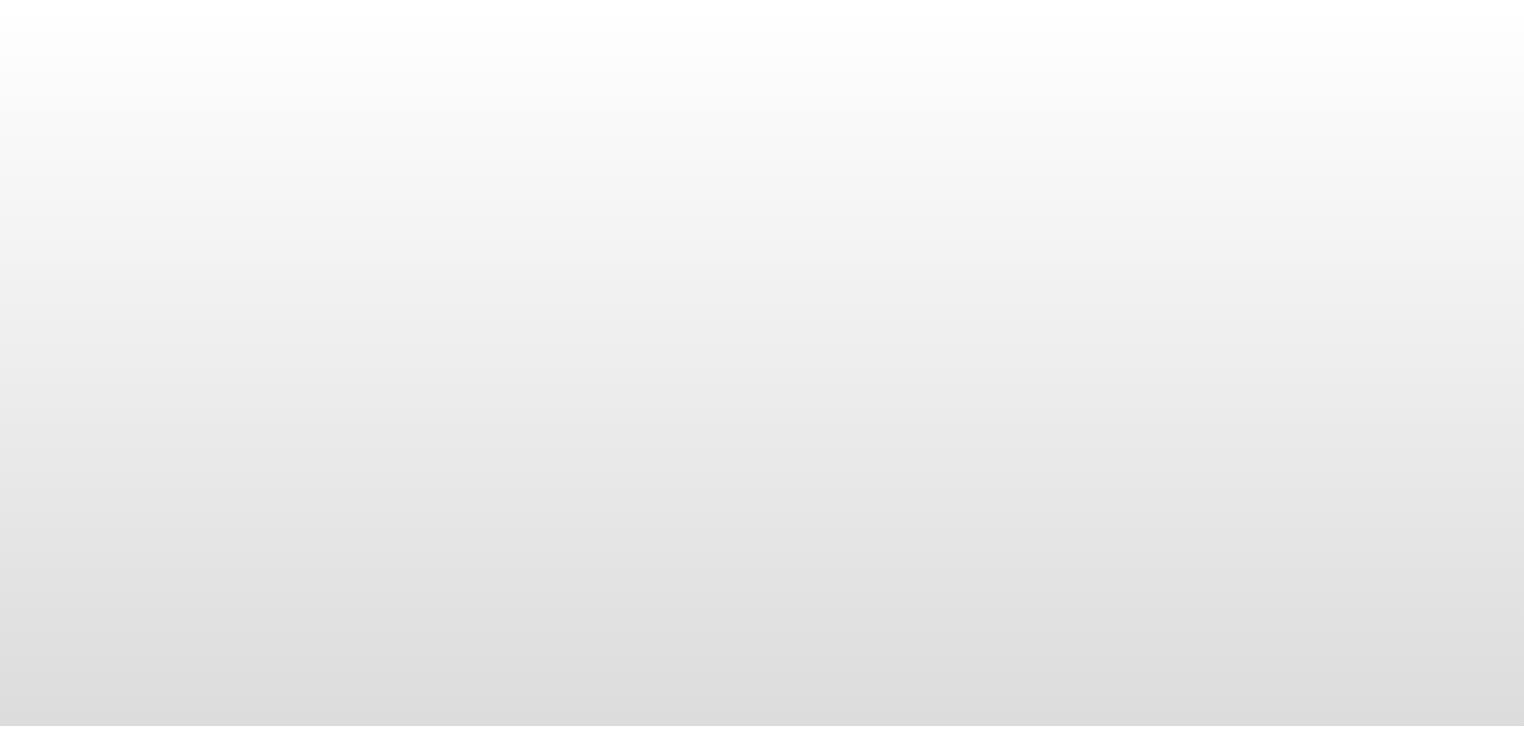 scroll, scrollTop: 0, scrollLeft: 0, axis: both 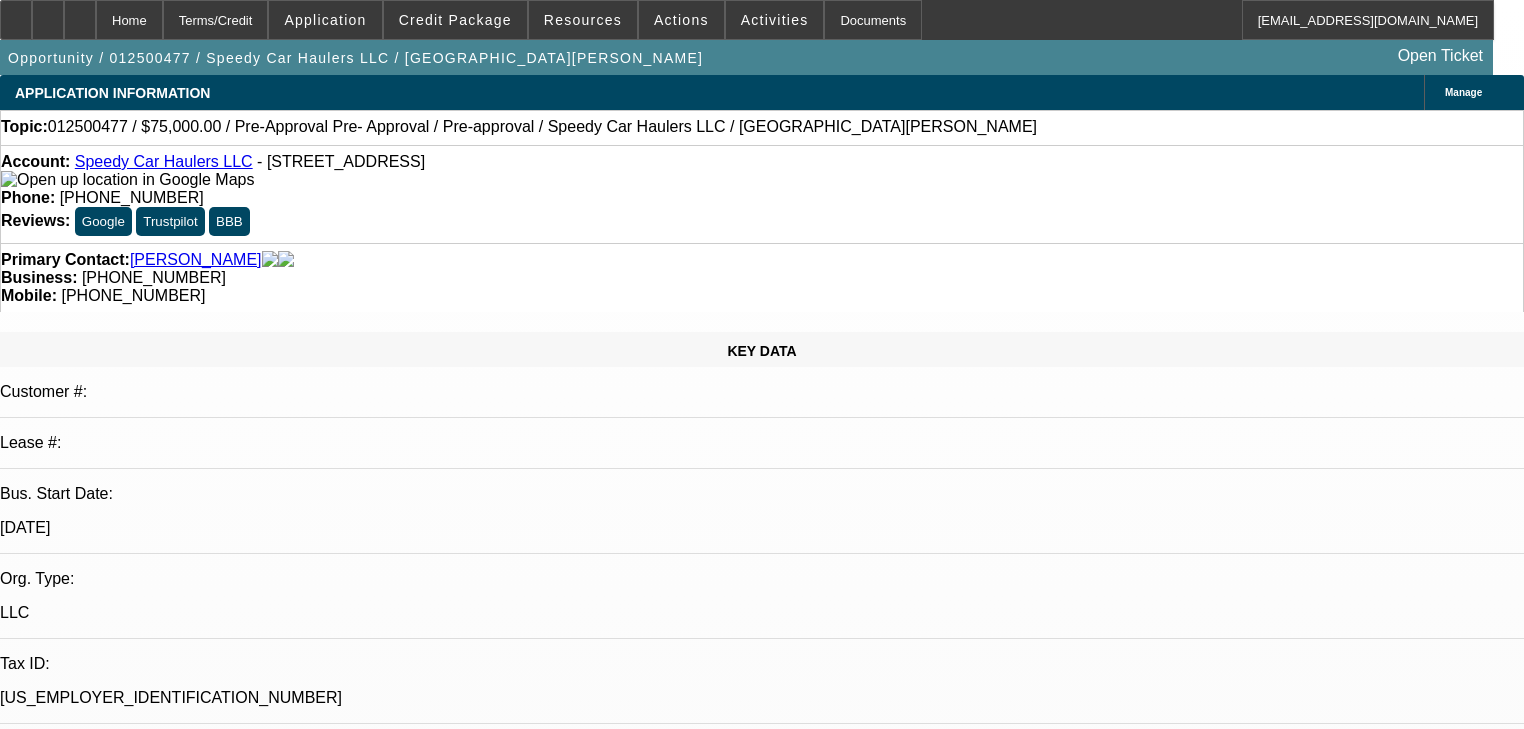 select on "0" 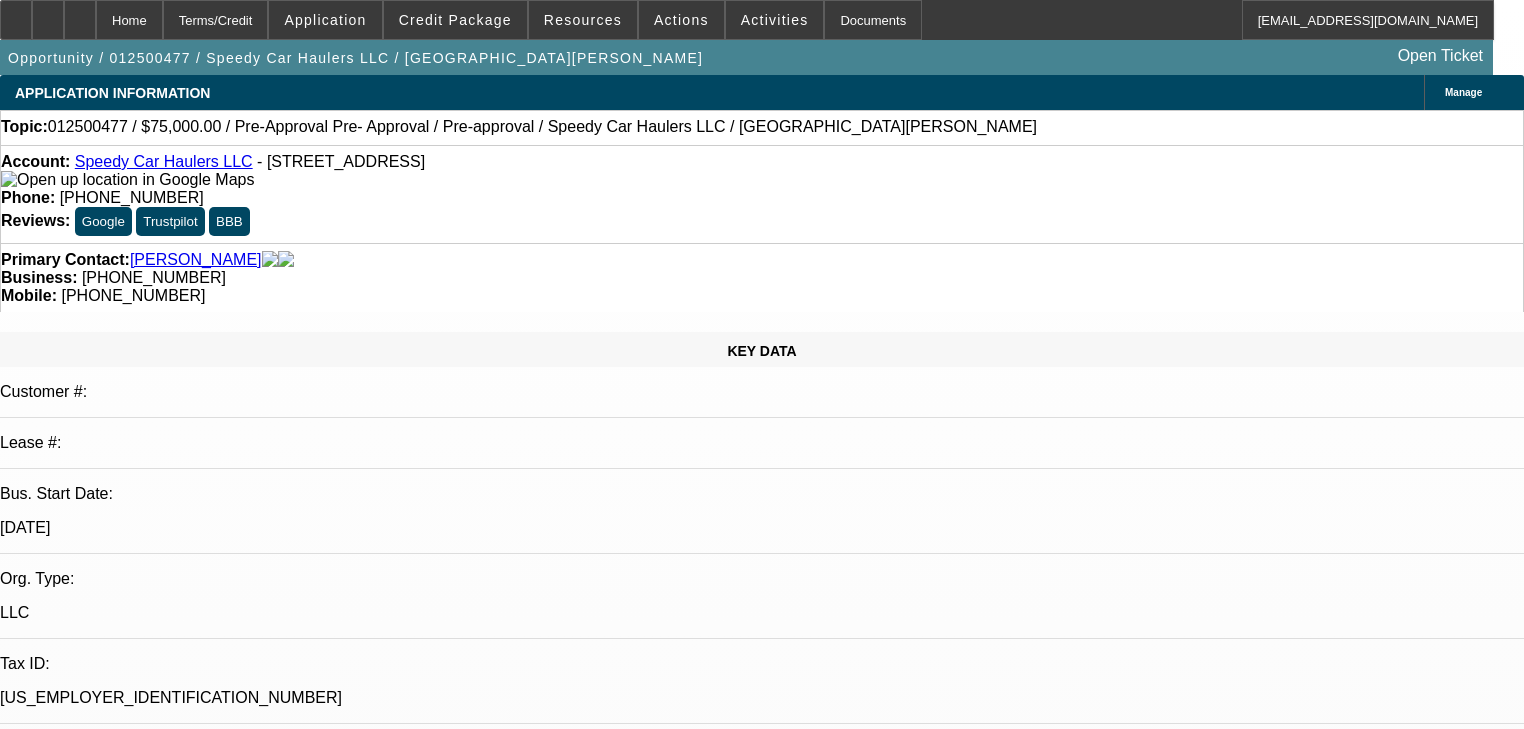 click on "Workman, Taylor - 1/30/25, 12:26 PM" at bounding box center [425, 7031] 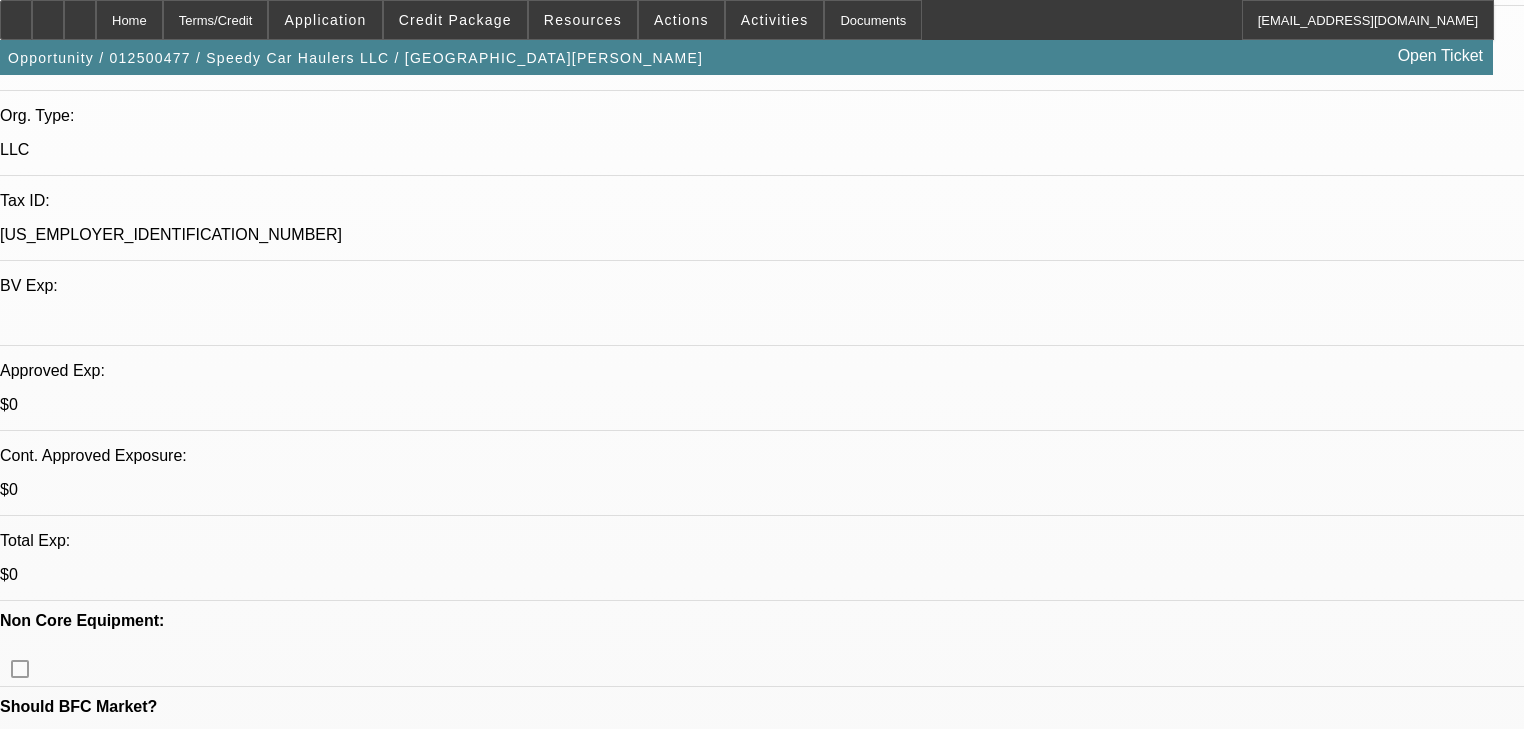scroll, scrollTop: 480, scrollLeft: 0, axis: vertical 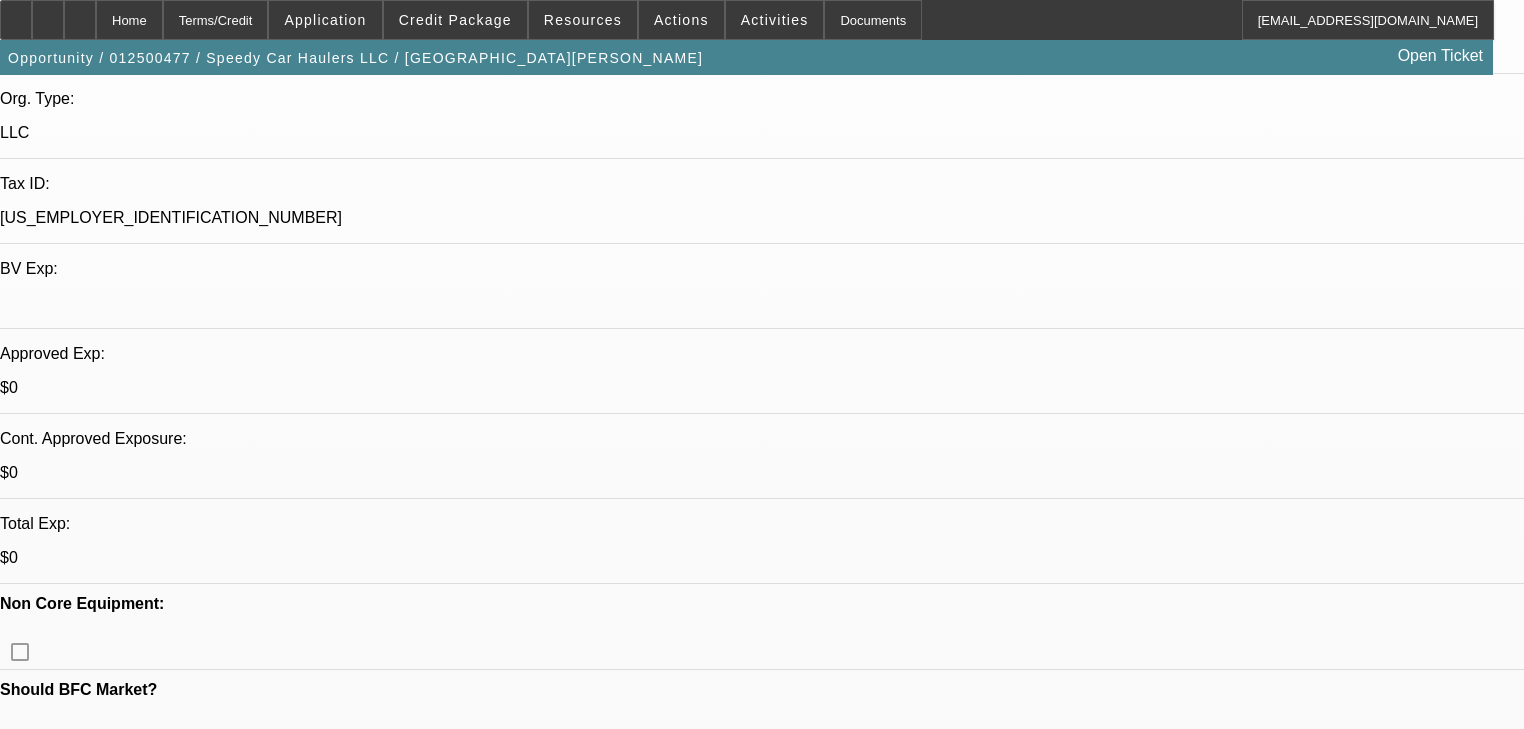 click on "631" at bounding box center (453, 2593) 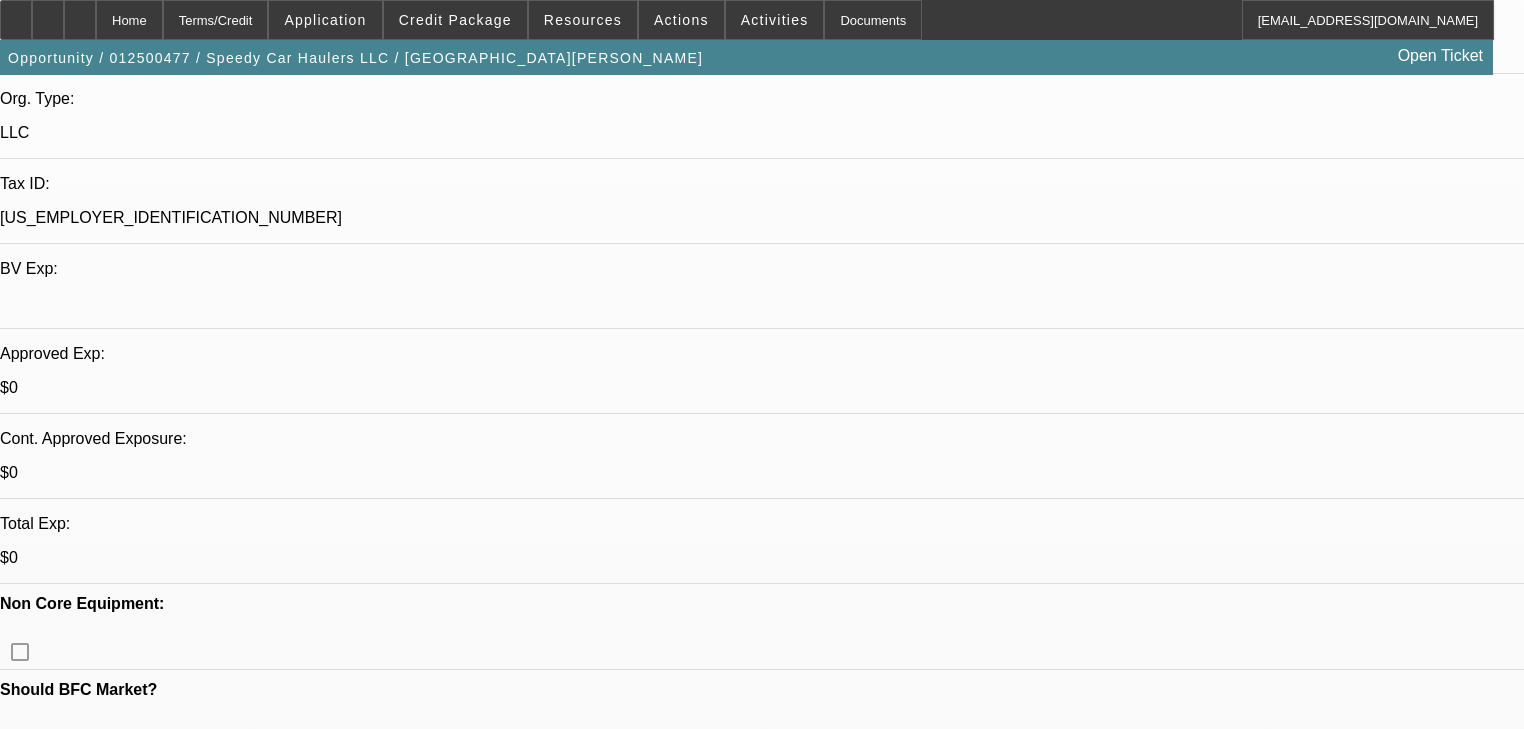 click on "Discussion Board" at bounding box center [20, 6652] 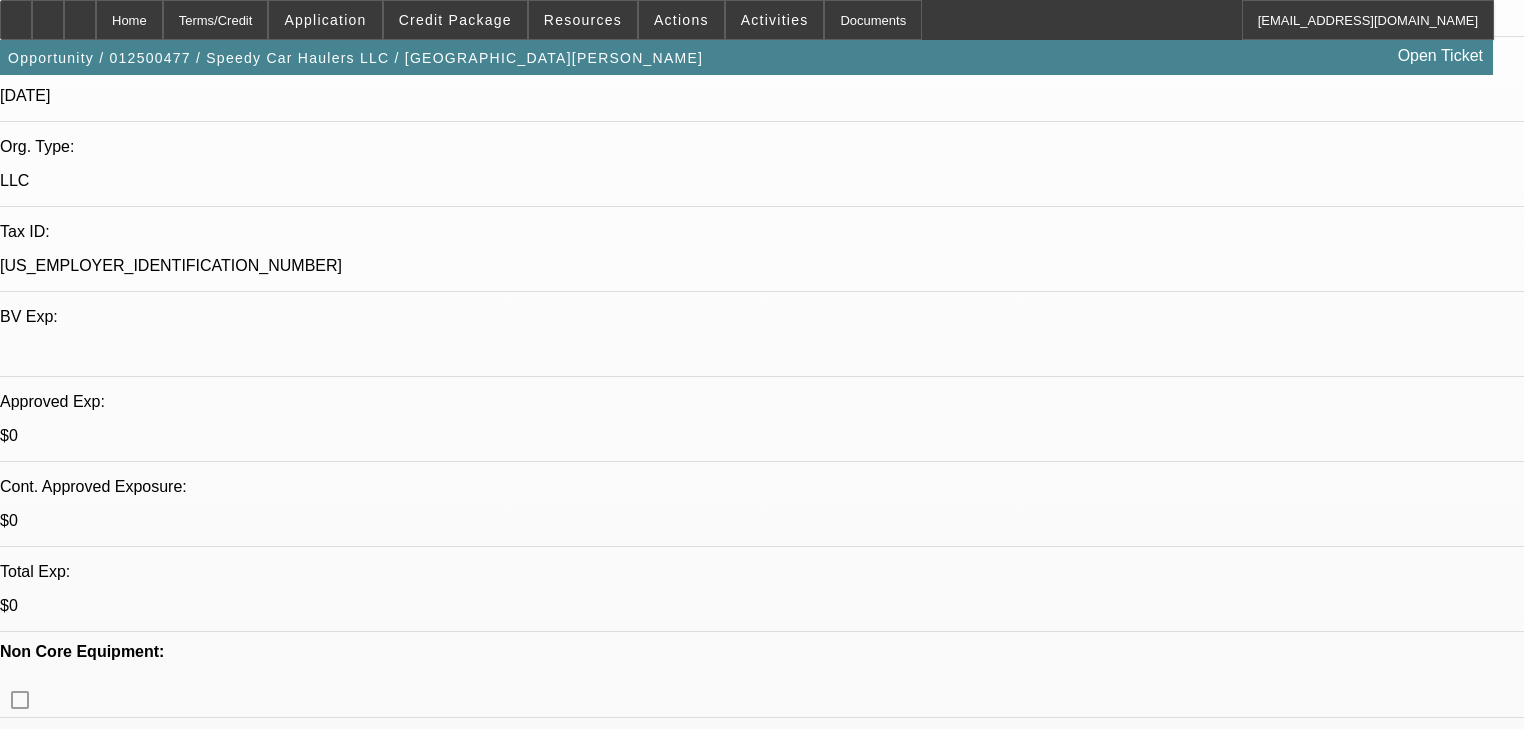 scroll, scrollTop: 400, scrollLeft: 0, axis: vertical 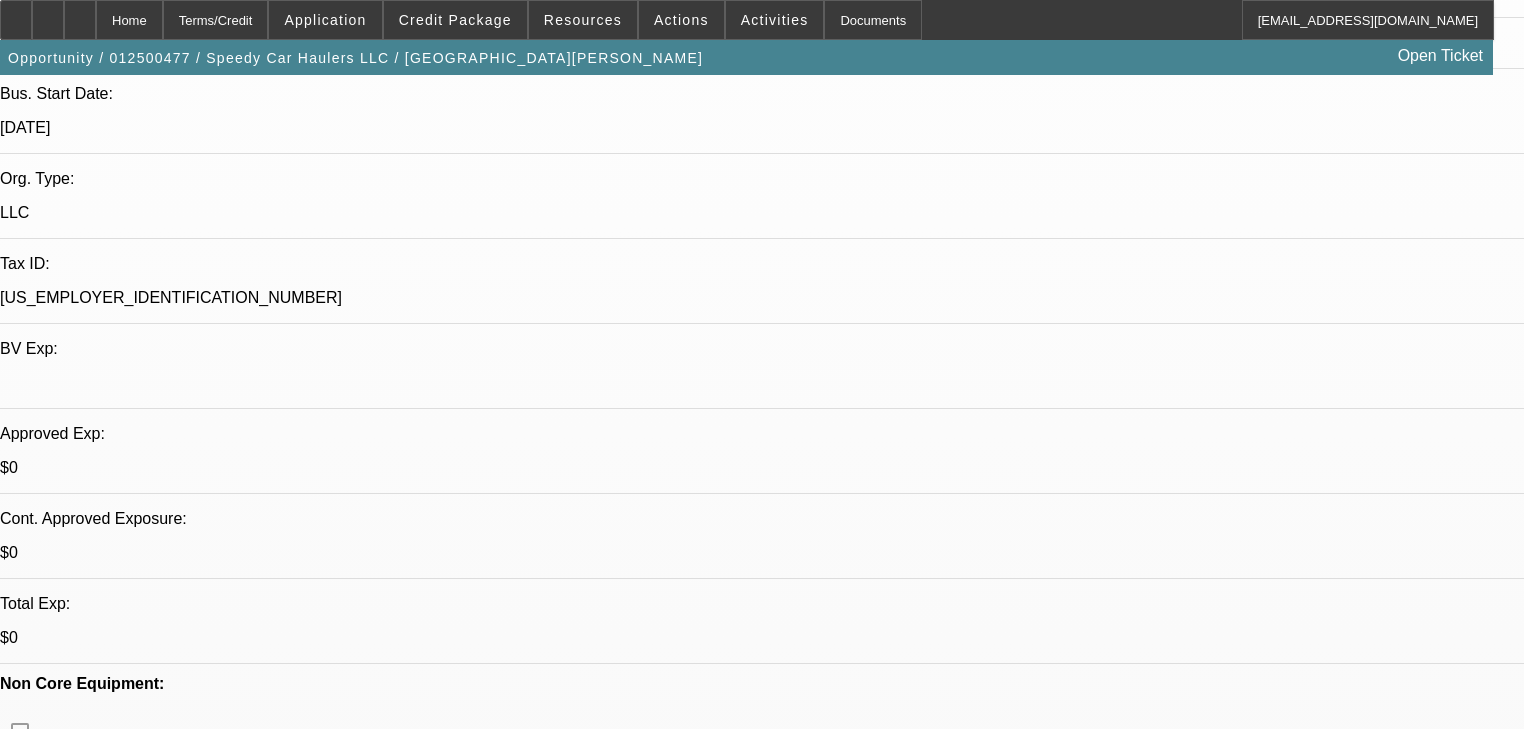 click on "631" at bounding box center [453, 2673] 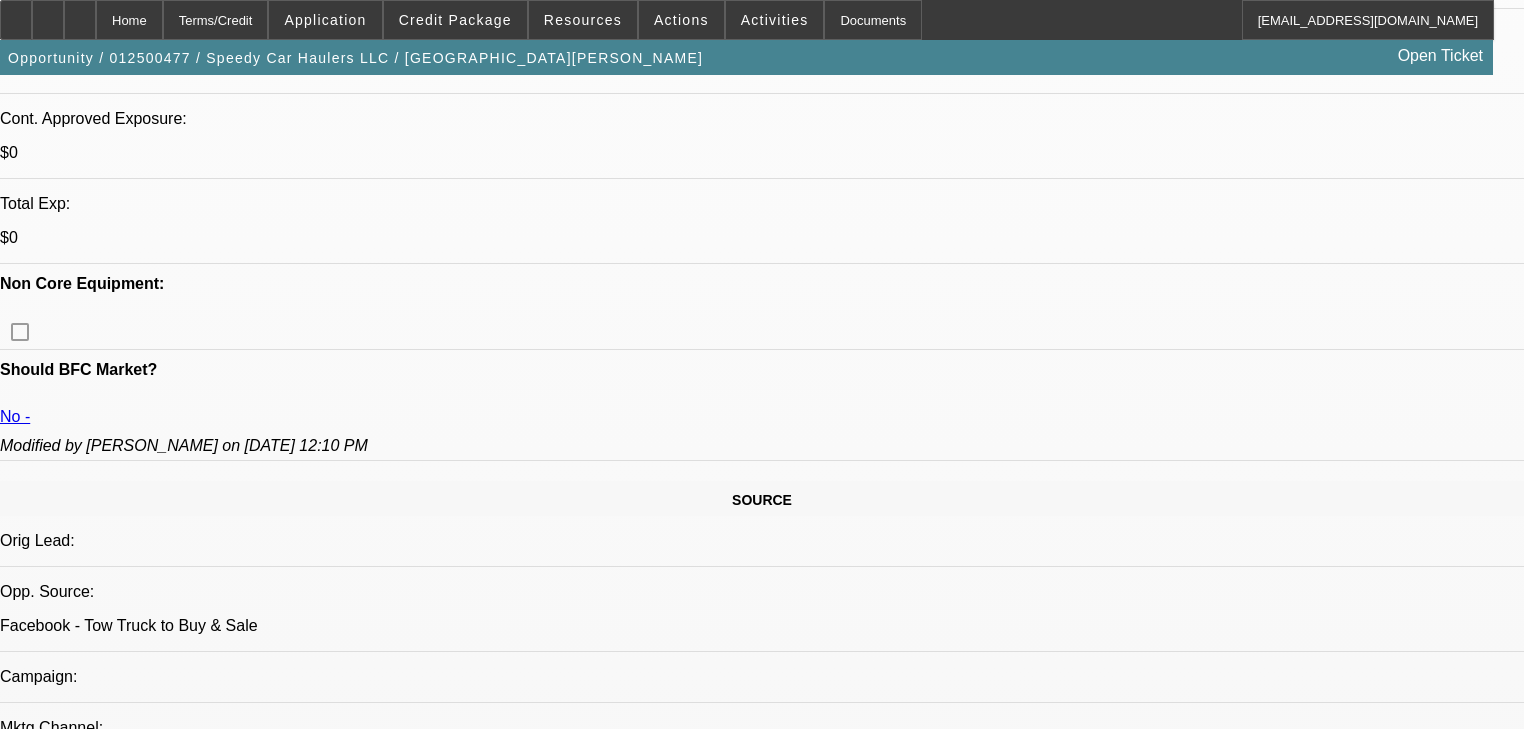 scroll, scrollTop: 800, scrollLeft: 0, axis: vertical 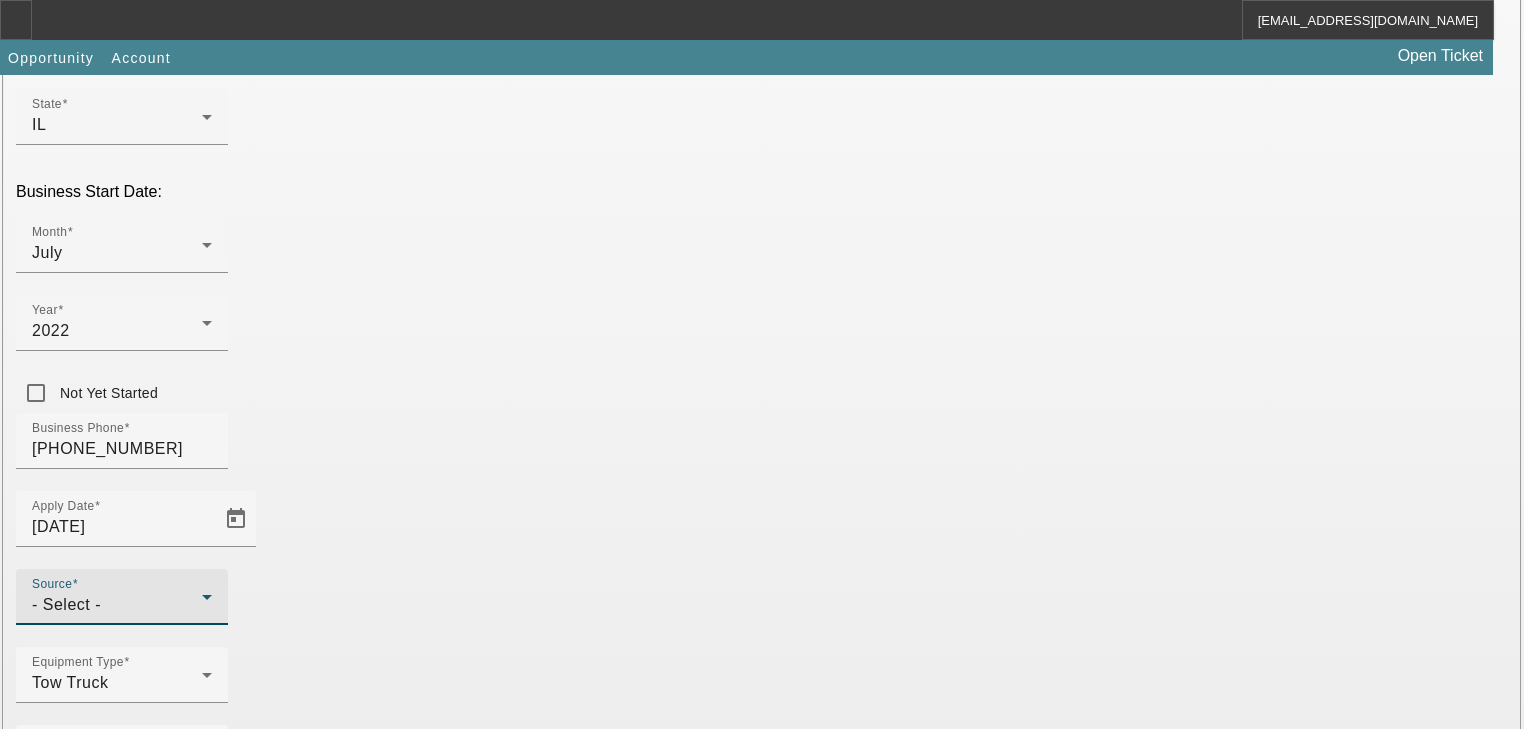 click on "- Select -" at bounding box center (117, 605) 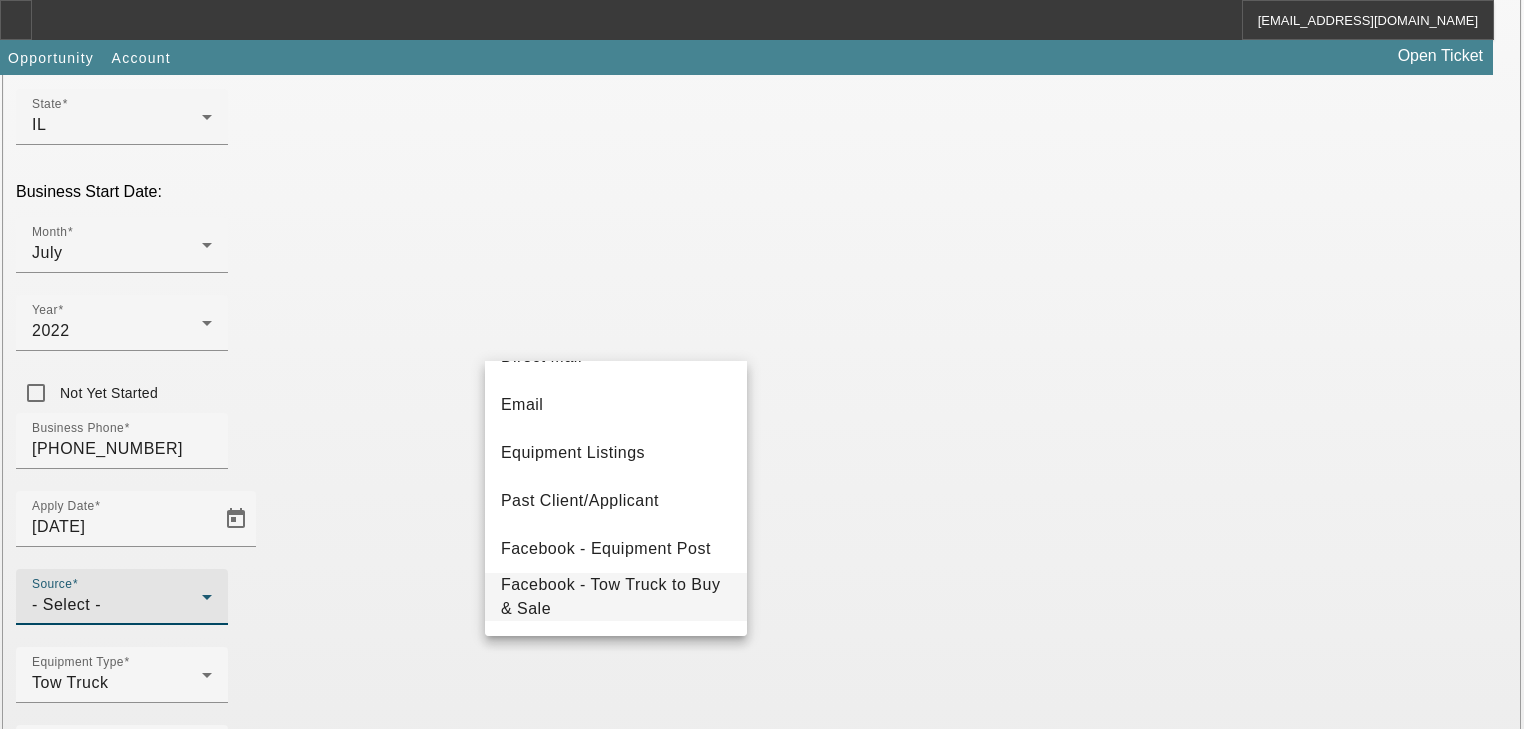 scroll, scrollTop: 240, scrollLeft: 0, axis: vertical 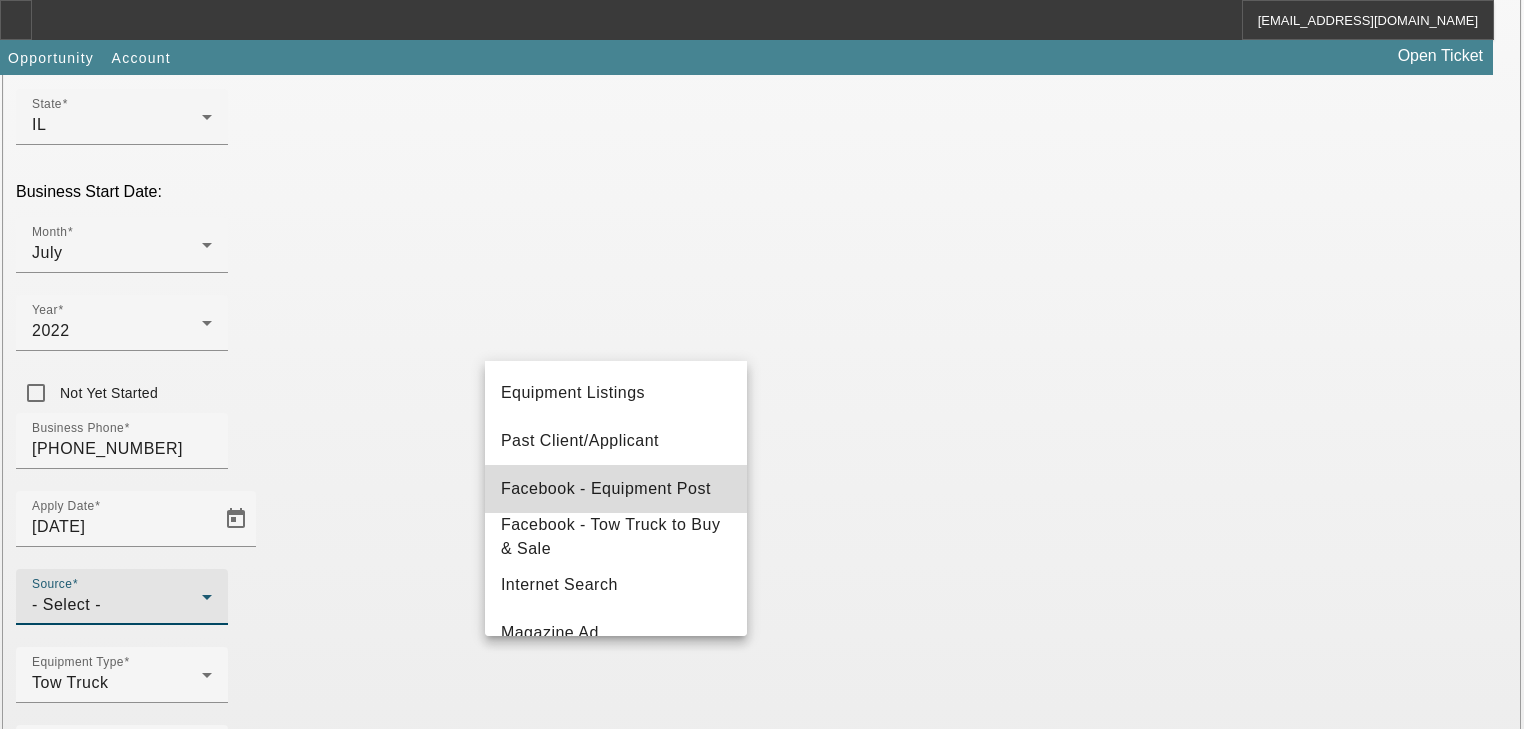 click on "Facebook - Equipment Post" at bounding box center (616, 489) 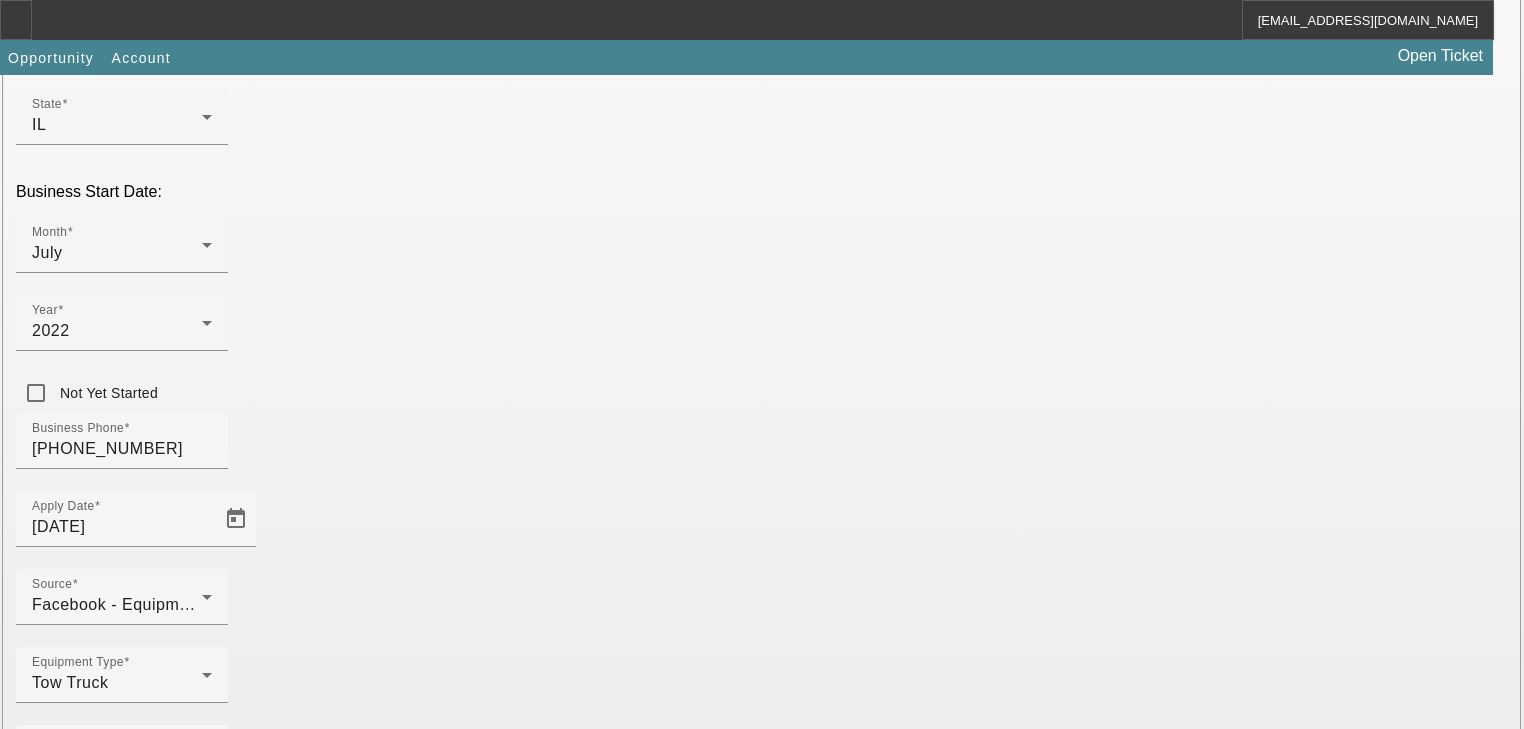 click on "Submit" at bounding box center [28, 2002] 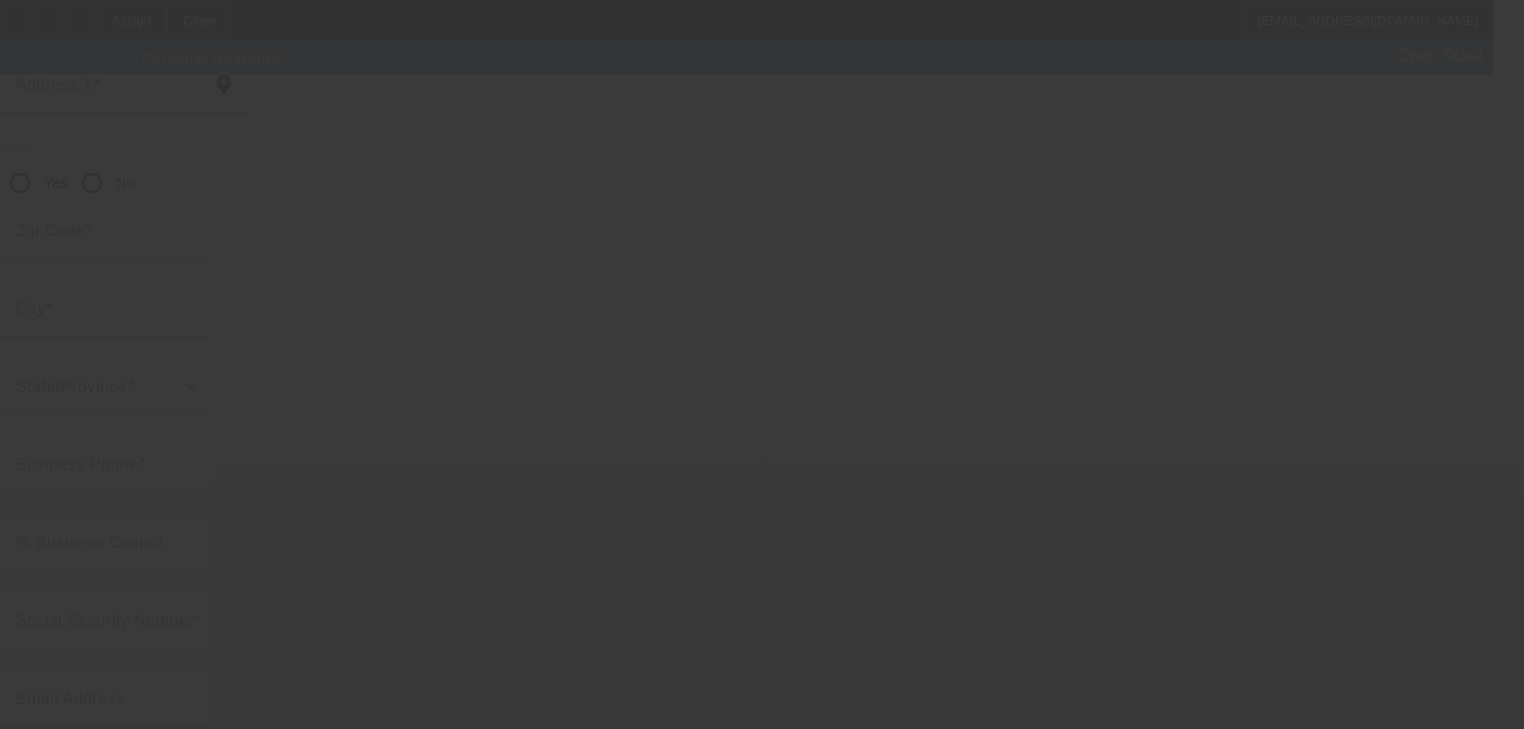 scroll, scrollTop: 244, scrollLeft: 0, axis: vertical 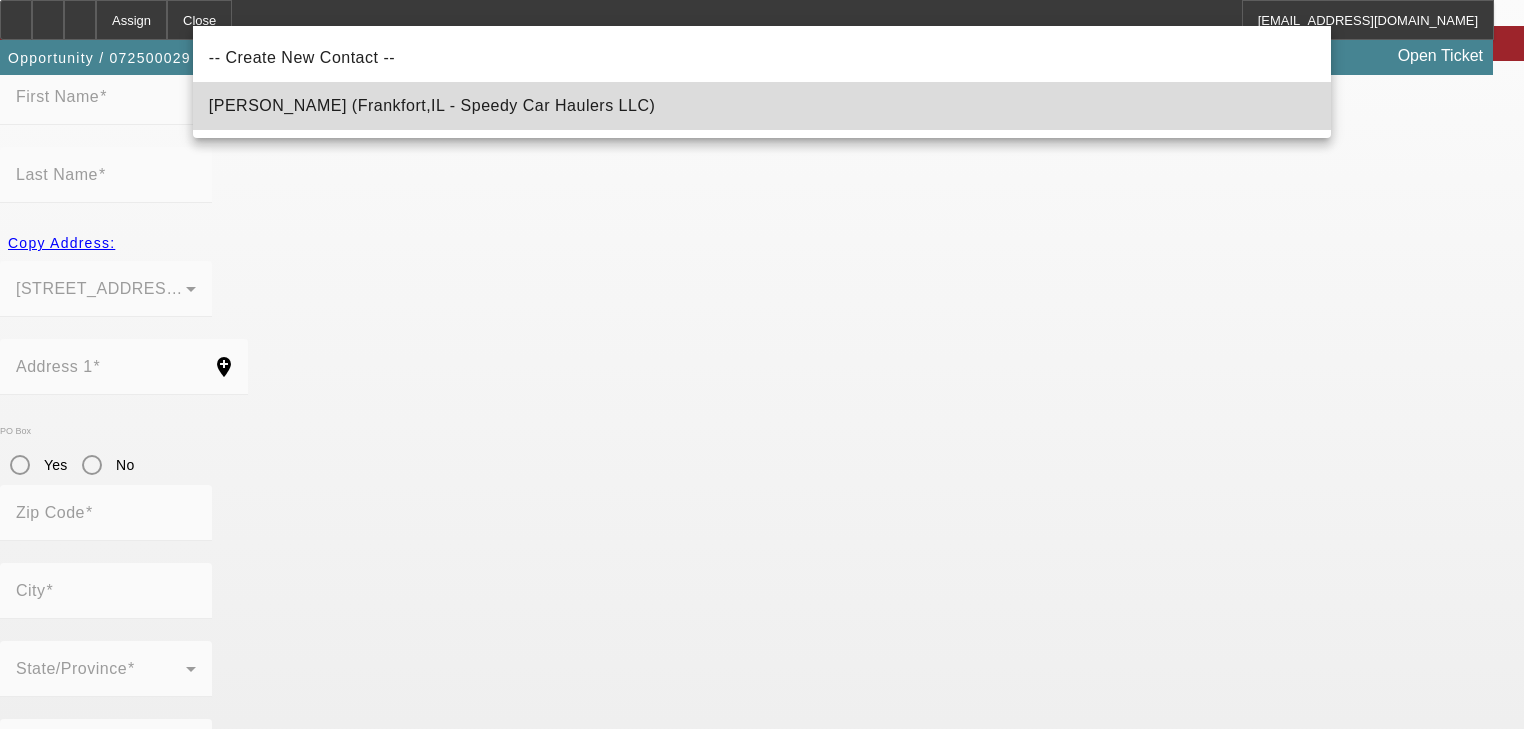 click on "Linares, Johnny (Frankfort,IL - Speedy Car Haulers LLC)" at bounding box center [432, 106] 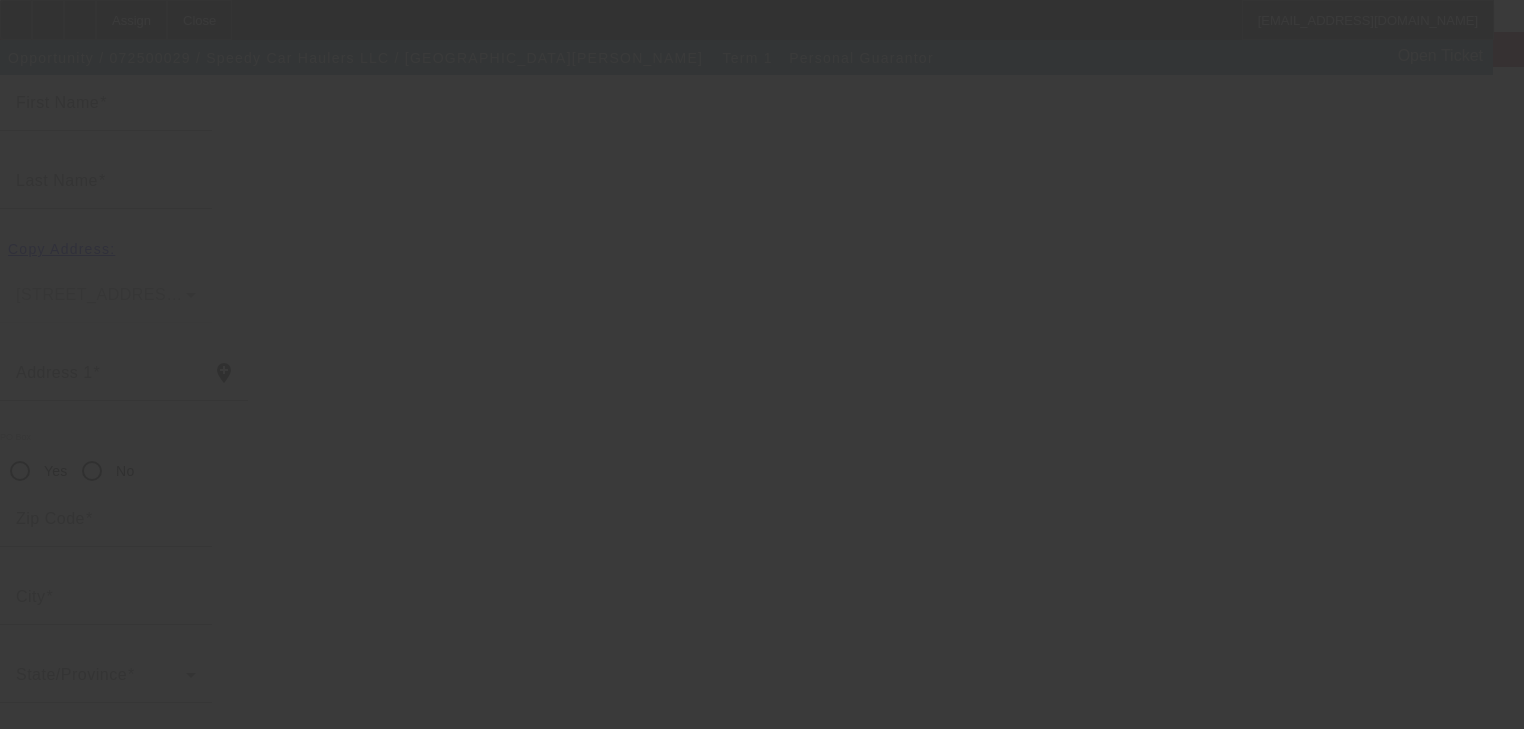 type on "Johnny" 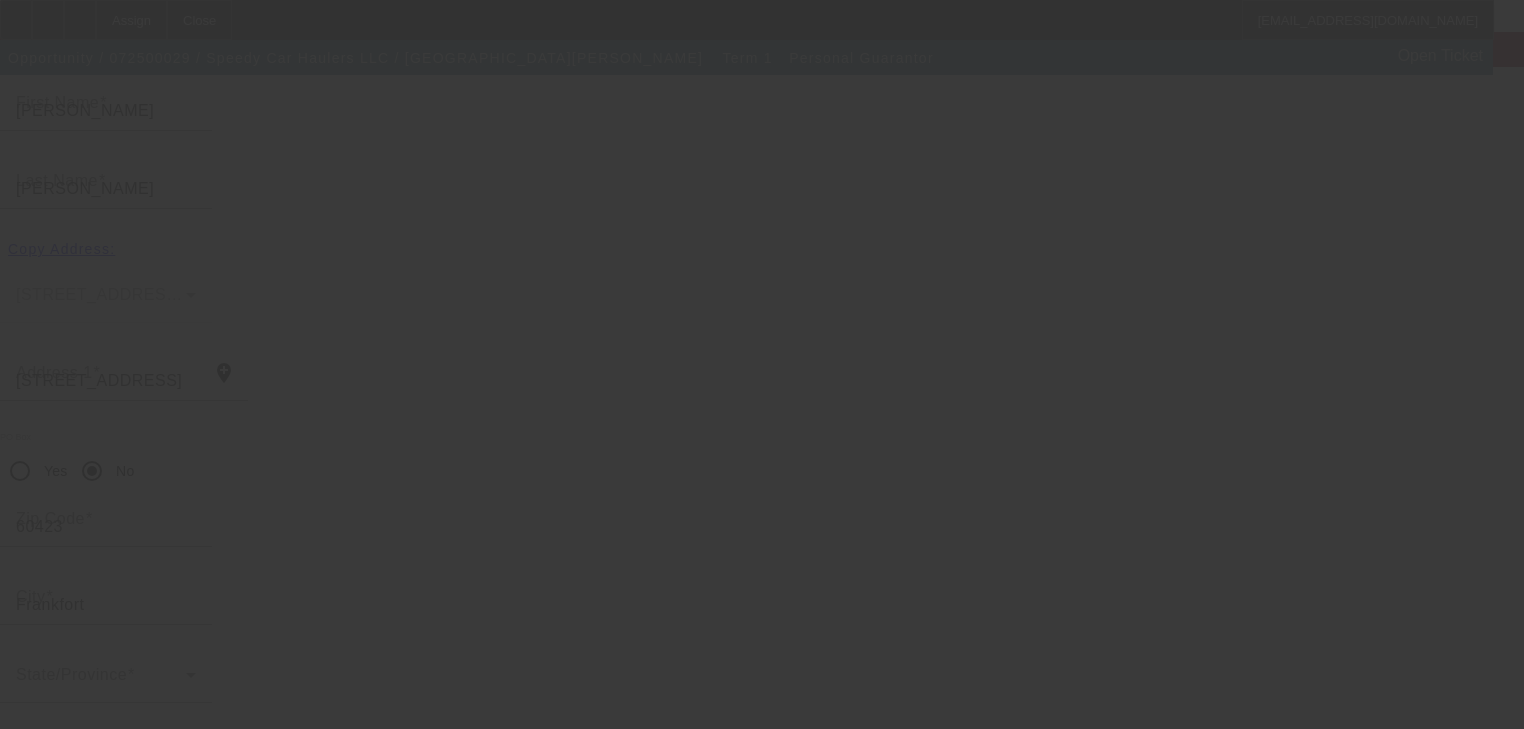 type on "100" 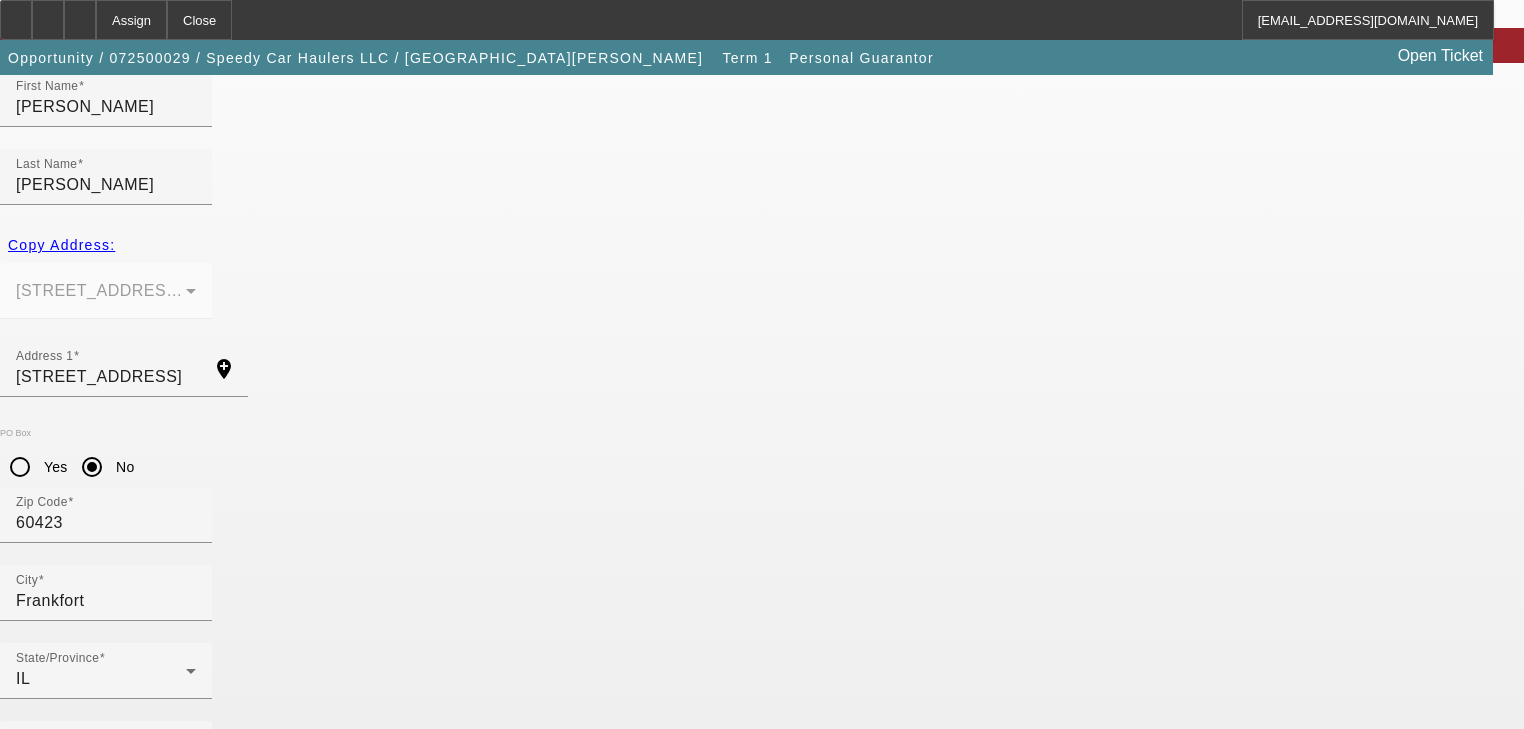 scroll, scrollTop: 244, scrollLeft: 0, axis: vertical 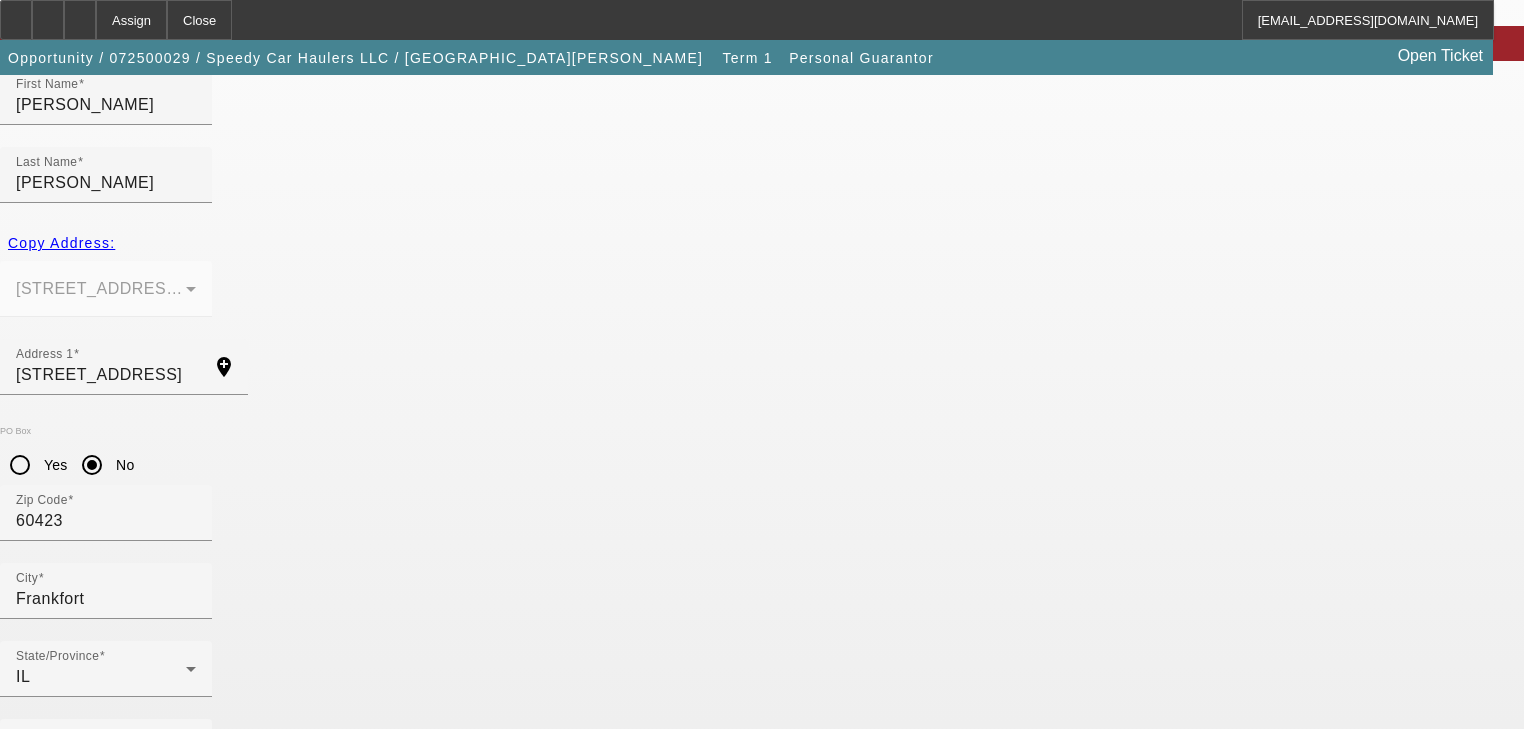 click on "Submit" at bounding box center [28, 1864] 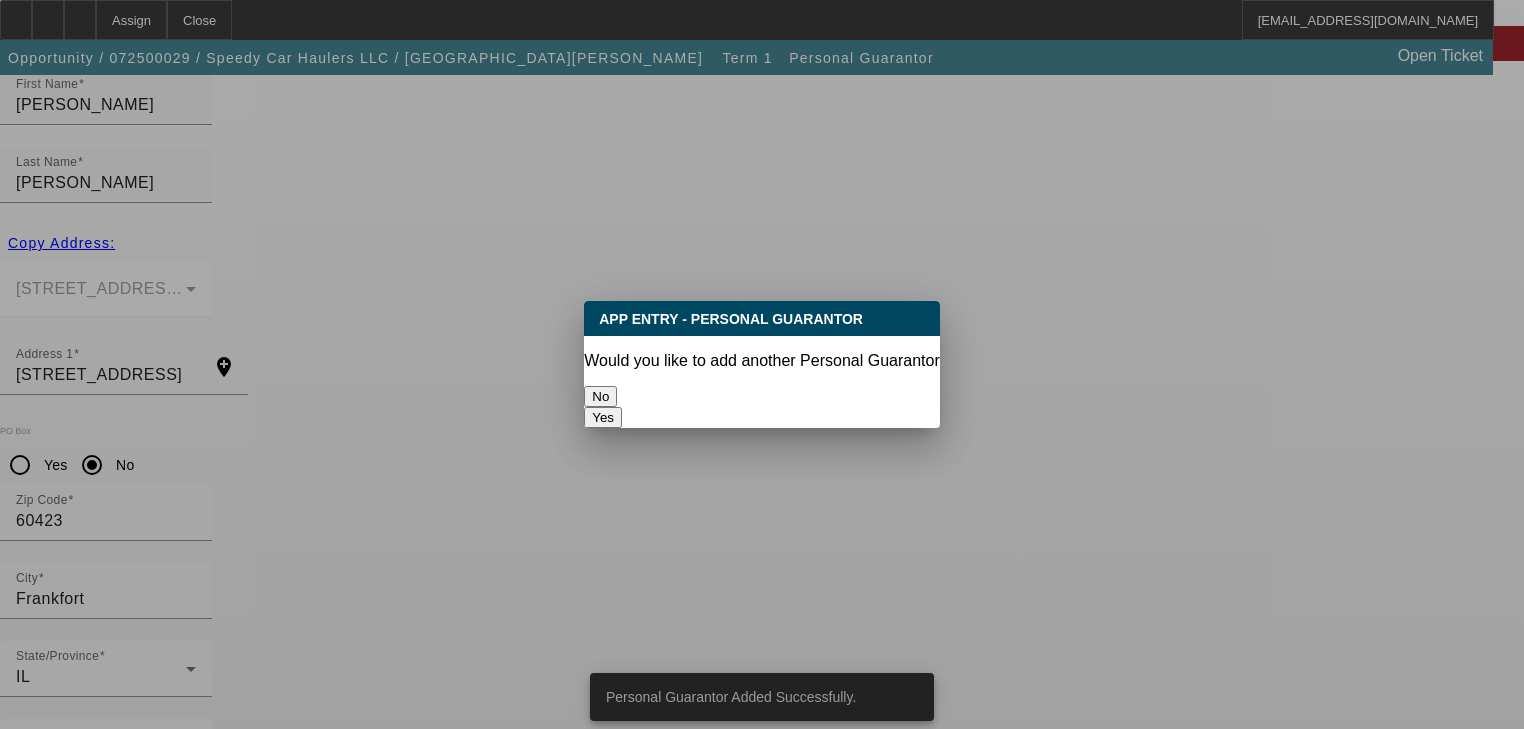 scroll, scrollTop: 0, scrollLeft: 0, axis: both 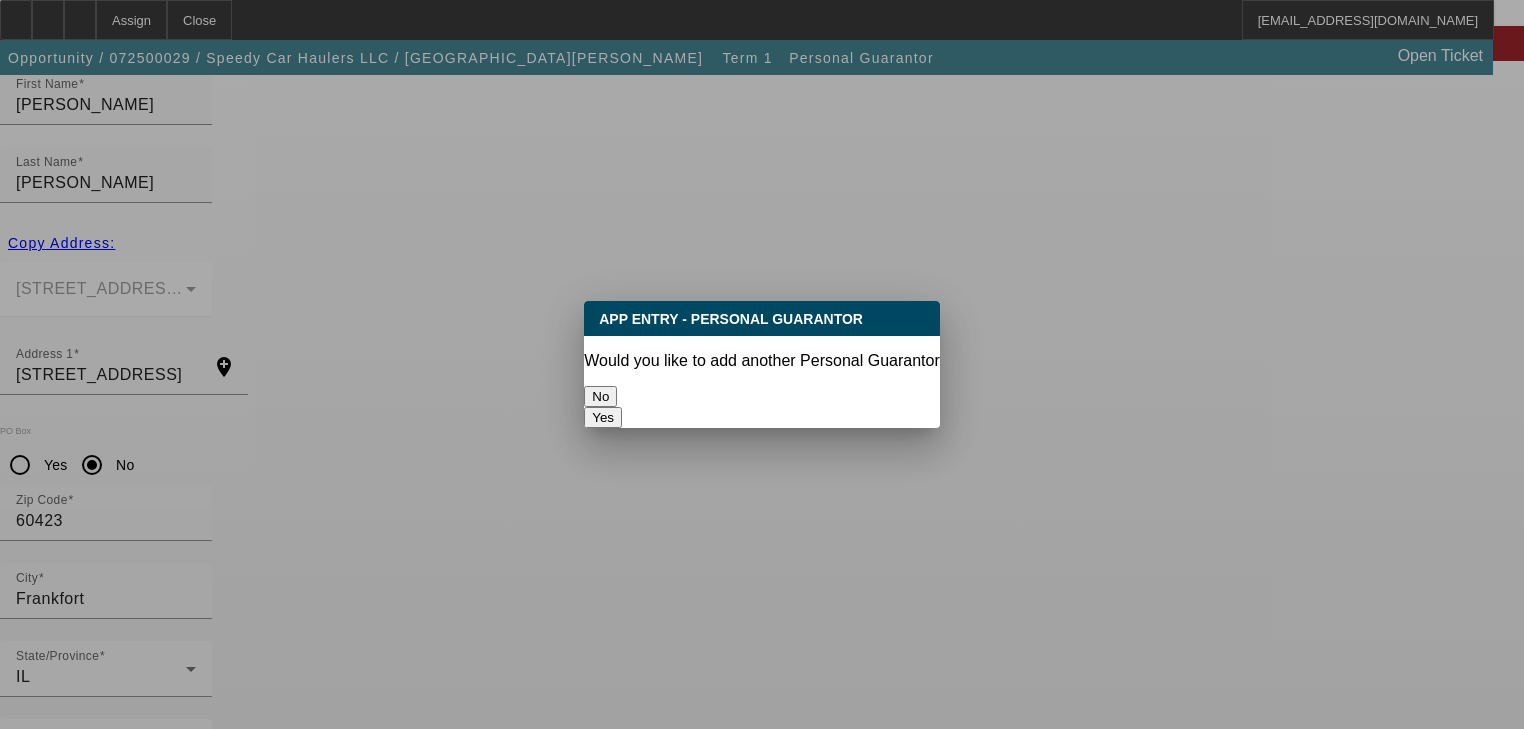 click on "No" at bounding box center (600, 396) 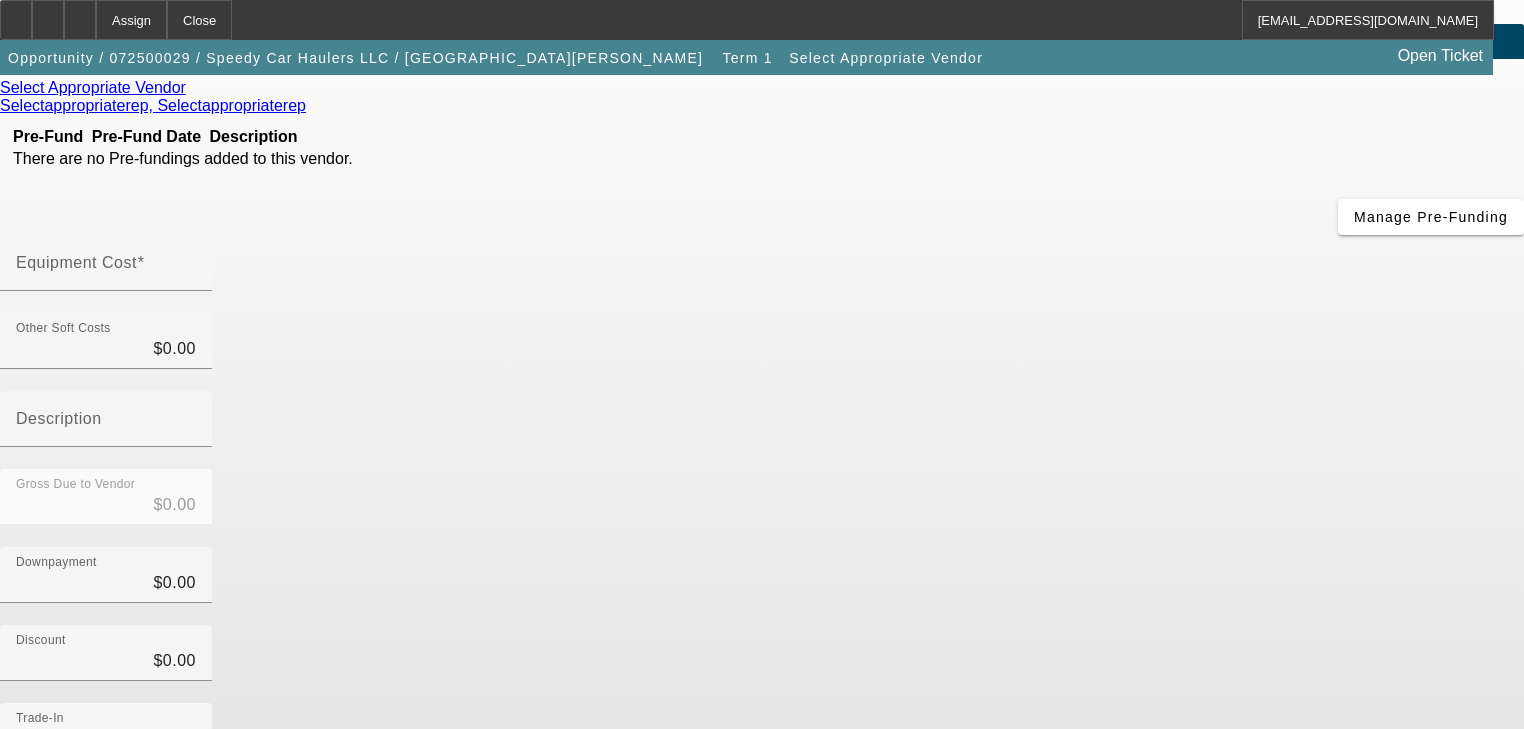 scroll, scrollTop: 0, scrollLeft: 0, axis: both 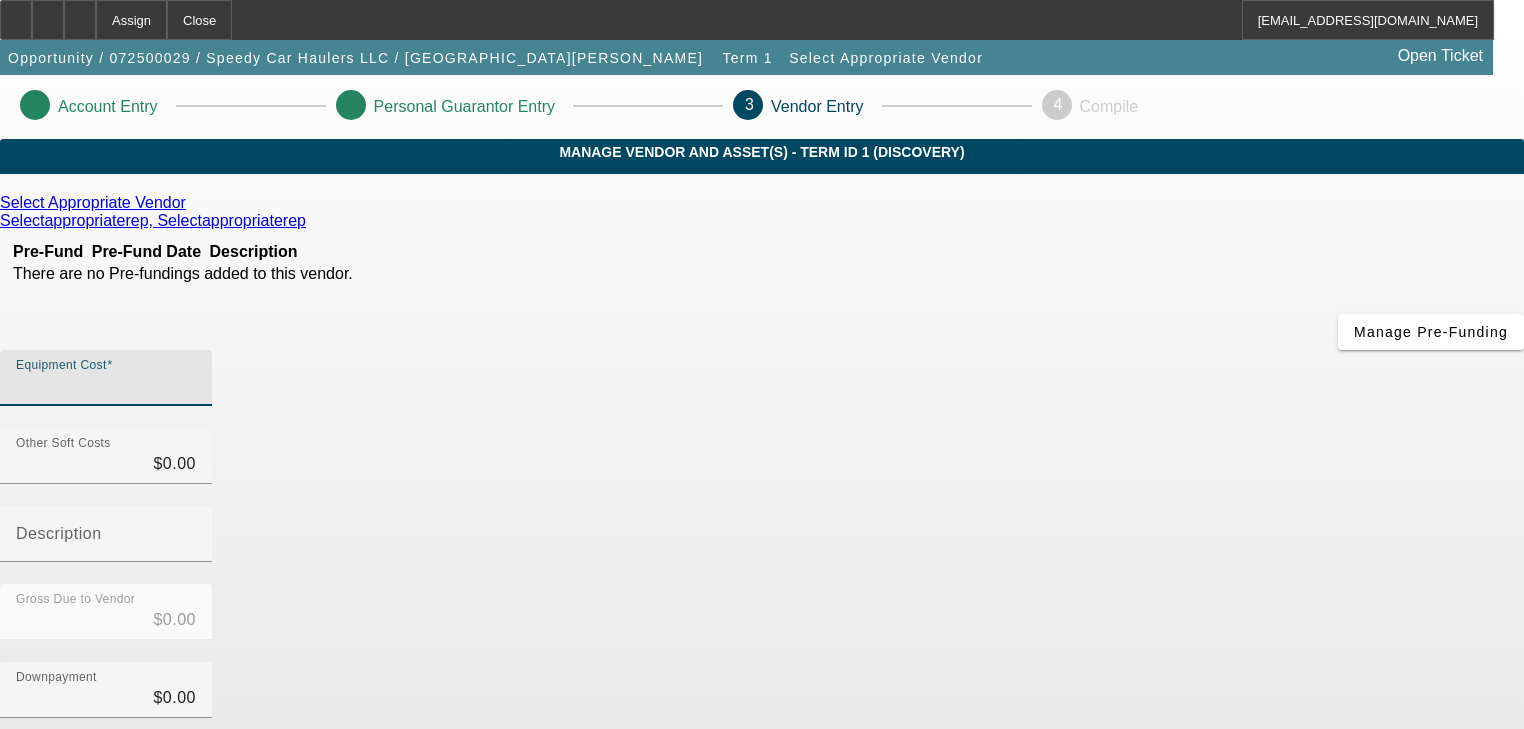 click on "Equipment Cost" at bounding box center [106, 386] 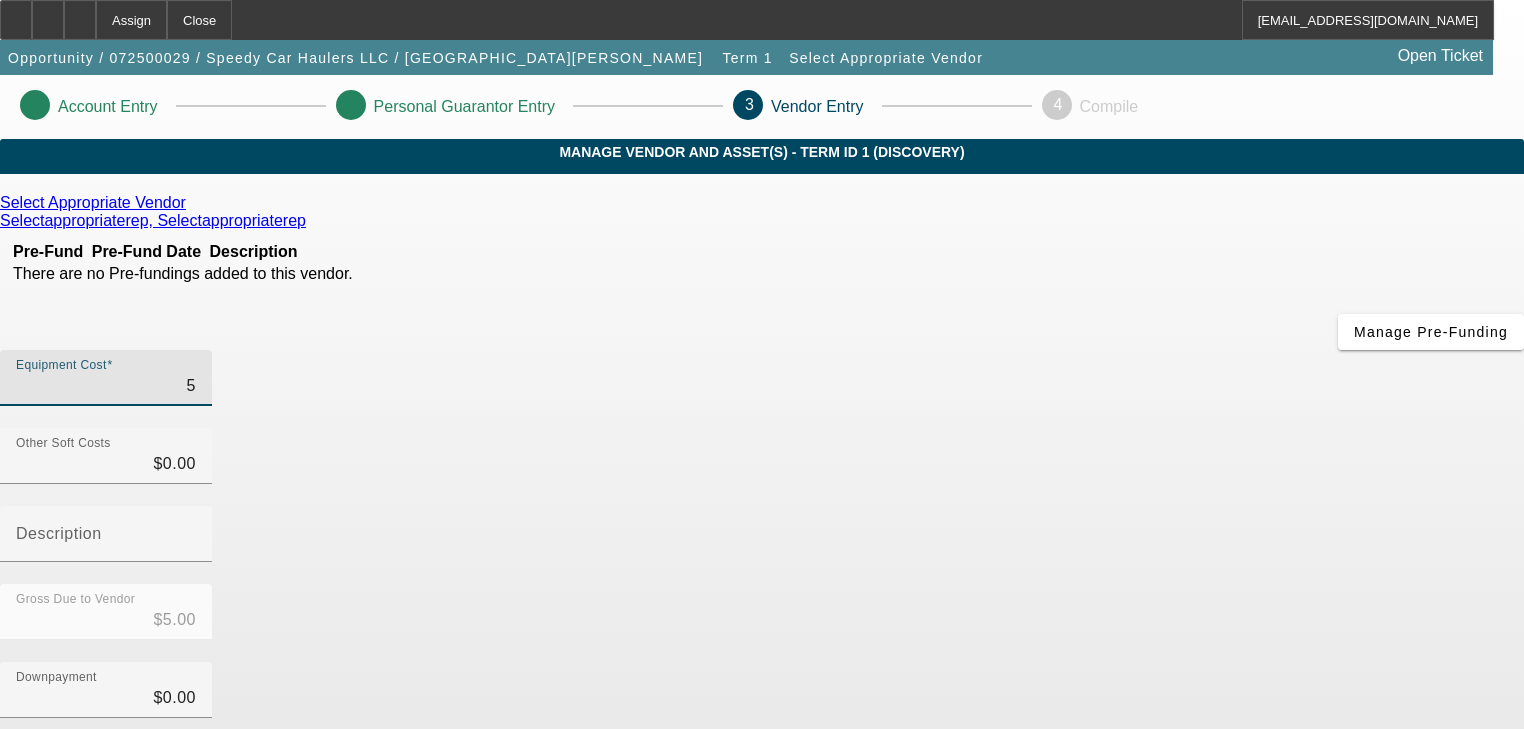 type on "50" 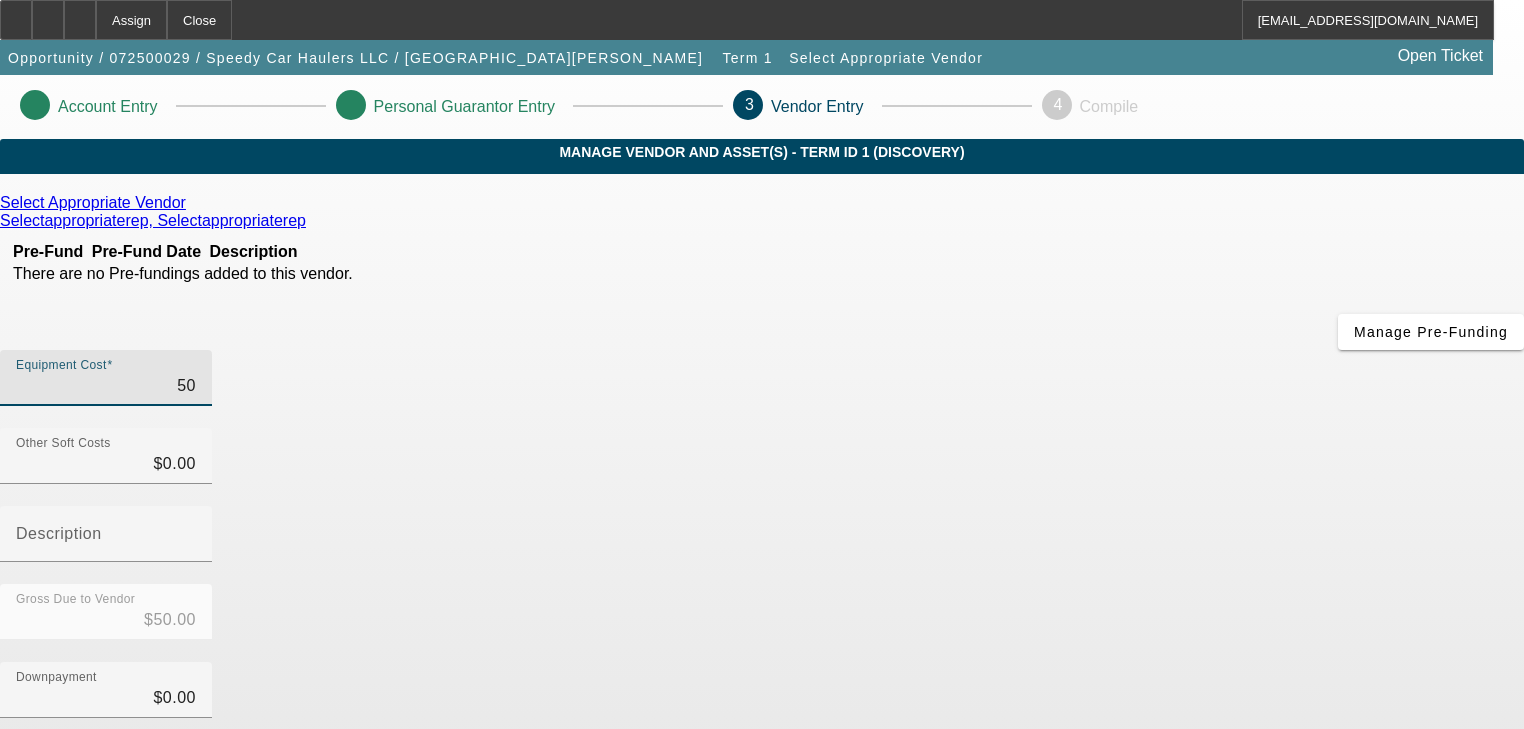 type on "5" 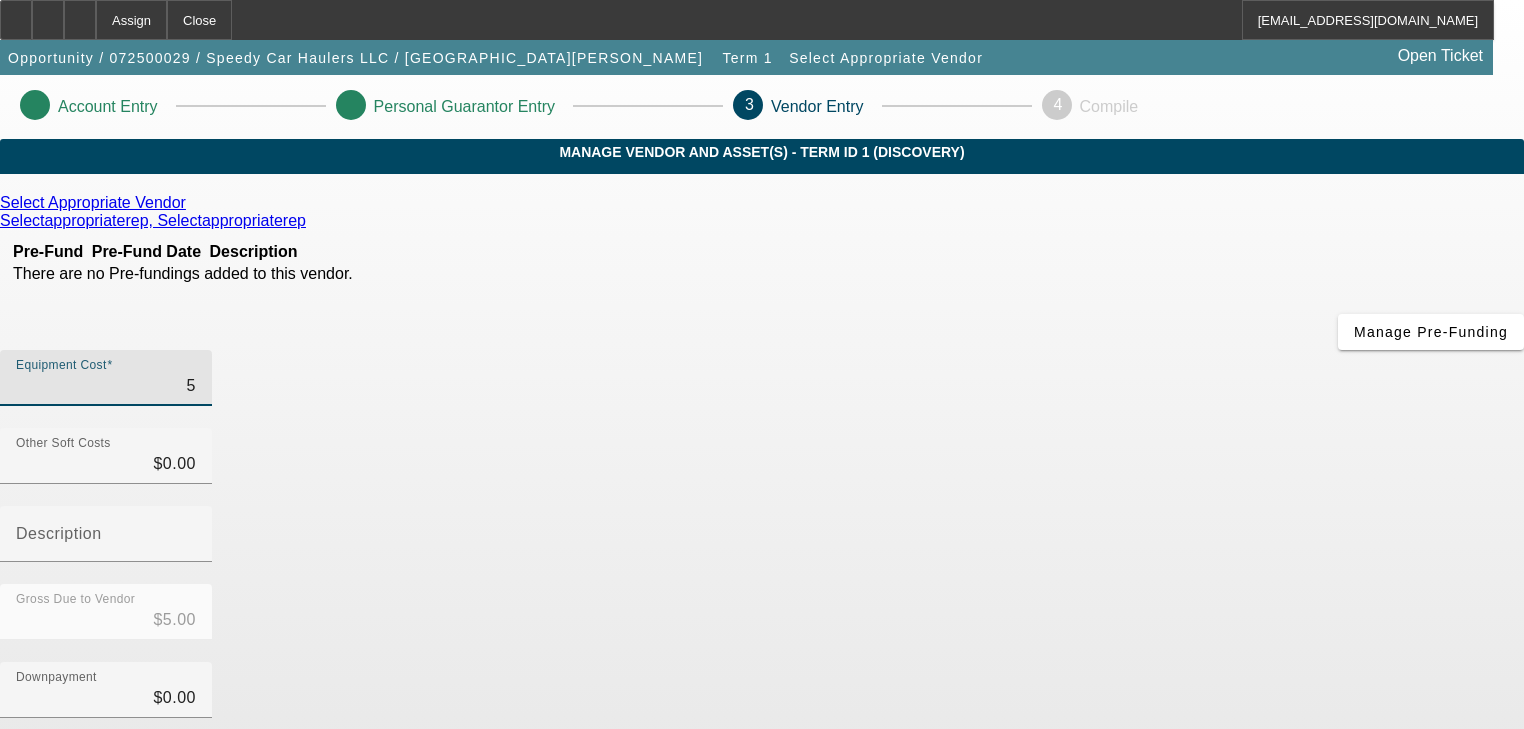 type on "50" 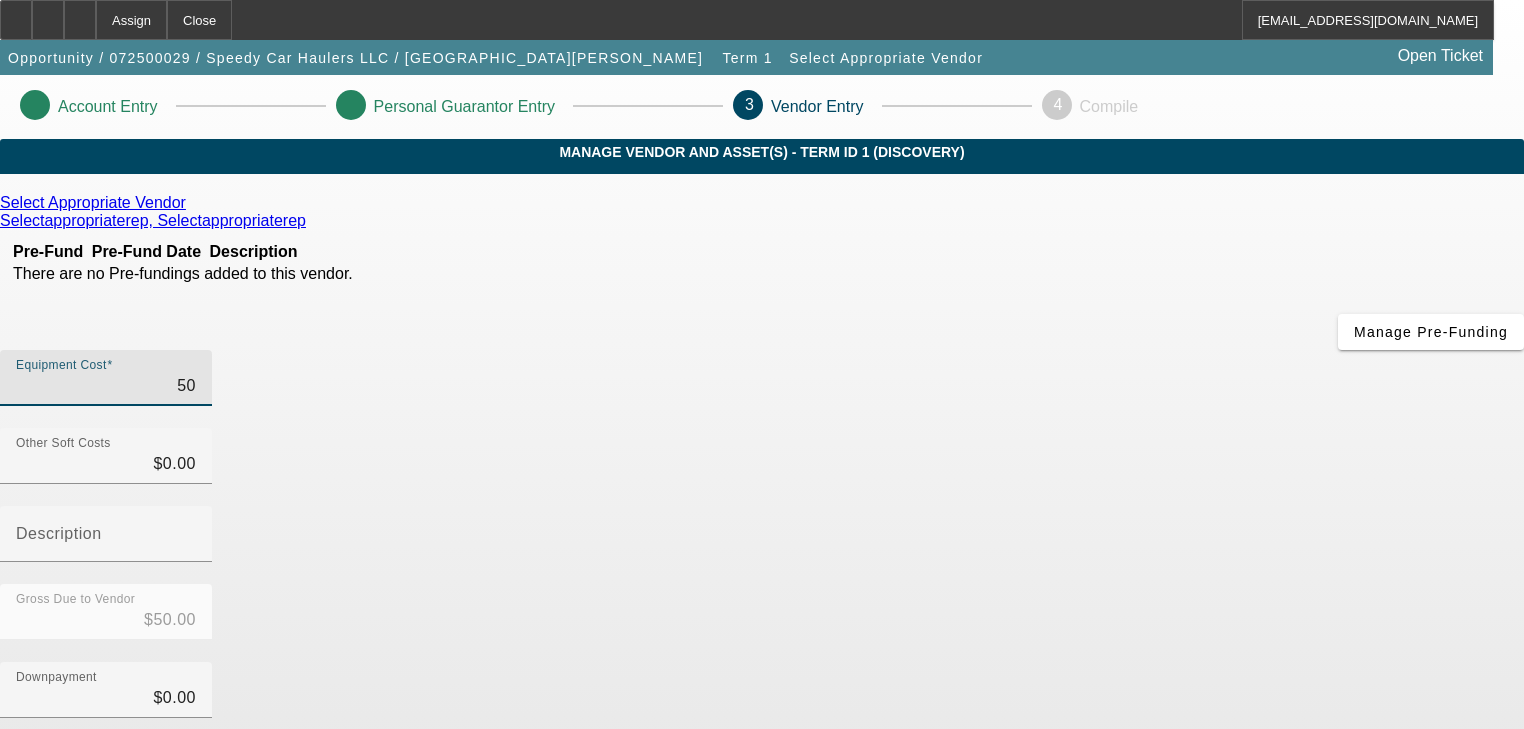 type on "500" 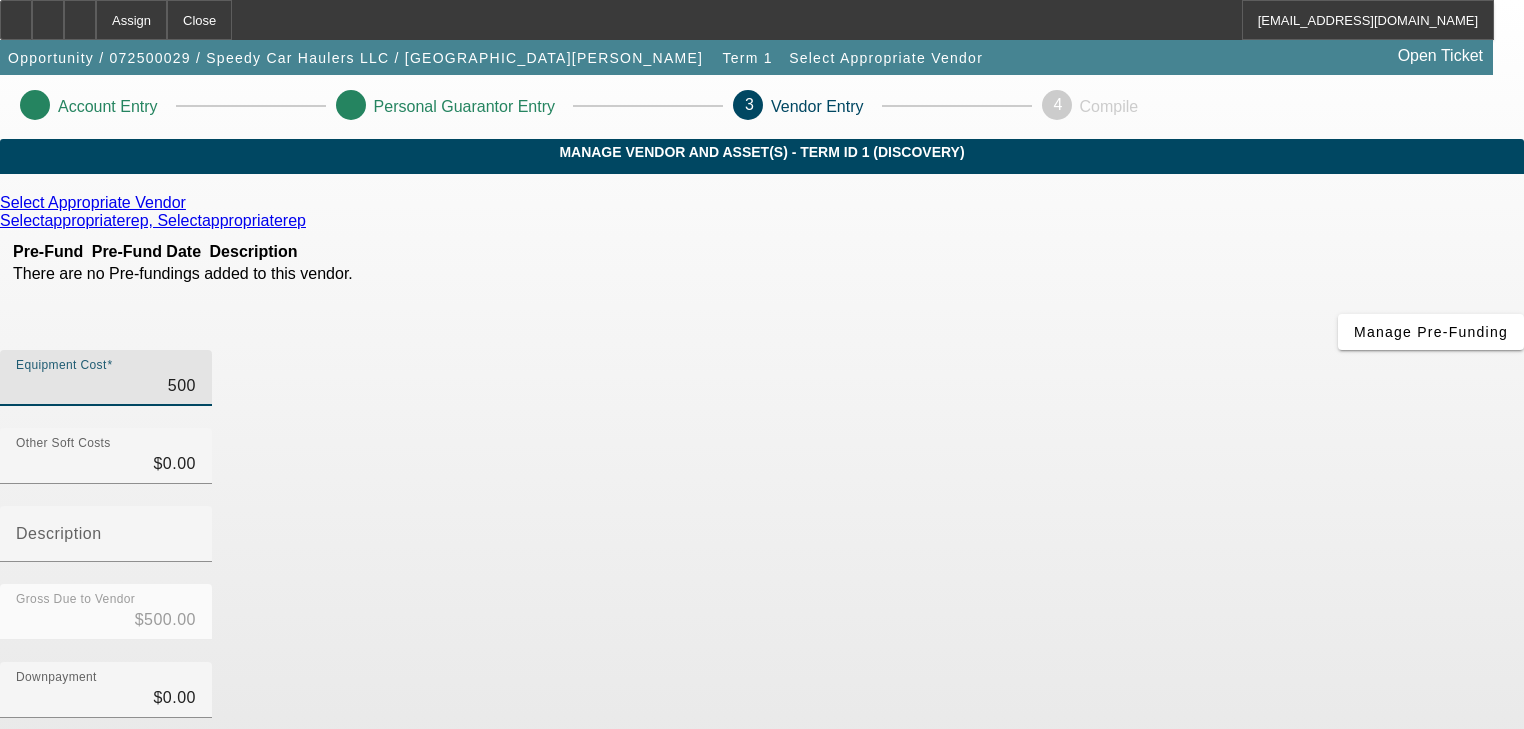 type on "5000" 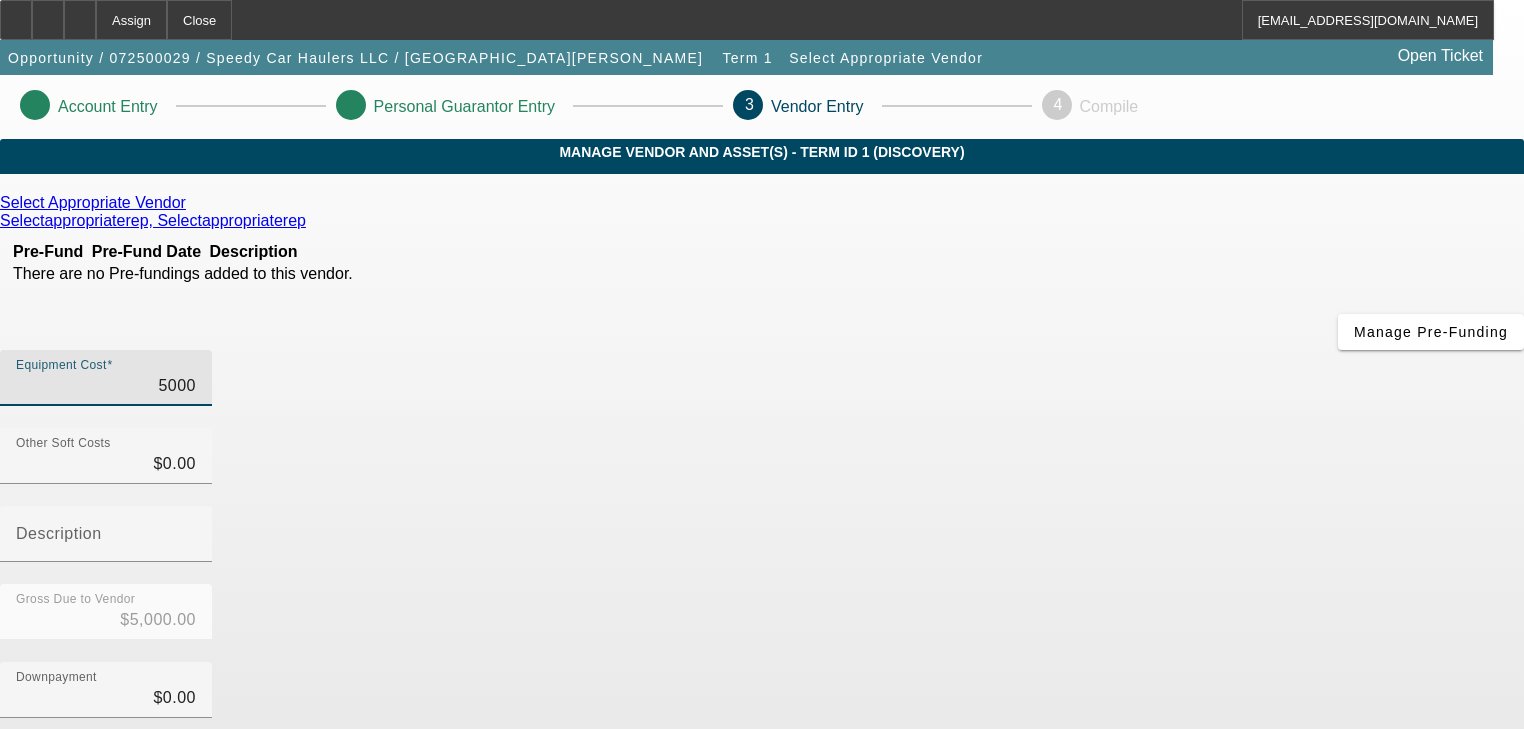 type on "$5,000.00" 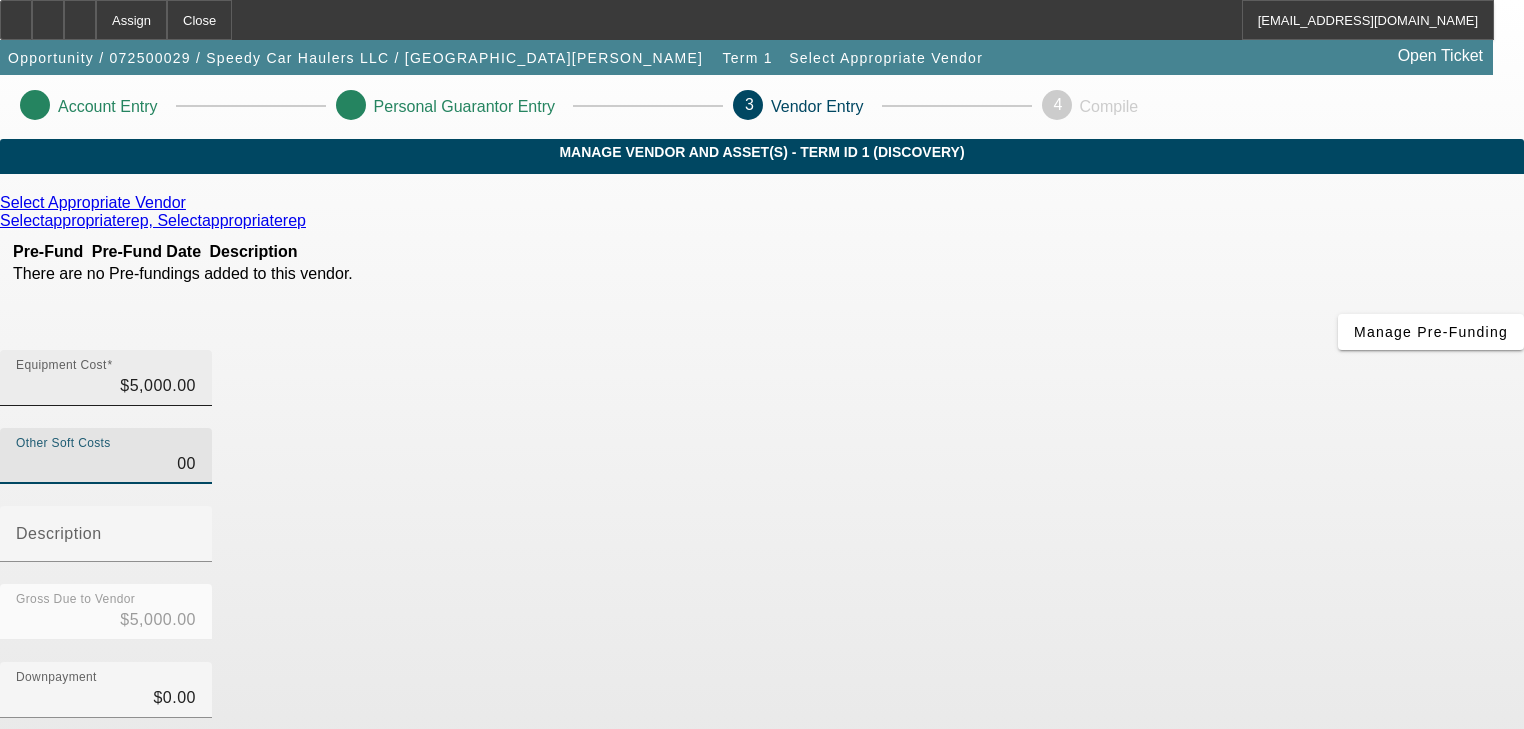 type on "00" 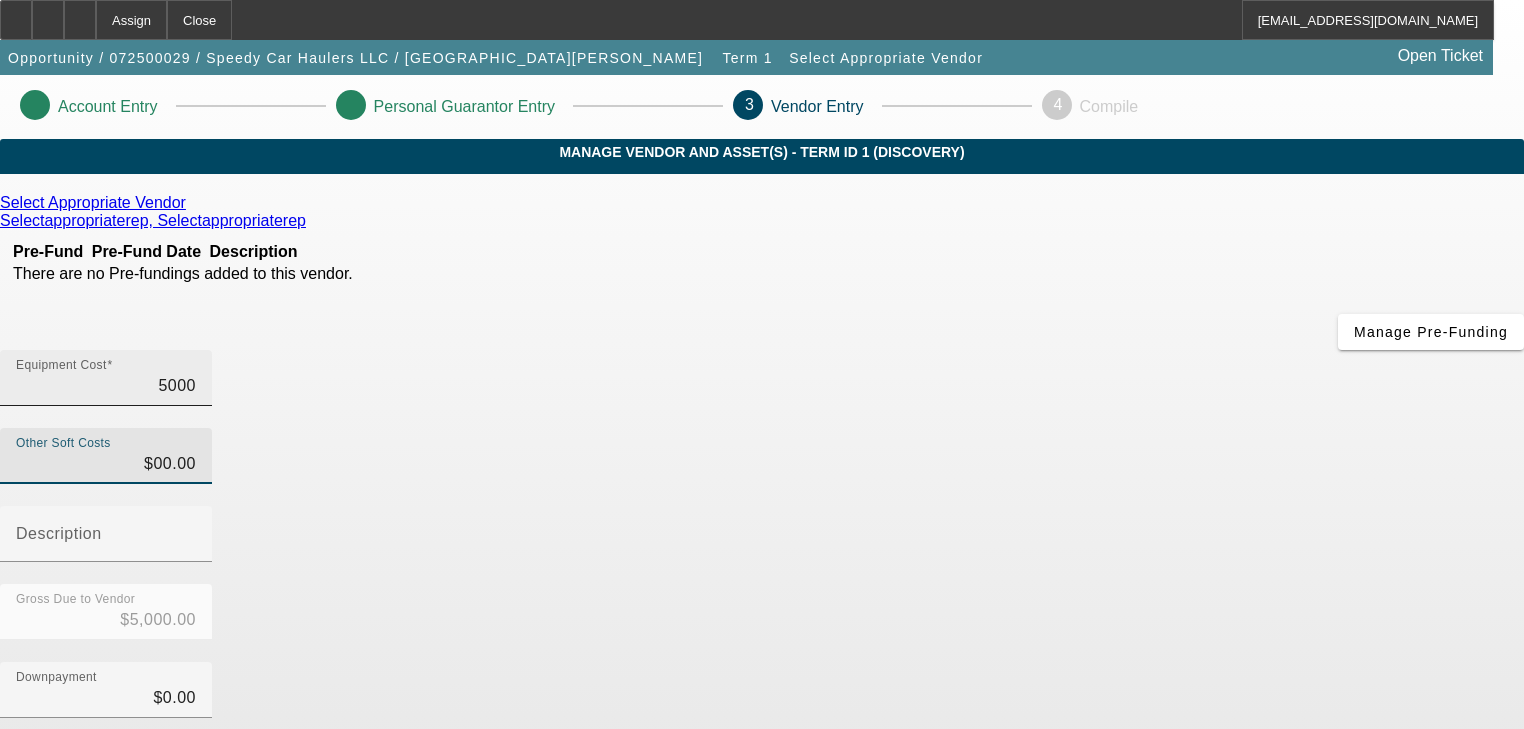 click on "5000" at bounding box center [106, 386] 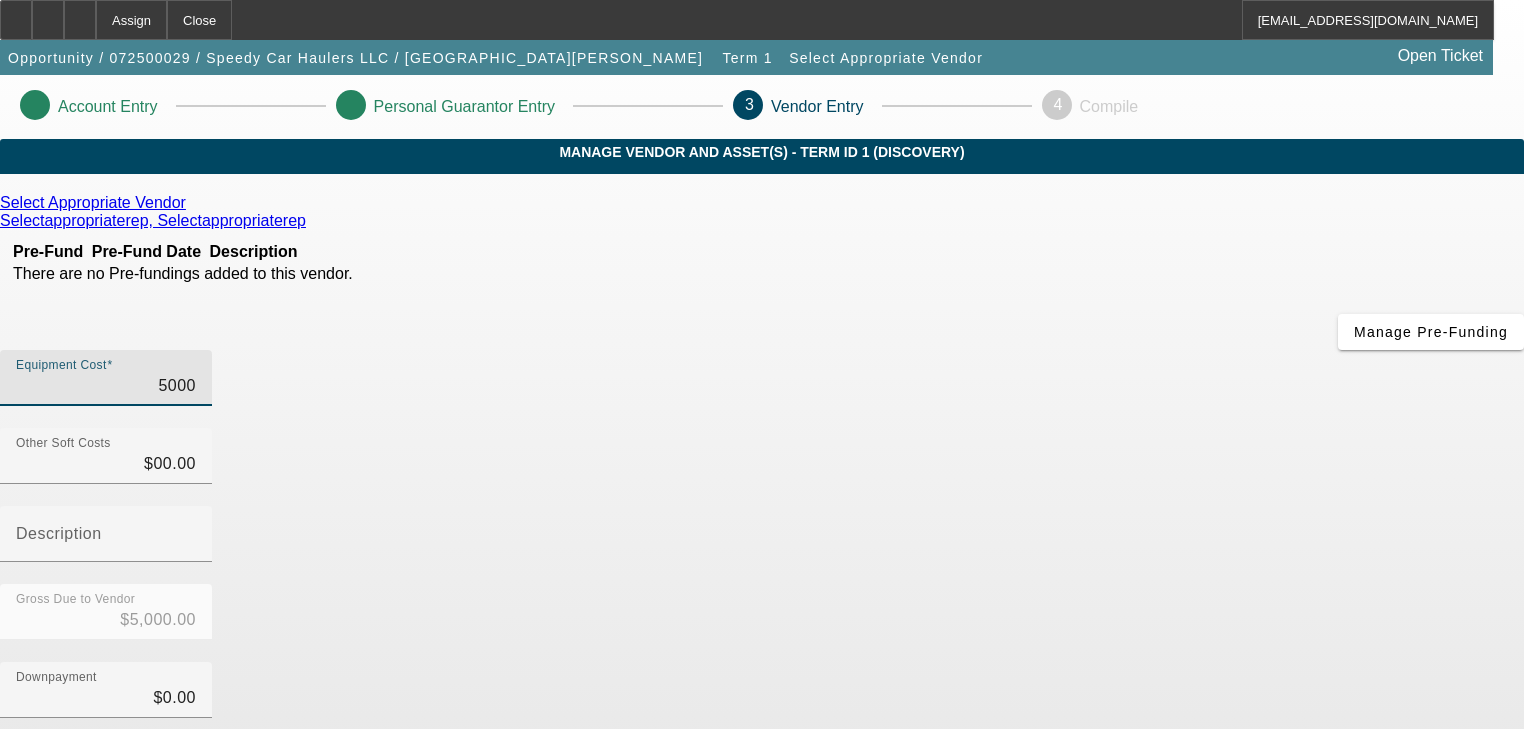 click on "5000" at bounding box center [106, 386] 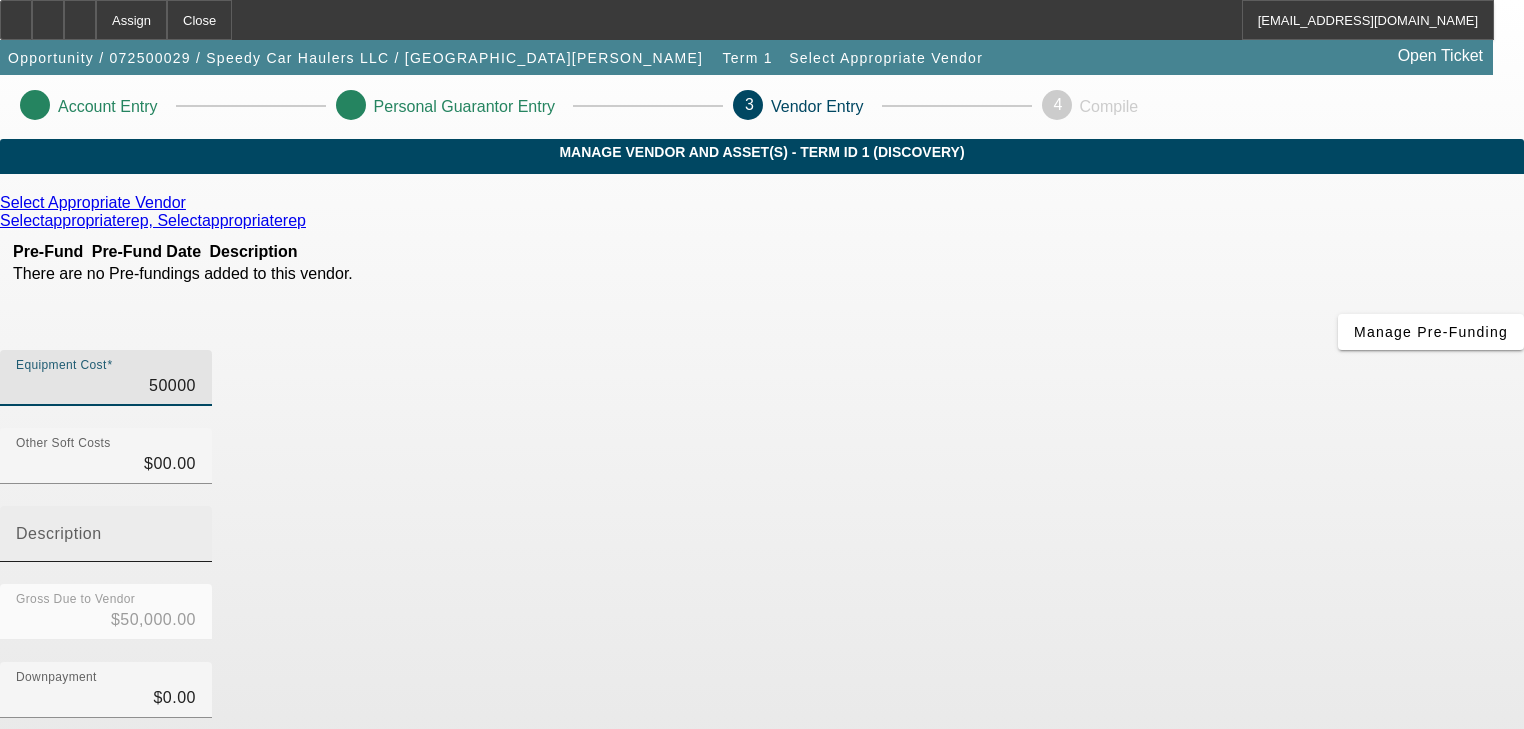 type on "$50,000.00" 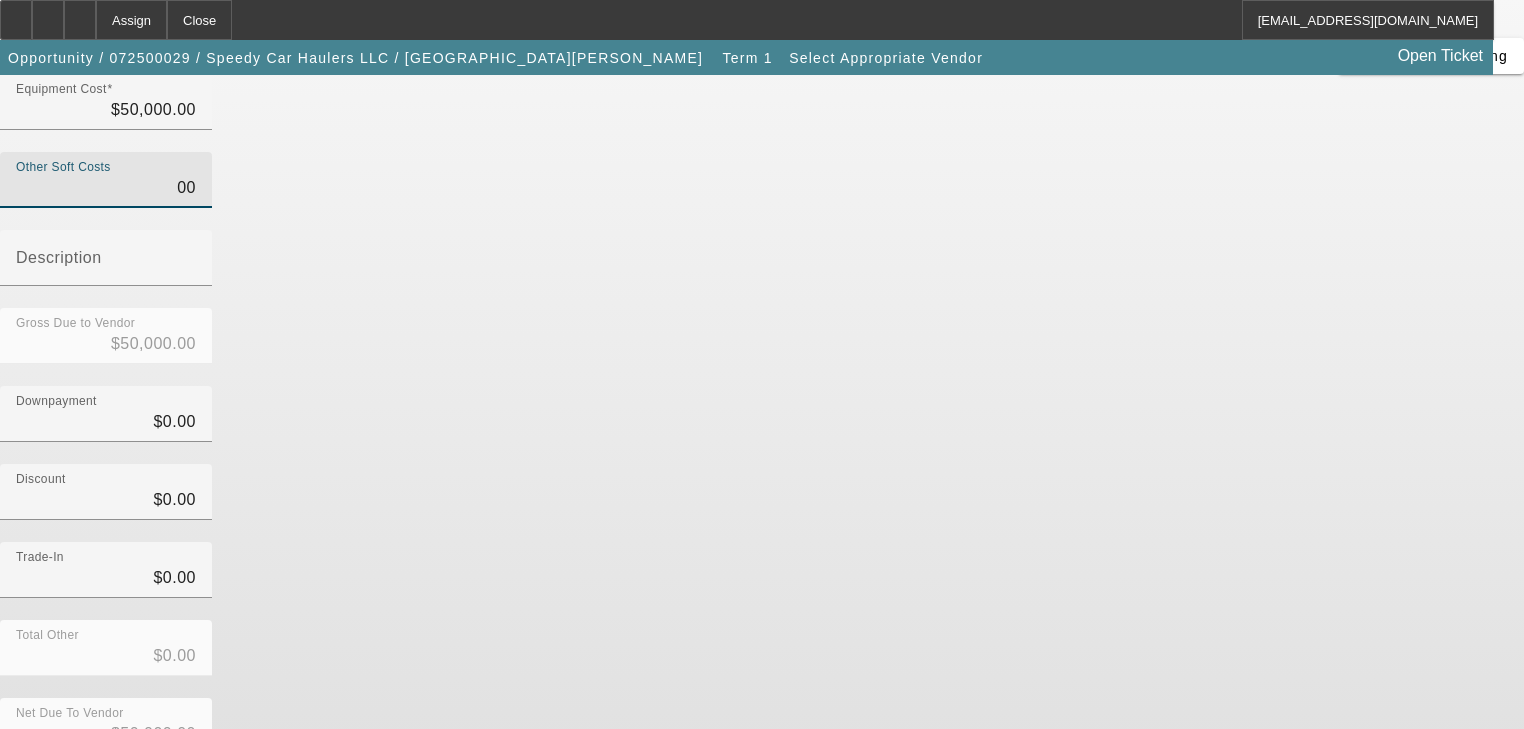 scroll, scrollTop: 278, scrollLeft: 0, axis: vertical 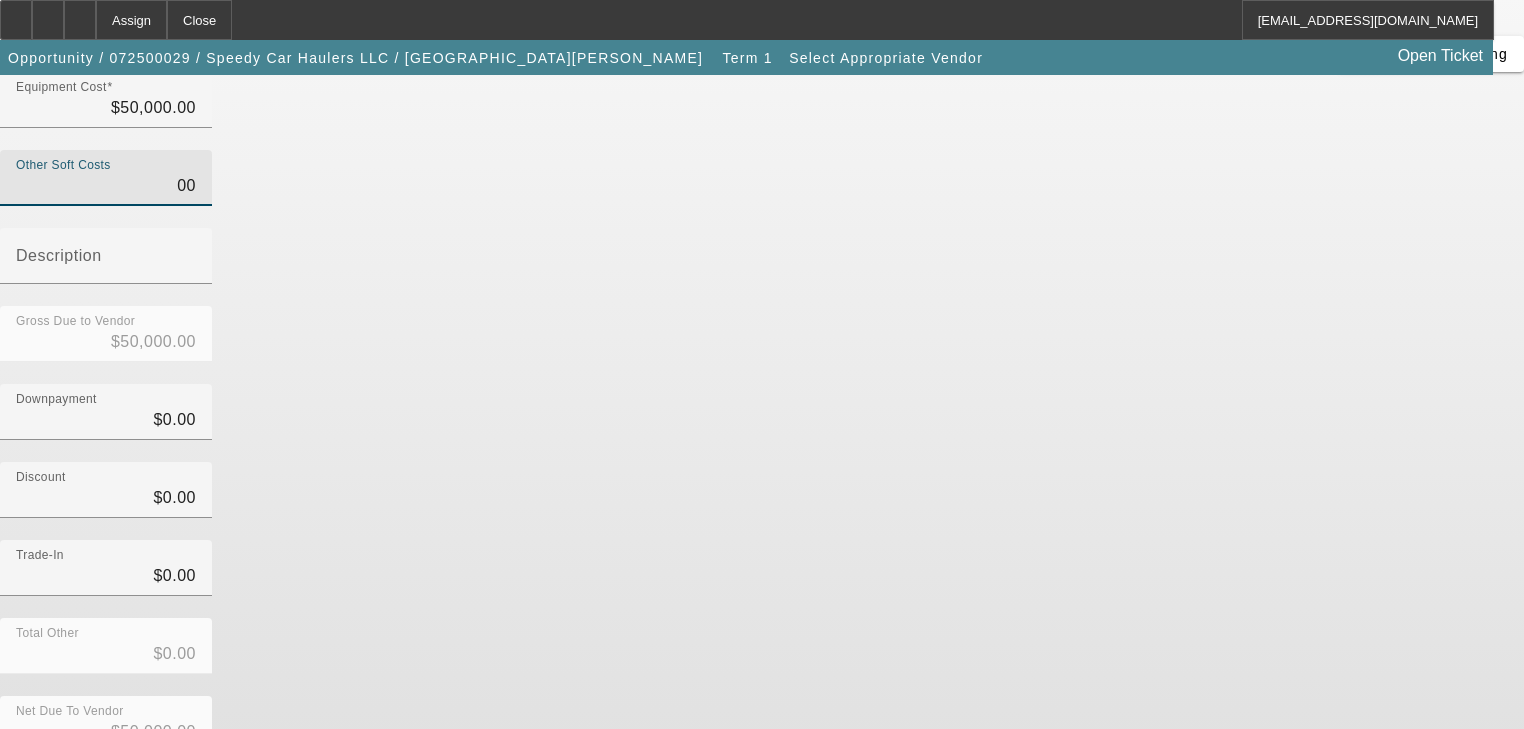 type on "$00.00" 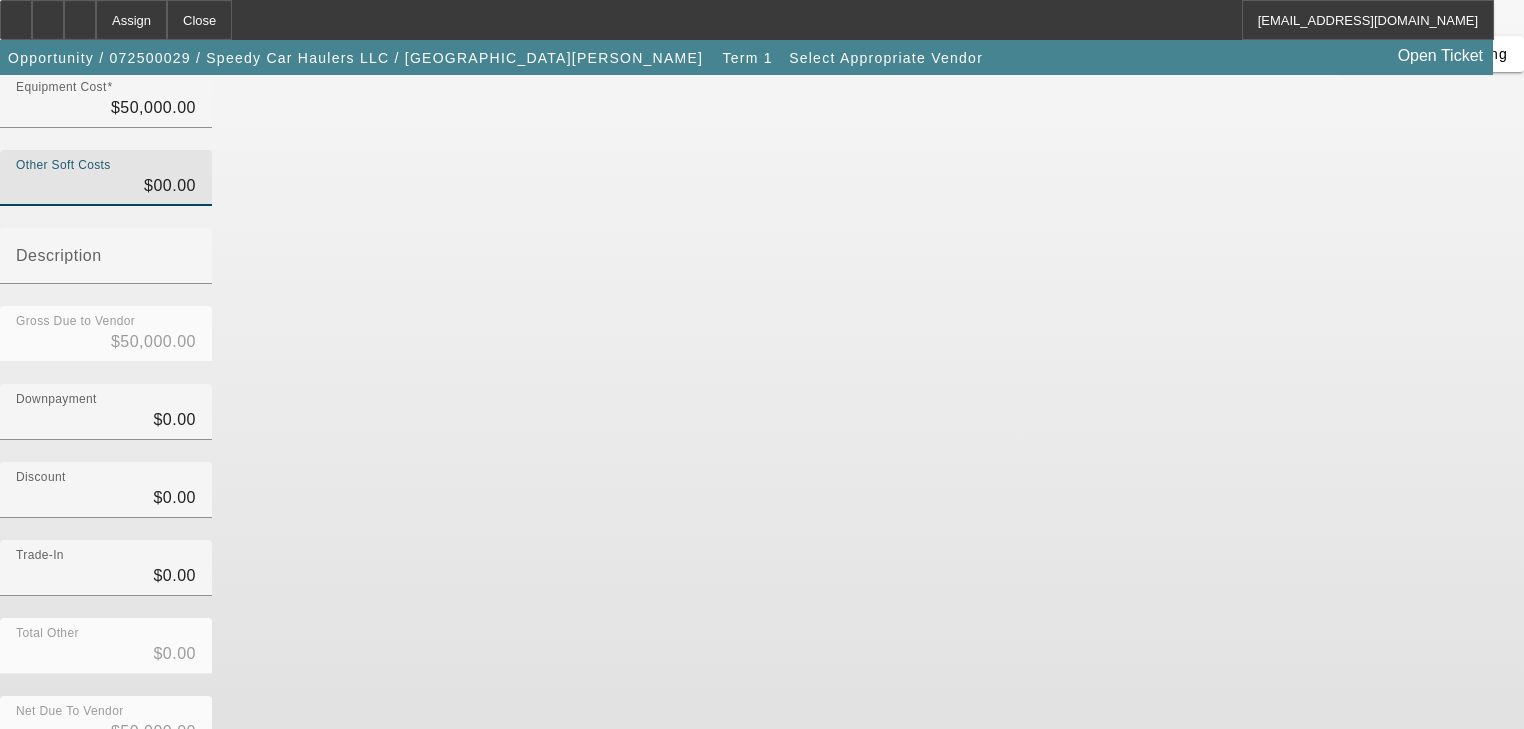 click on "Submit" at bounding box center [28, 784] 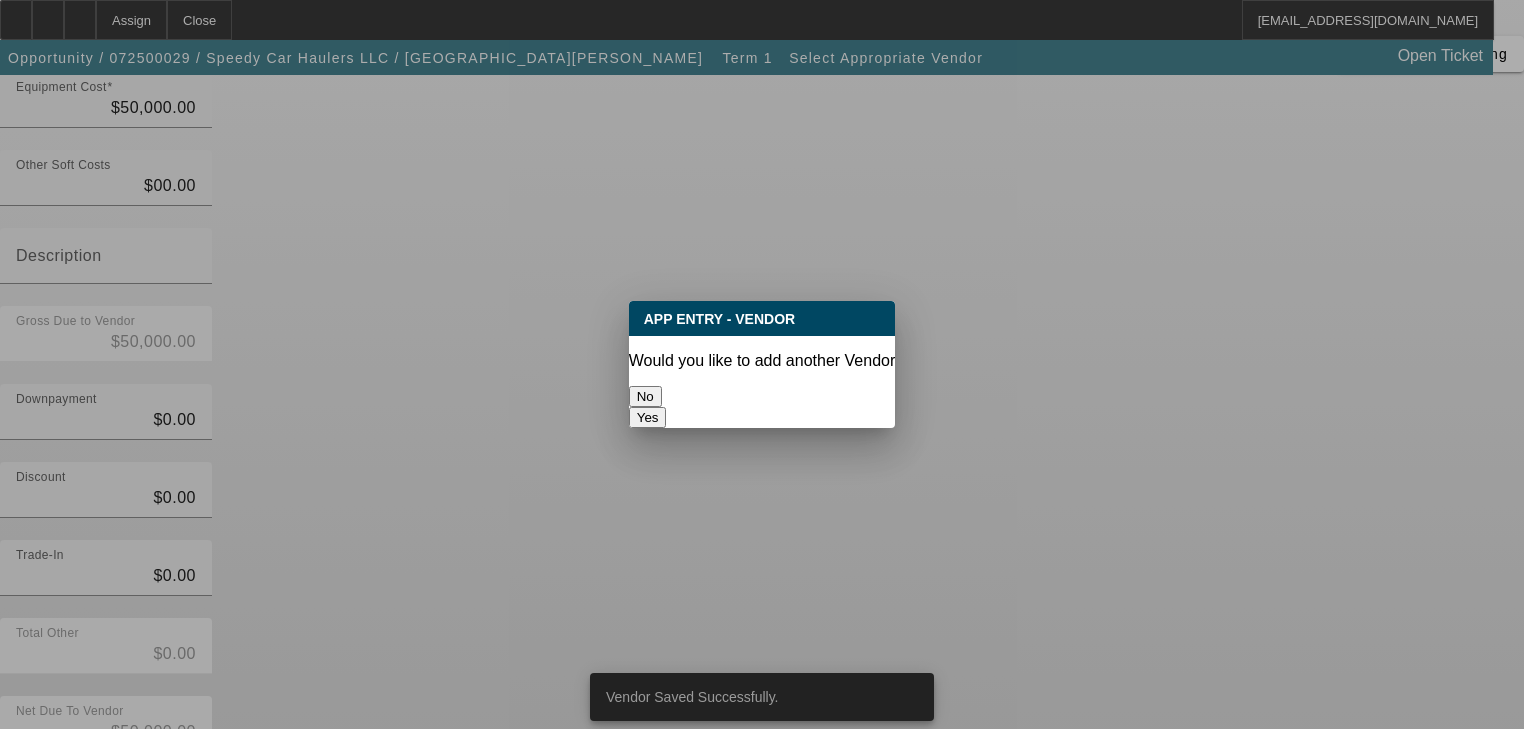 scroll, scrollTop: 0, scrollLeft: 0, axis: both 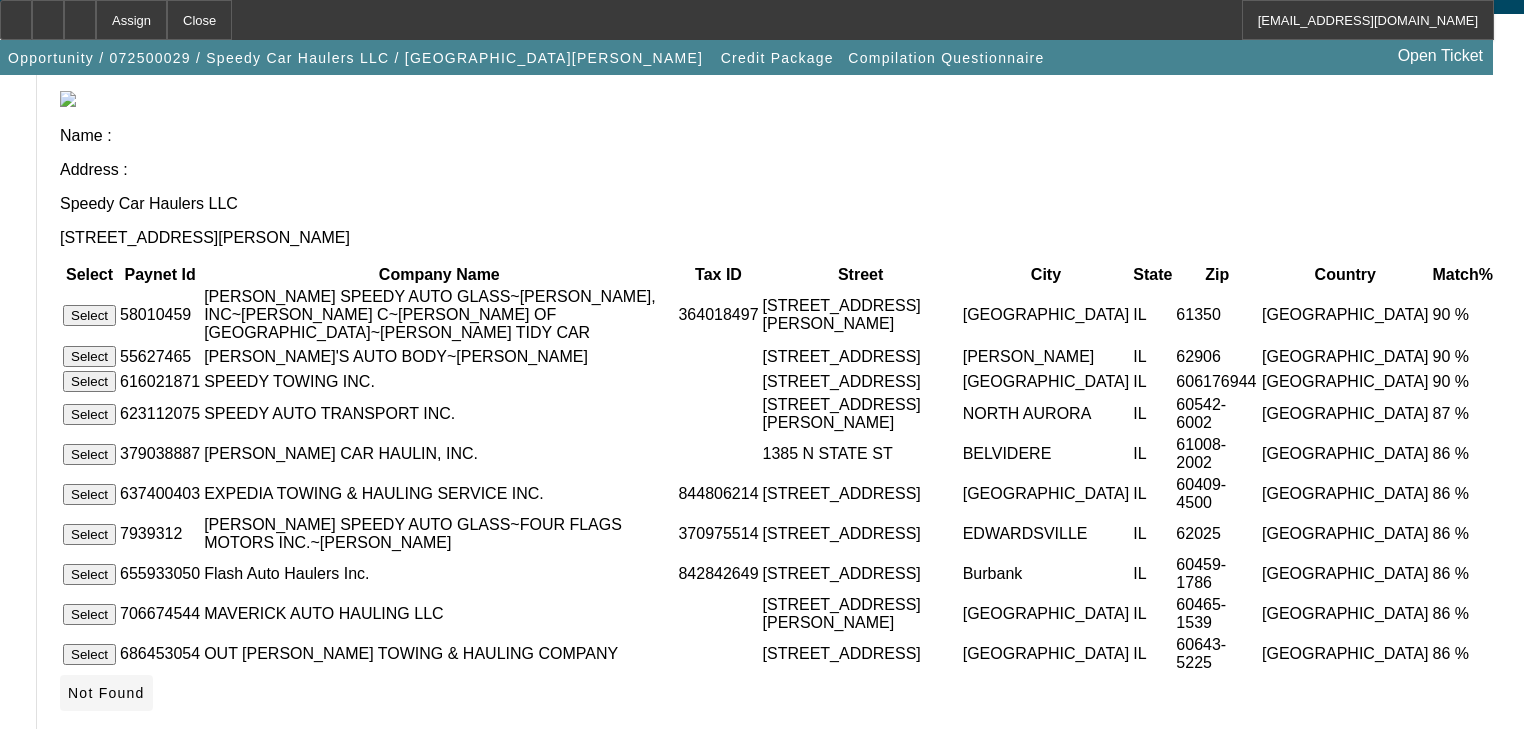 click at bounding box center (106, 693) 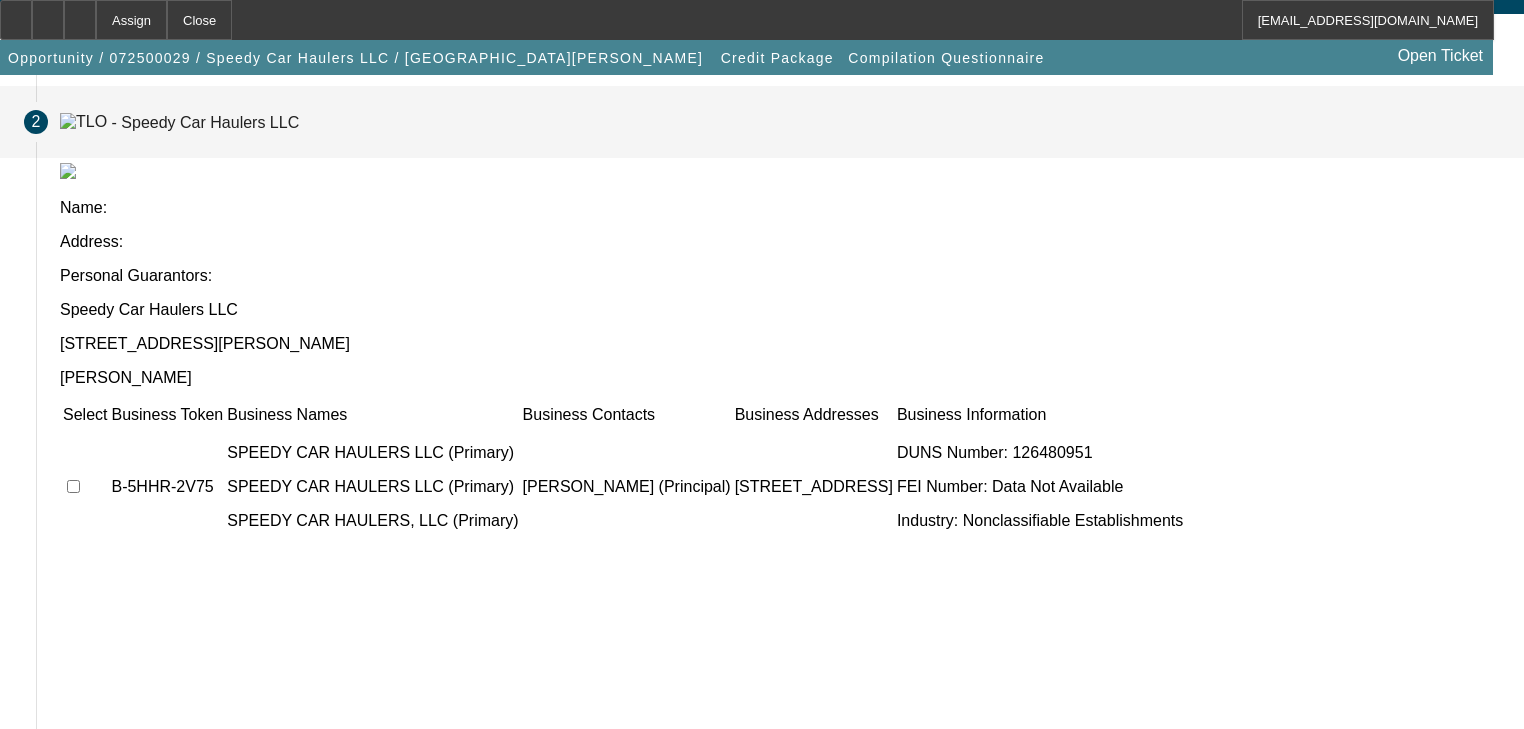 scroll, scrollTop: 197, scrollLeft: 0, axis: vertical 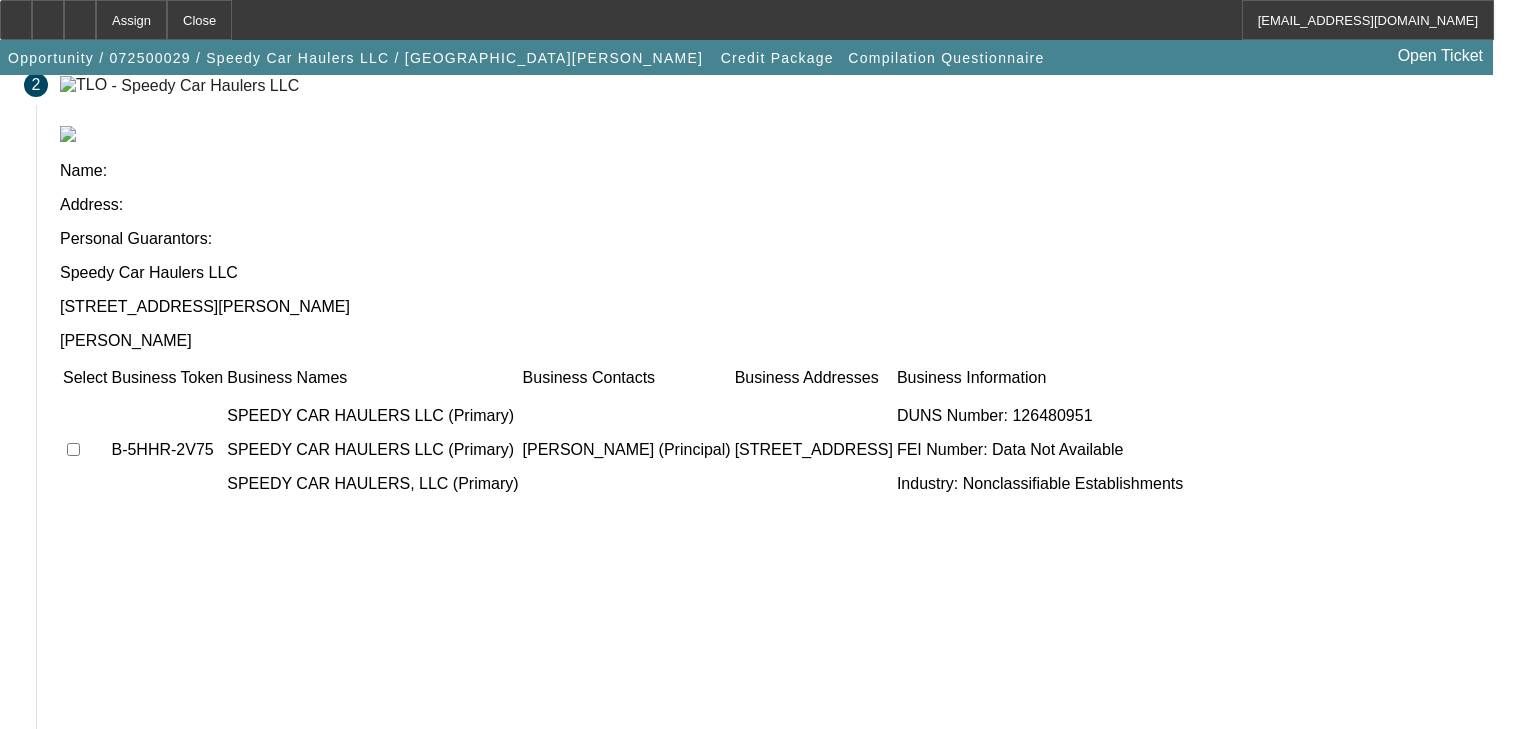 click at bounding box center (73, 449) 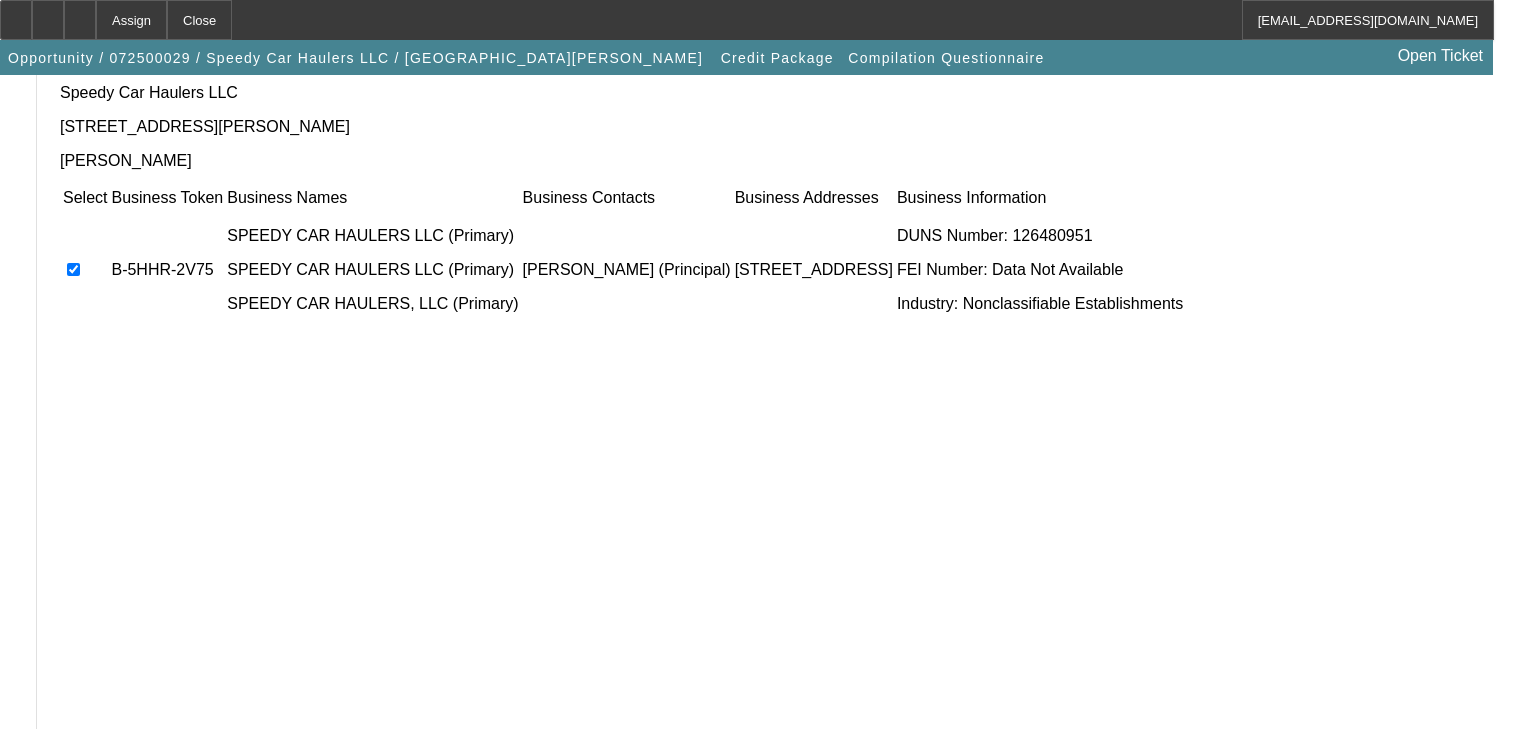 click at bounding box center [68, 754] 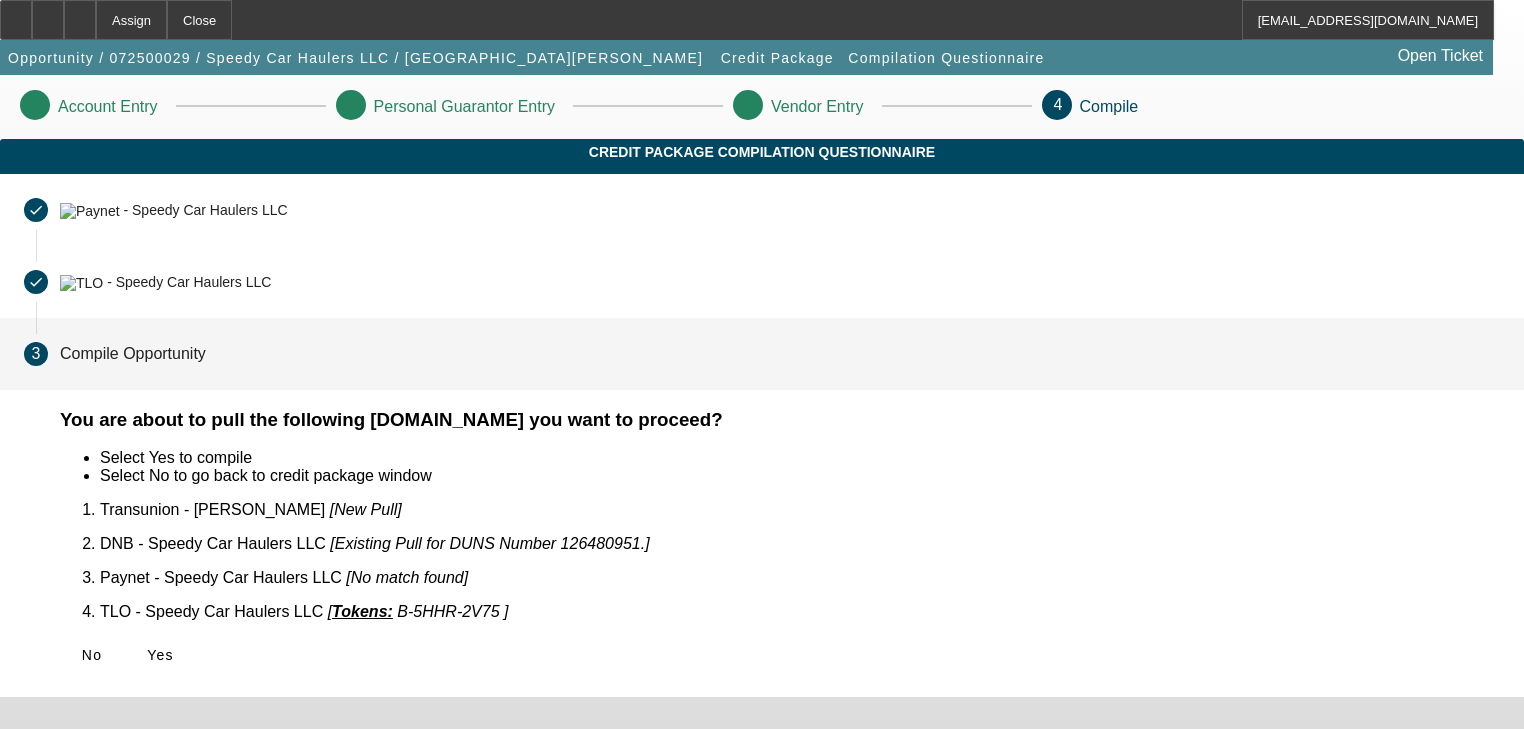 scroll, scrollTop: 0, scrollLeft: 0, axis: both 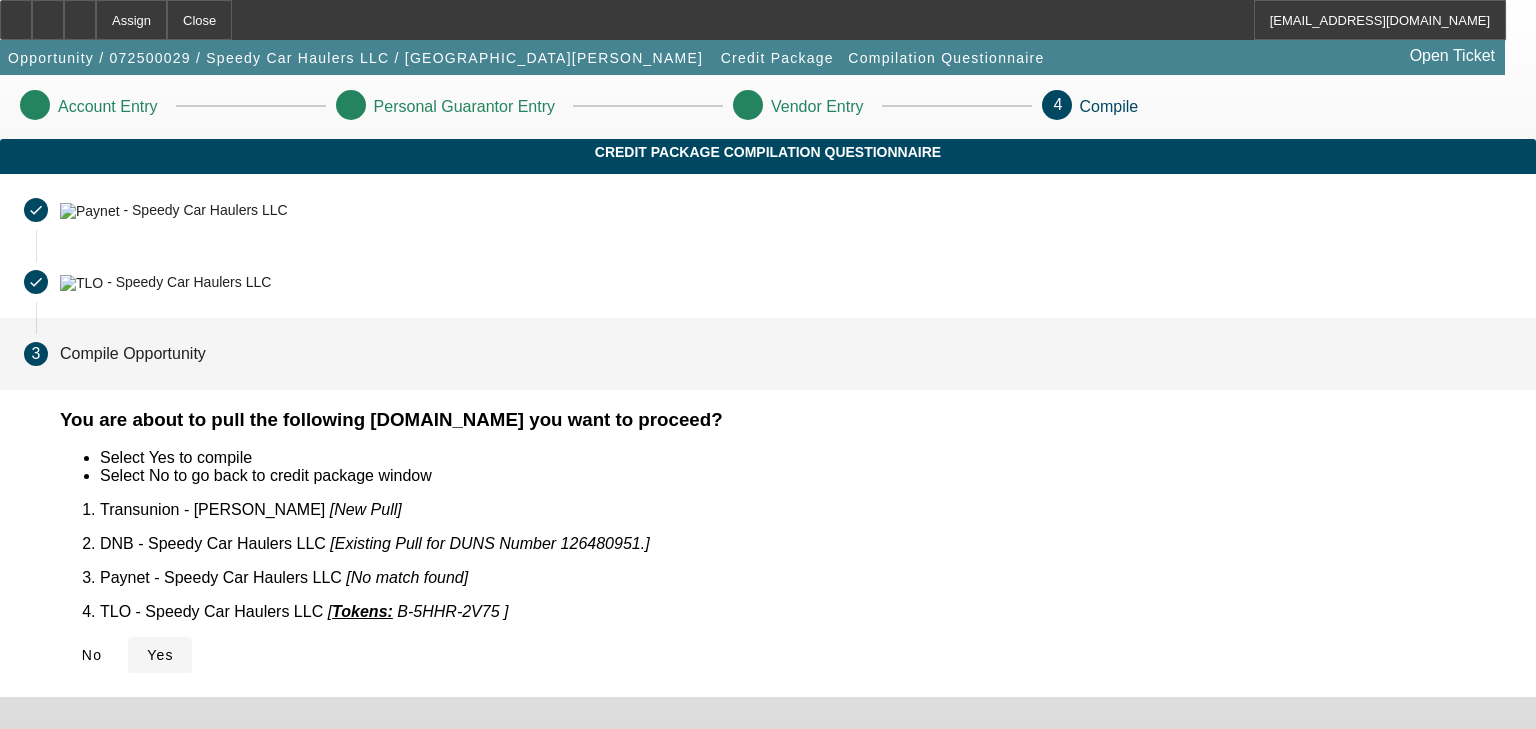 click on "Yes" at bounding box center (160, 655) 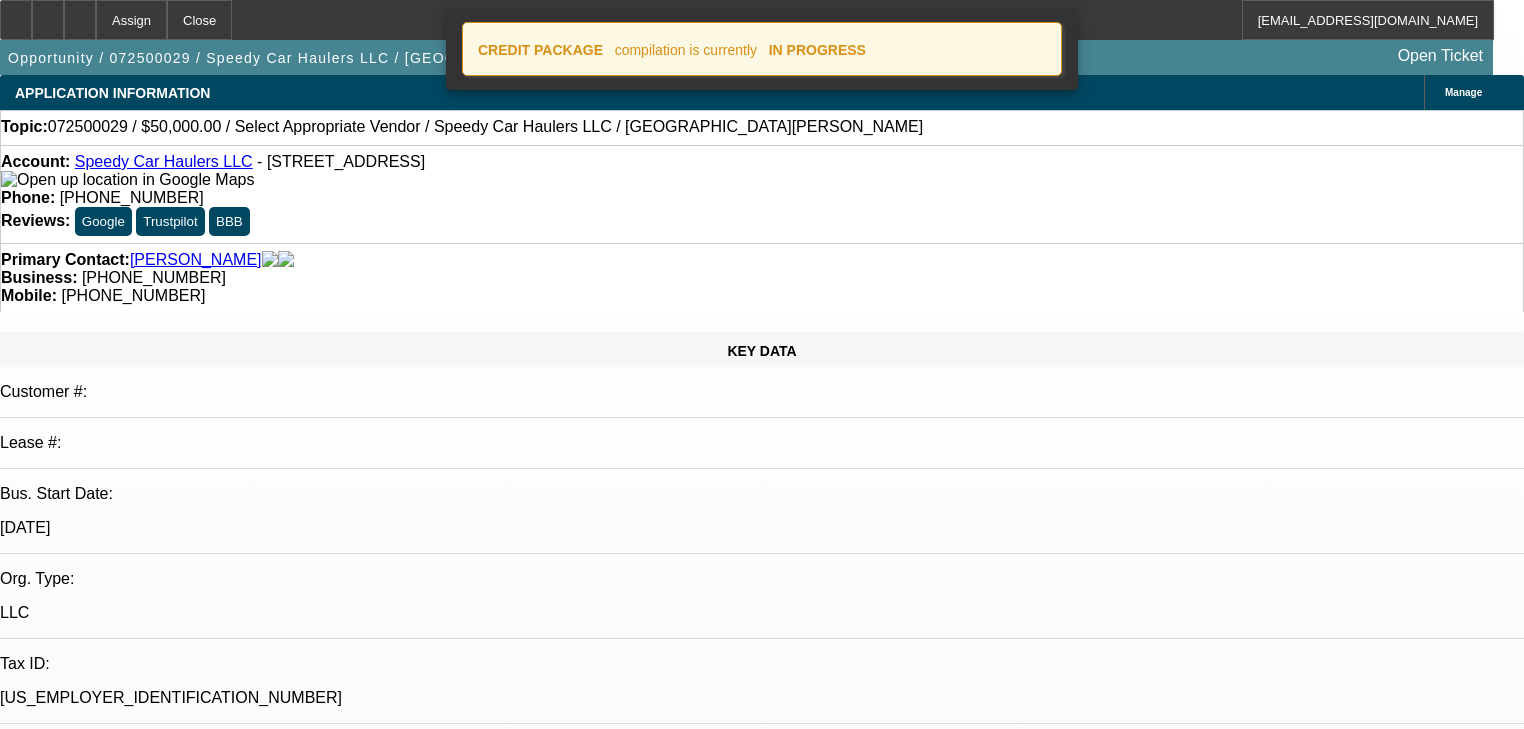 select on "0" 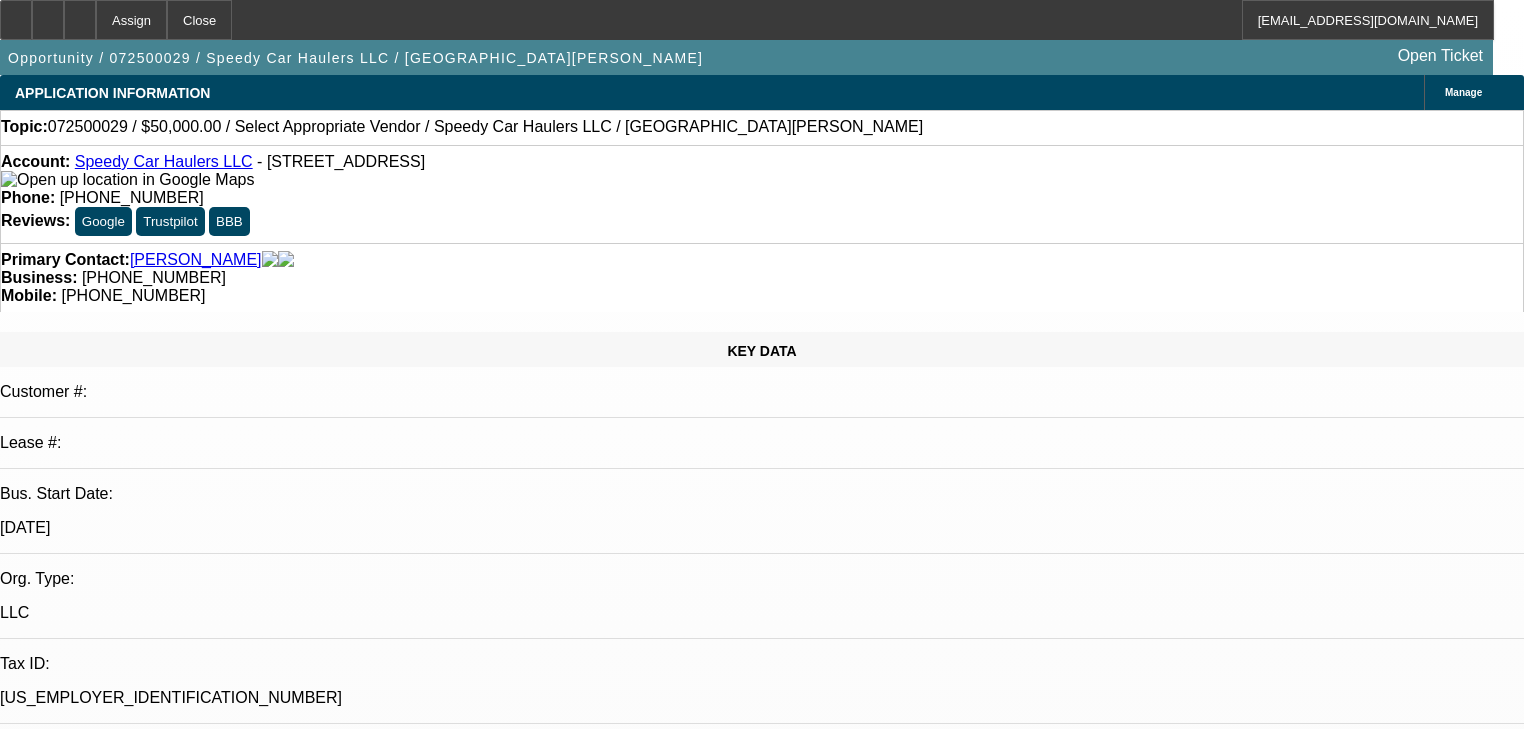 select on "1" 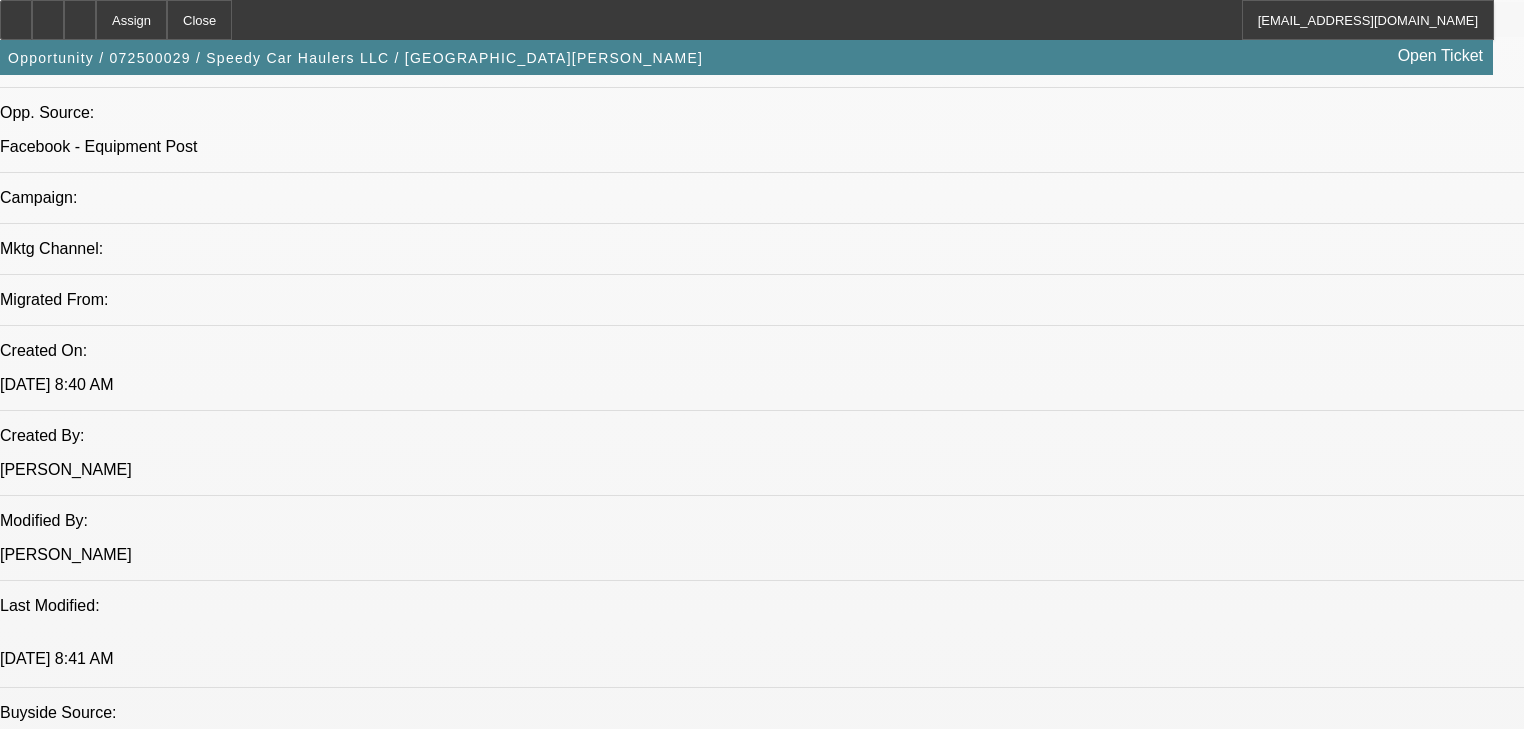 scroll, scrollTop: 1280, scrollLeft: 0, axis: vertical 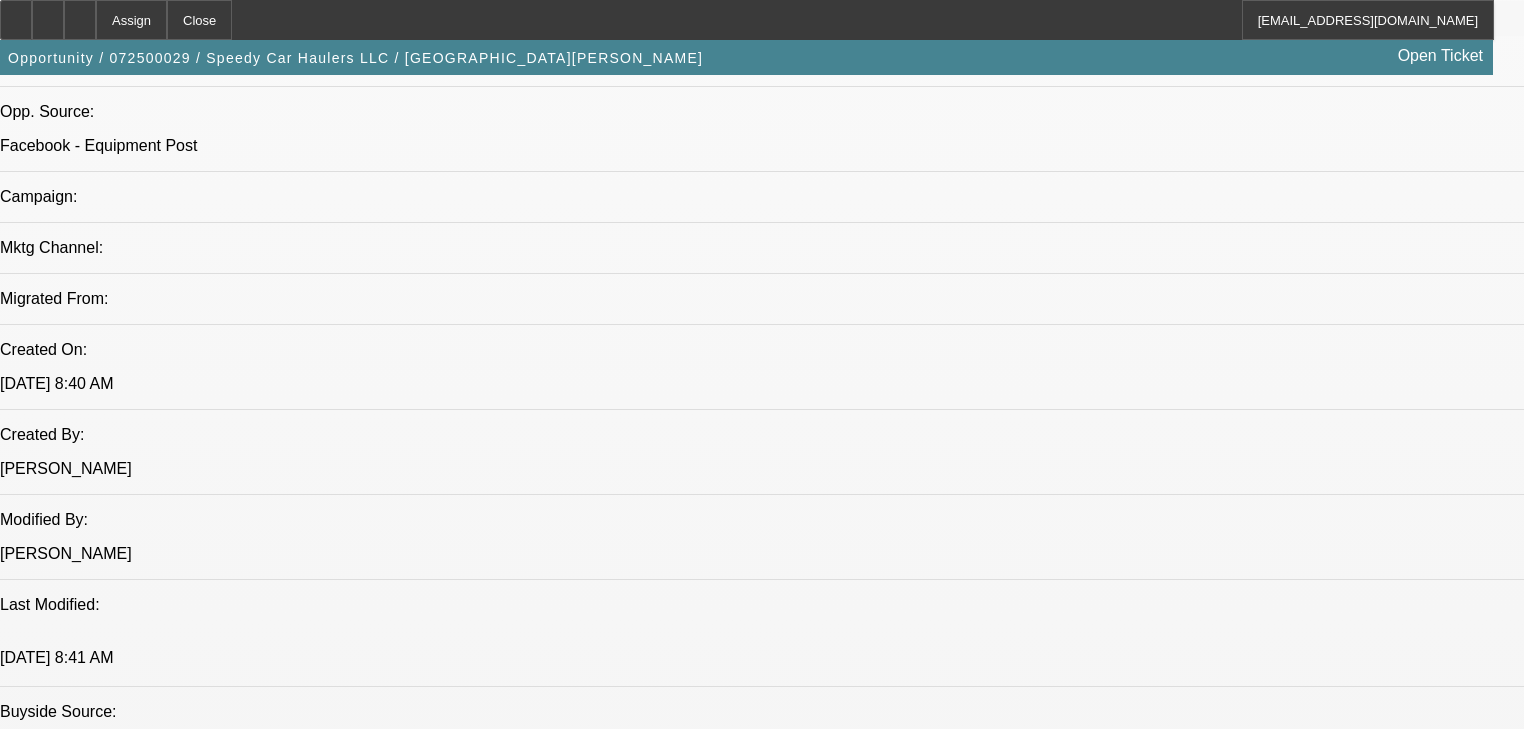 click on "012500477 / $75,000.00 / Pre-Approval Pre- Approval / Pre-approval / Speedy Car Haulers LLC / Linares, Johnny" at bounding box center [495, 2410] 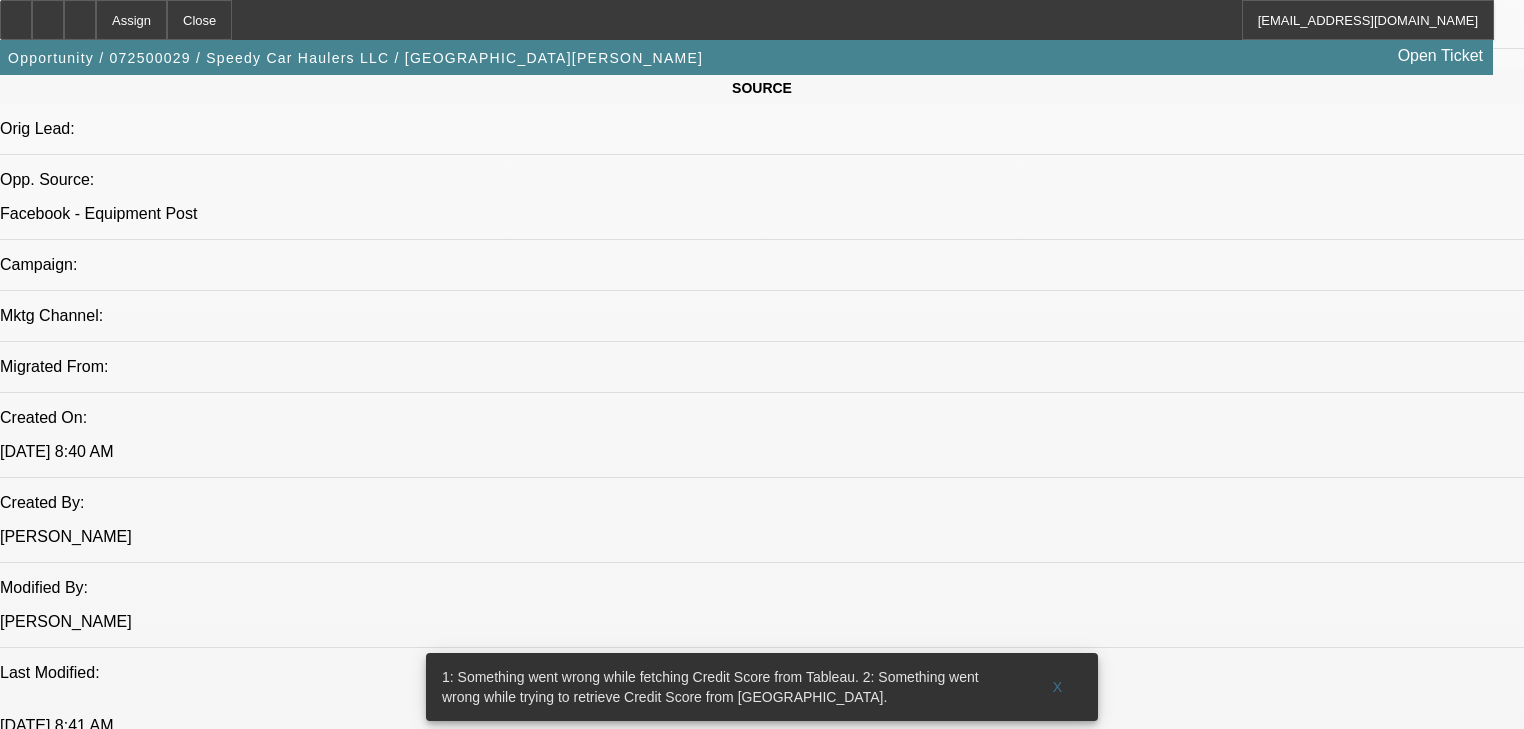 scroll, scrollTop: 1185, scrollLeft: 0, axis: vertical 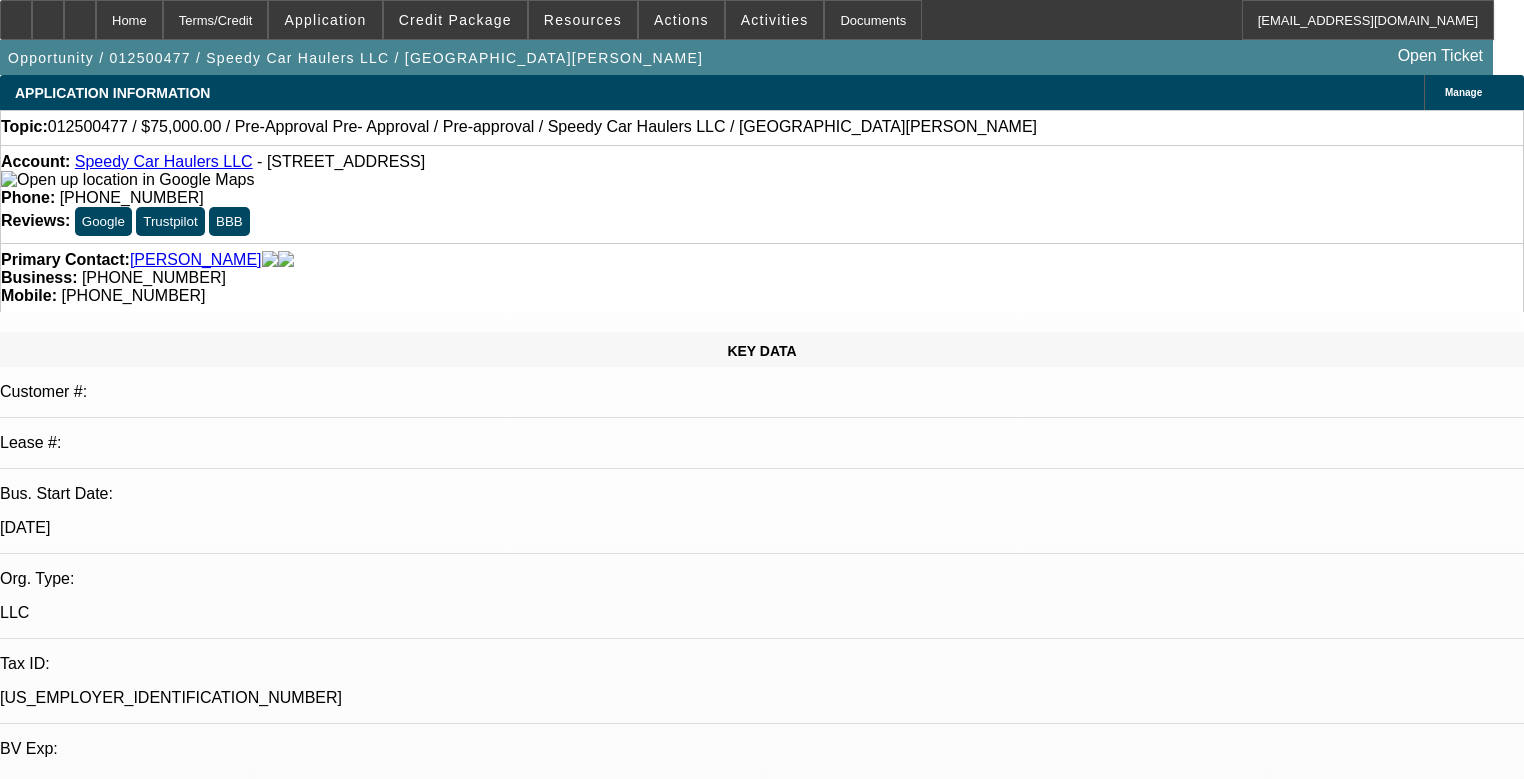 select on "0" 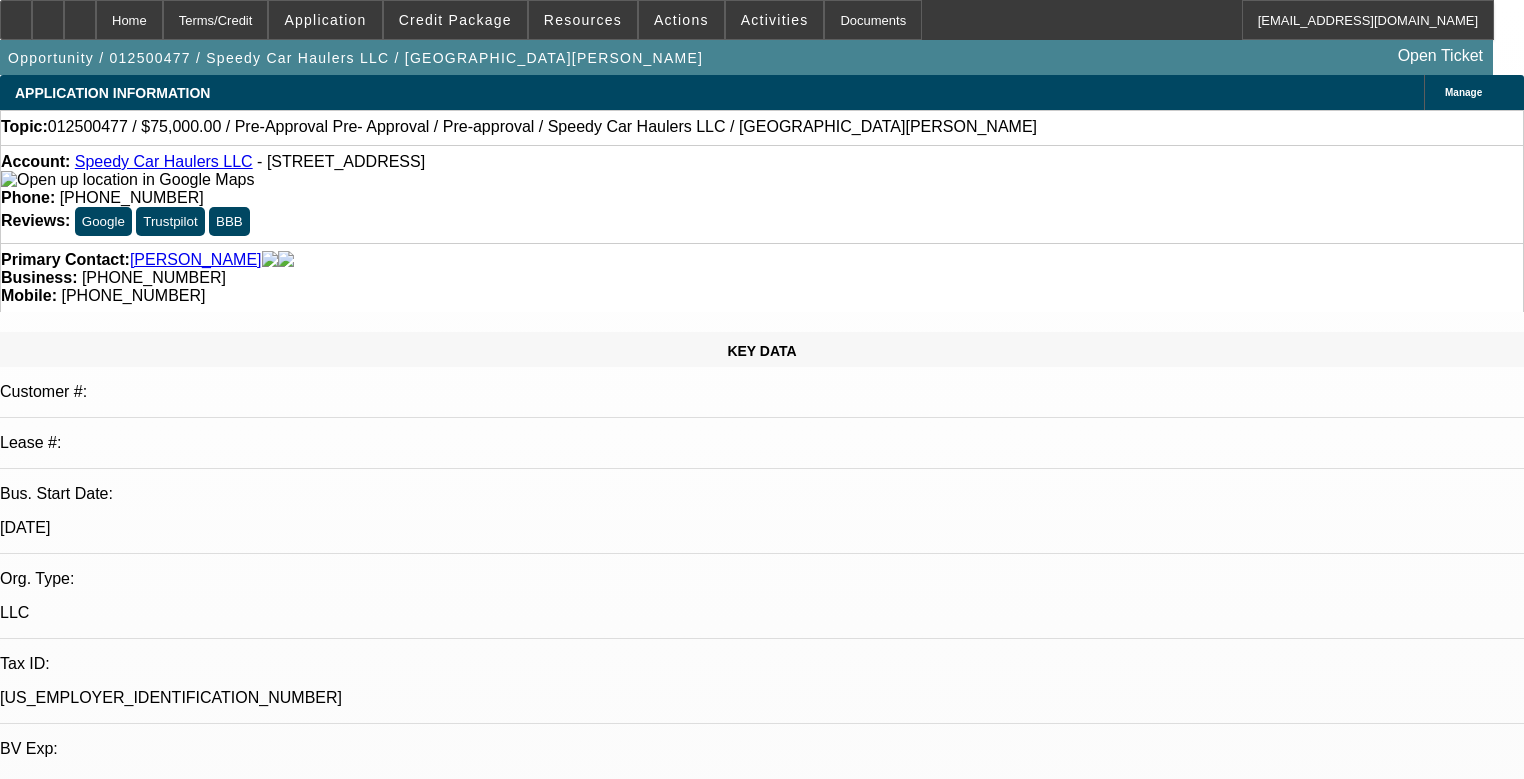 scroll, scrollTop: 320, scrollLeft: 0, axis: vertical 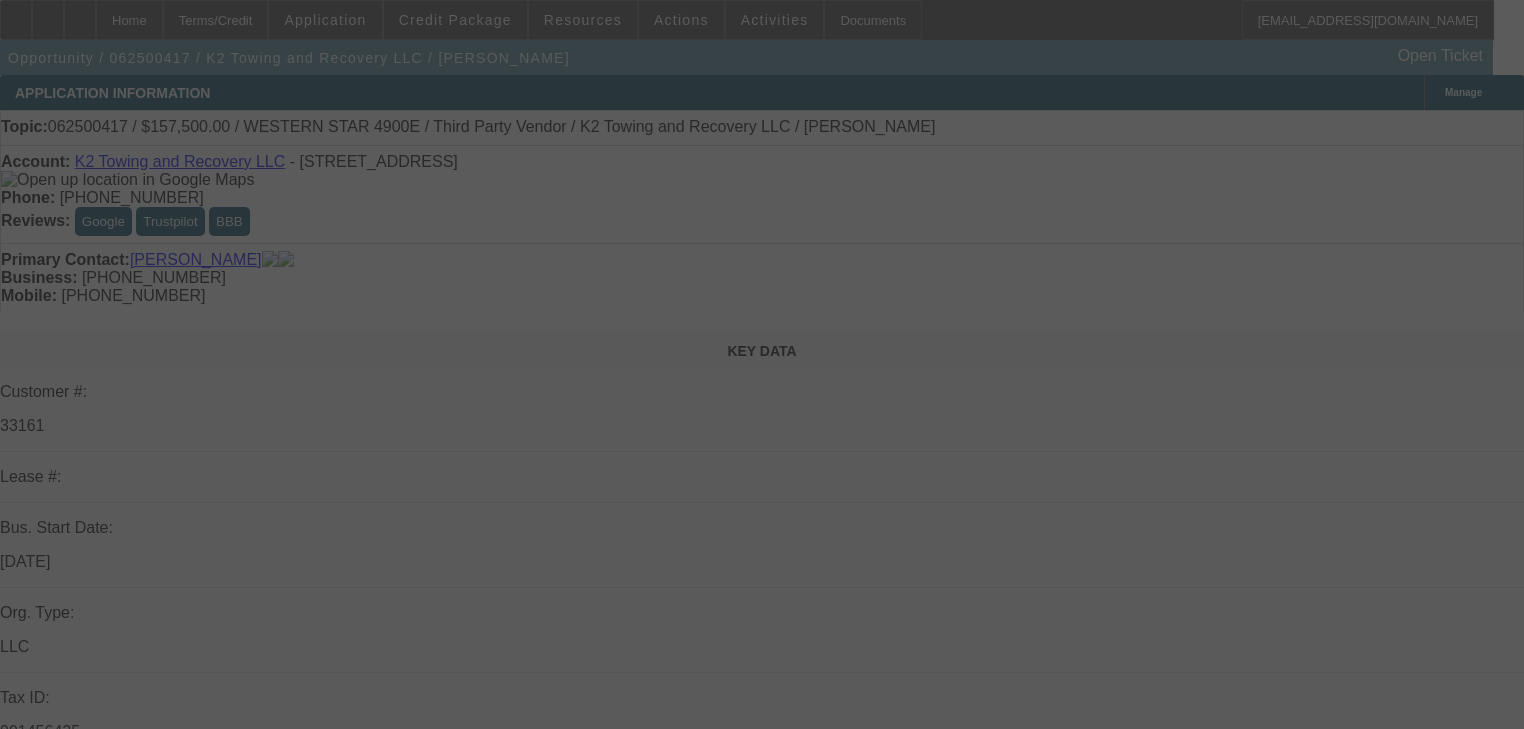 select on "0.1" 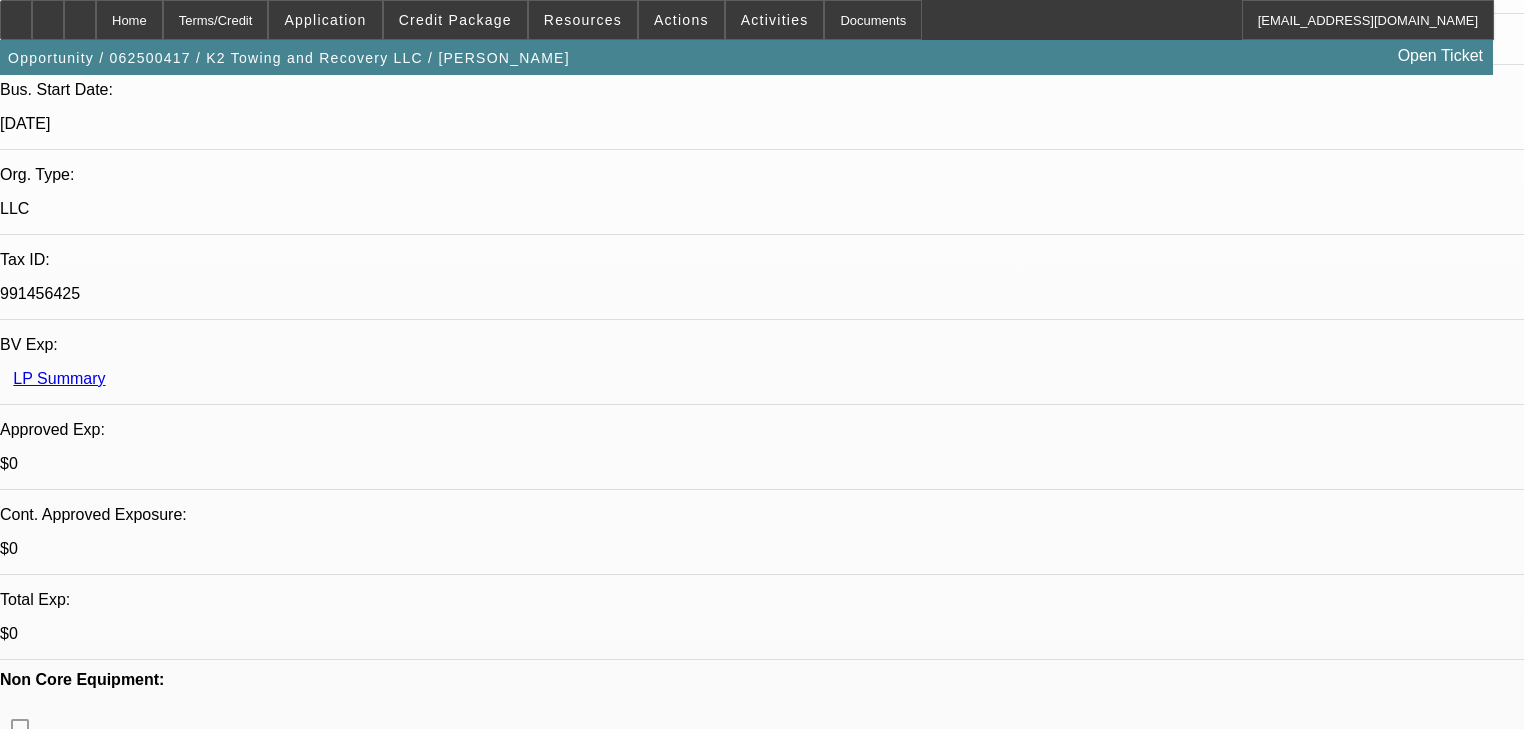 scroll, scrollTop: 400, scrollLeft: 0, axis: vertical 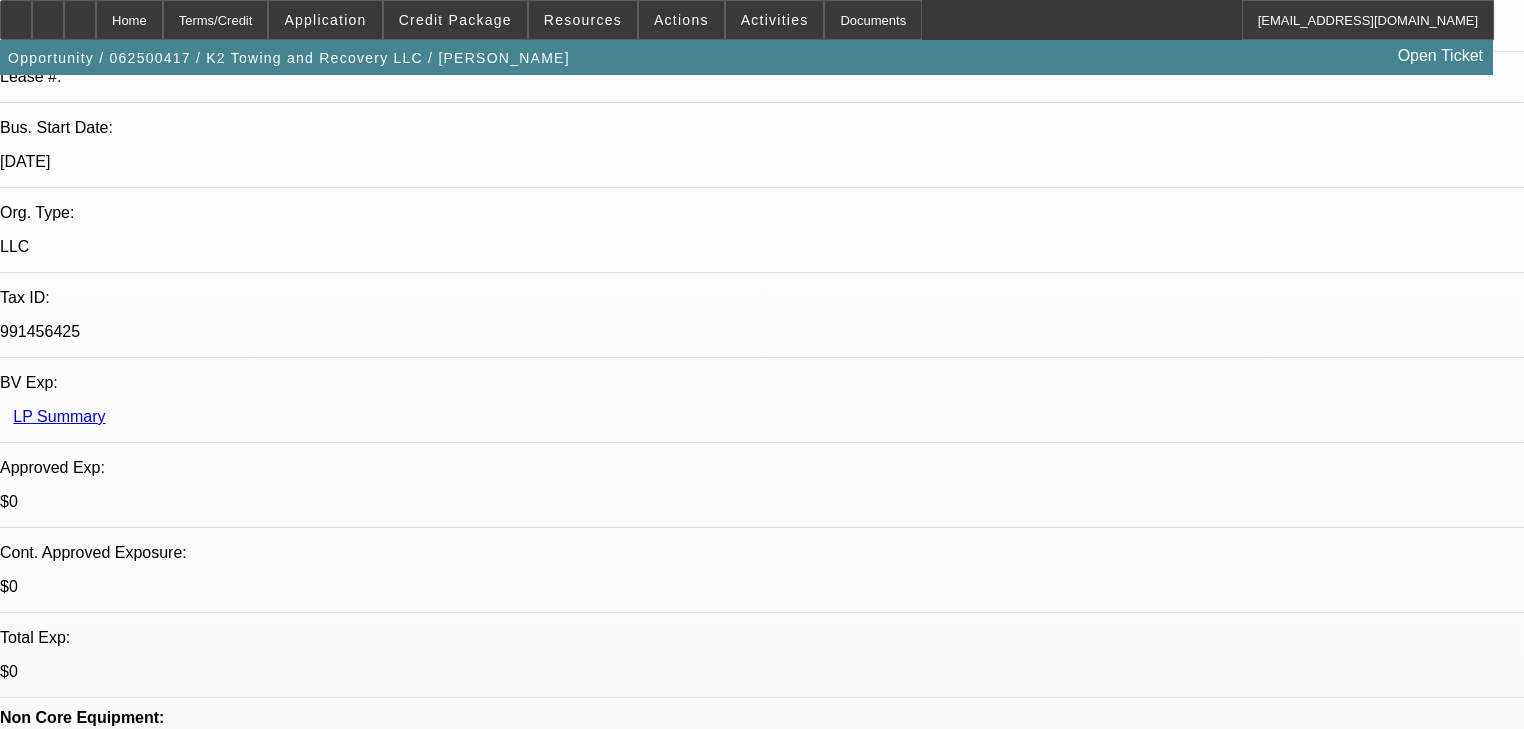 click at bounding box center [918, 2623] 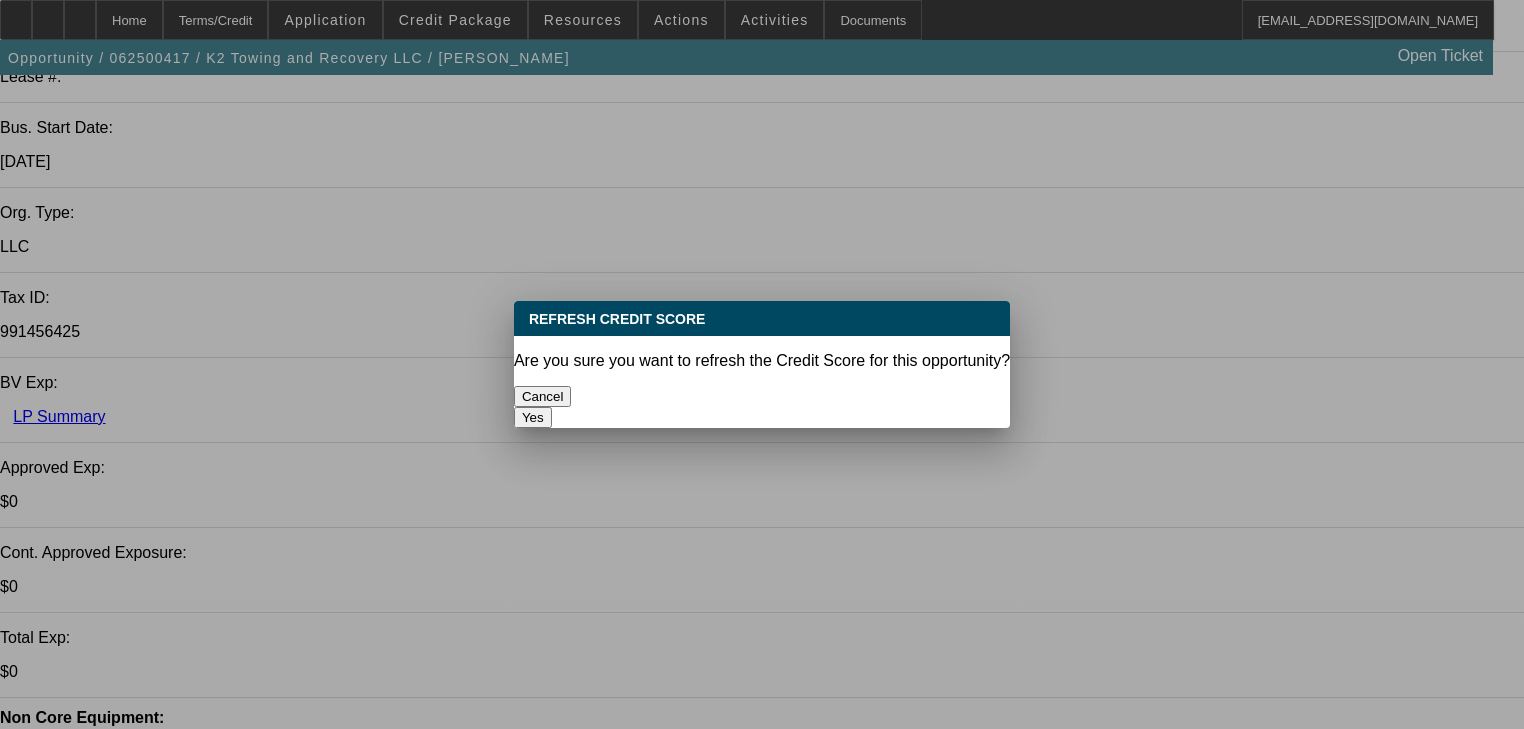 click on "Yes" at bounding box center [533, 417] 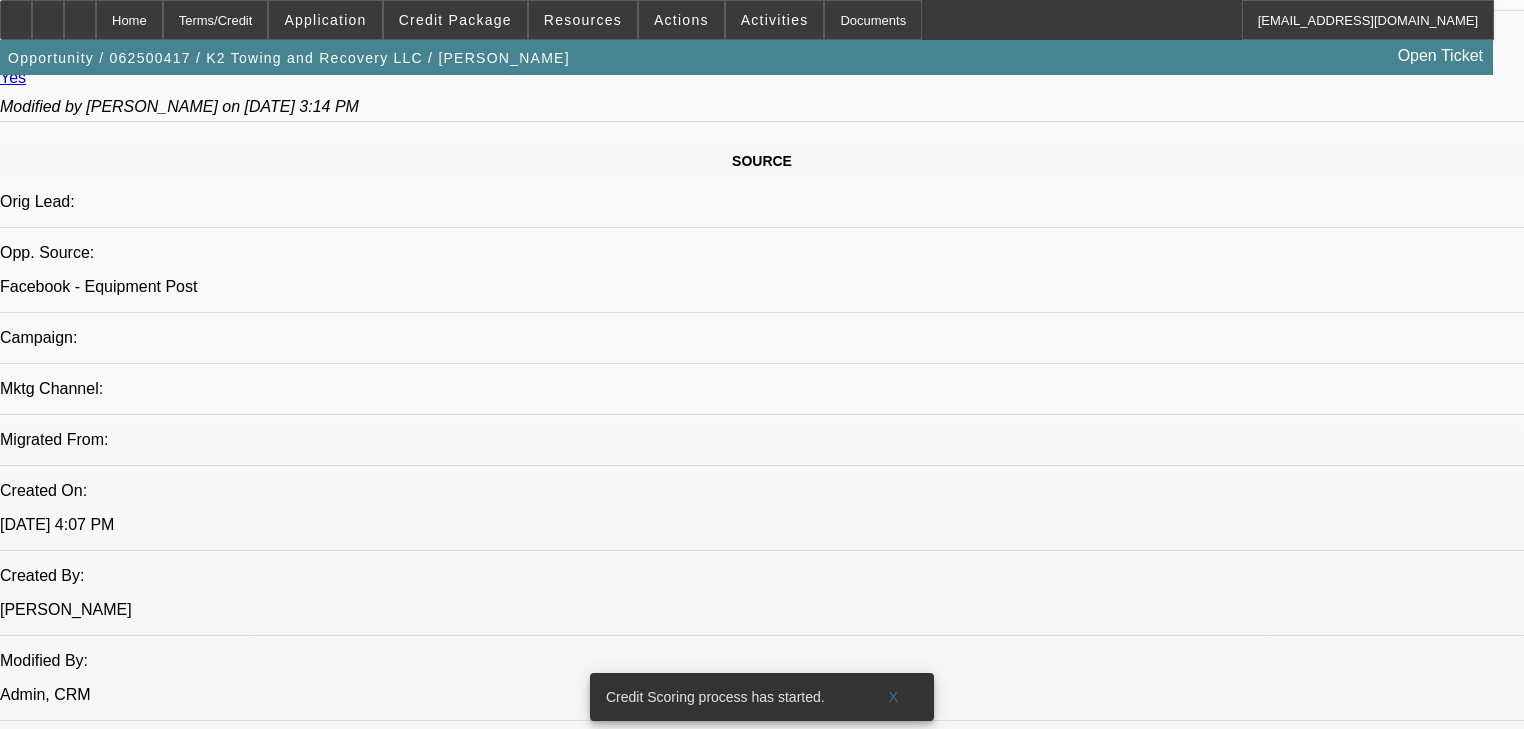 scroll, scrollTop: 1200, scrollLeft: 0, axis: vertical 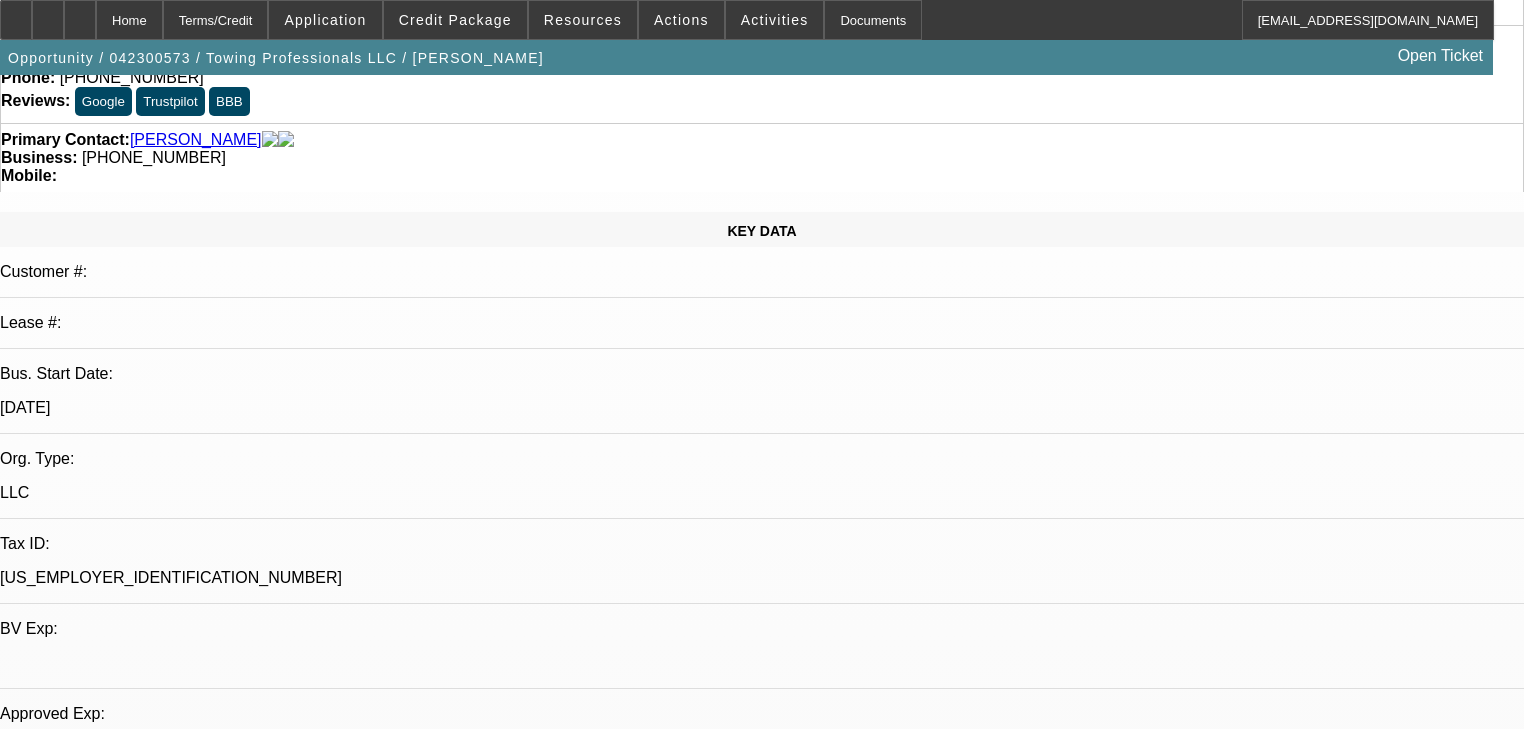 select on "0.2" 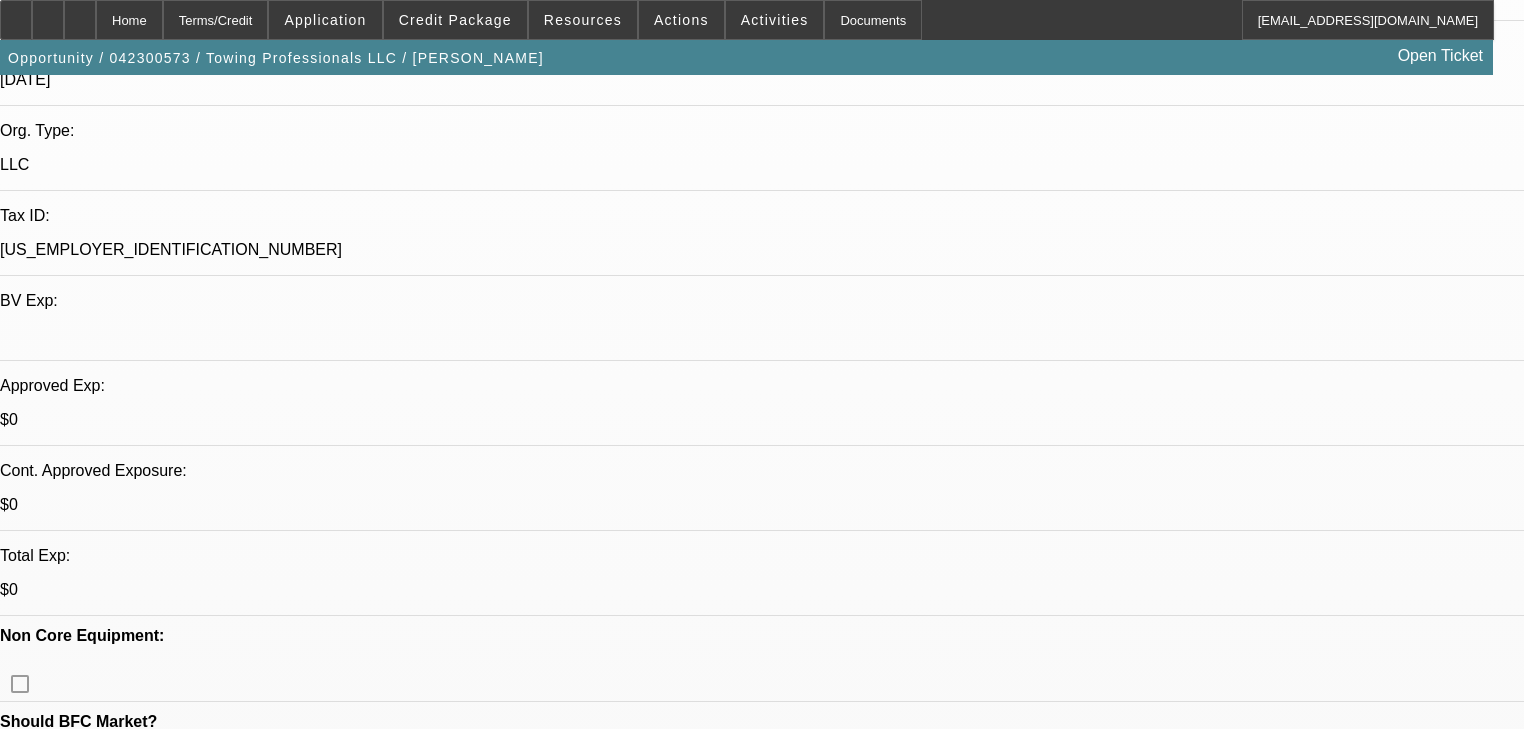 scroll, scrollTop: 480, scrollLeft: 0, axis: vertical 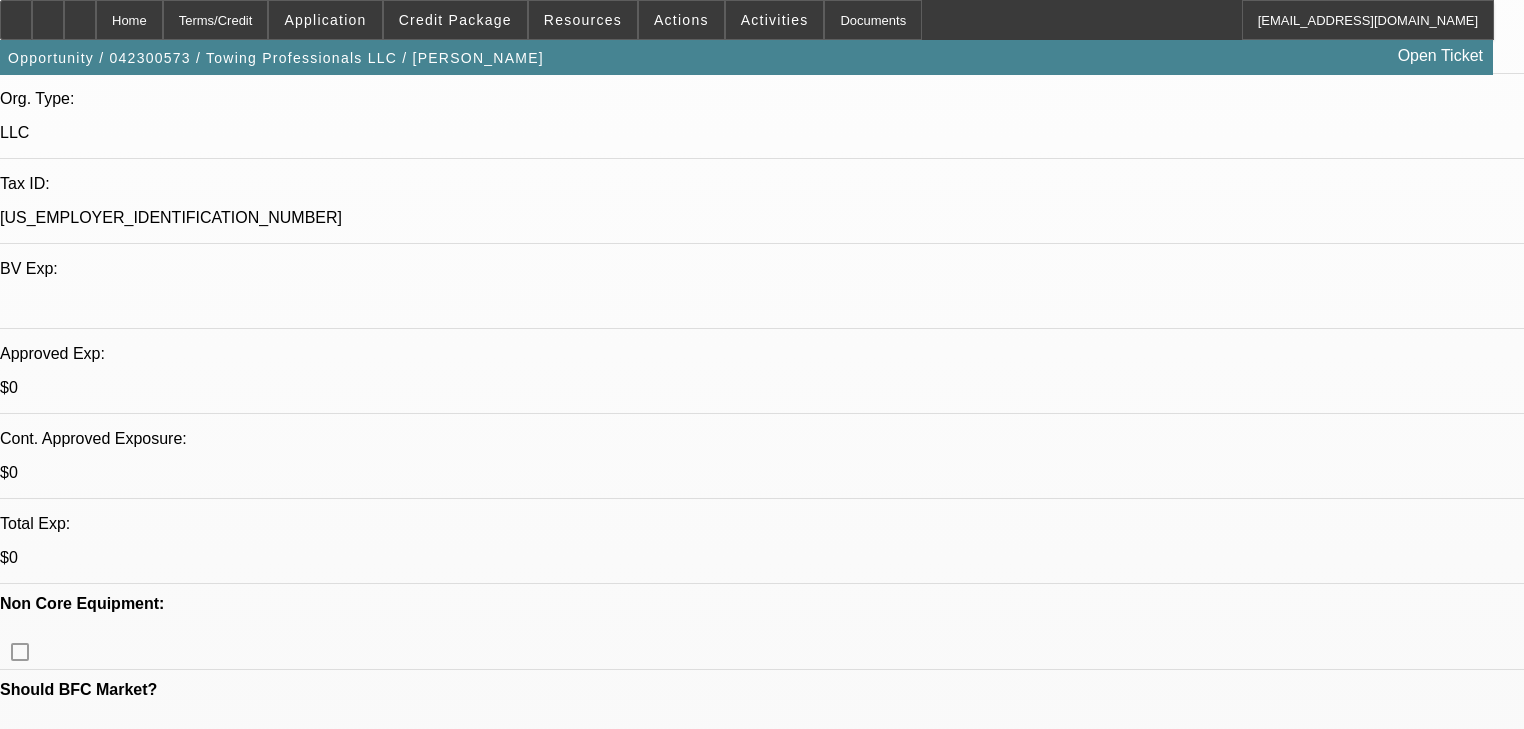 click on "Credit Decision - Declined
Credit Declined - DECLINED. TOO LIGHT AND TOO MANY NEGATIVES. WOULD NOT CONSIDER UNDER ANY STRUCTURE.
[PERSON_NAME] - [DATE] 4:59 PM" at bounding box center [384, 6475] 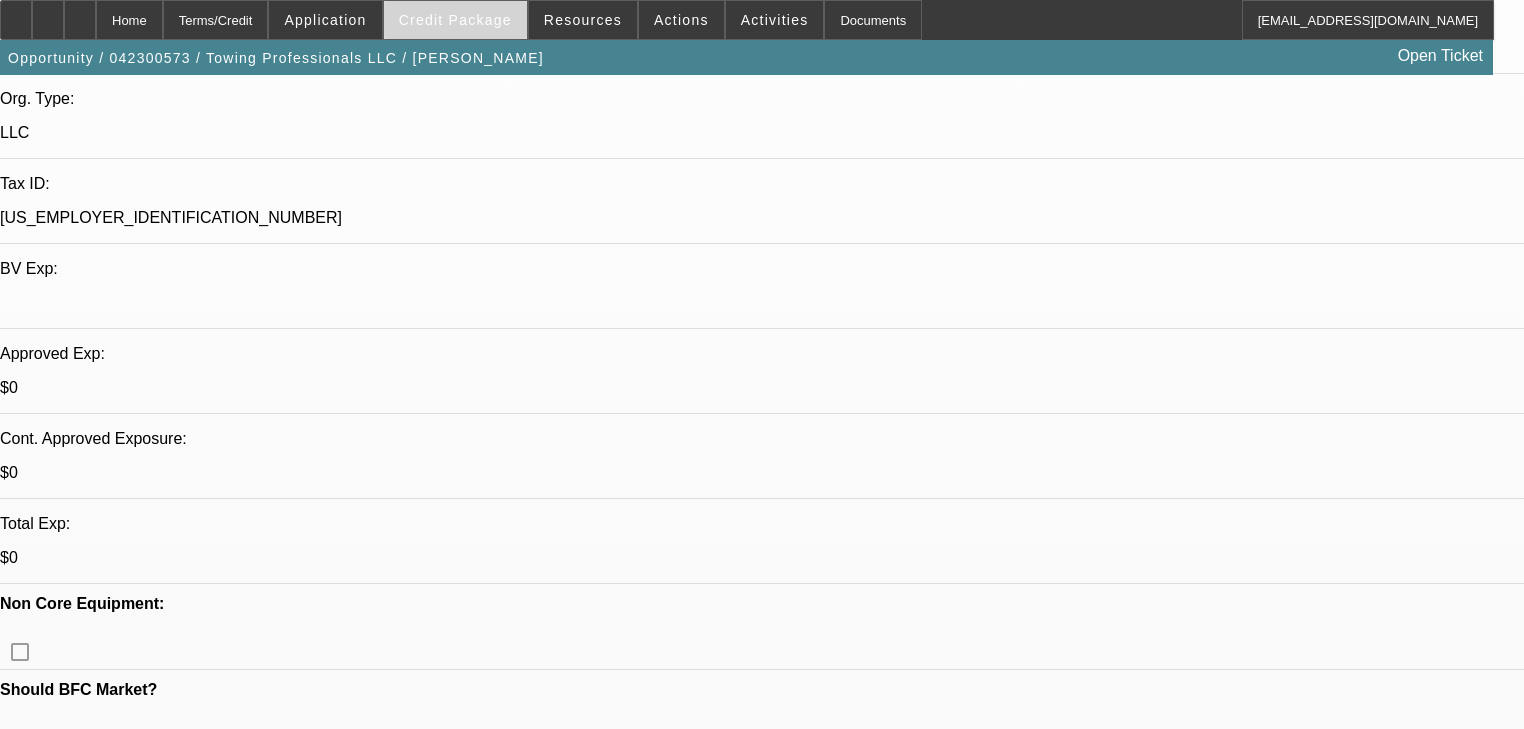 click at bounding box center (455, 20) 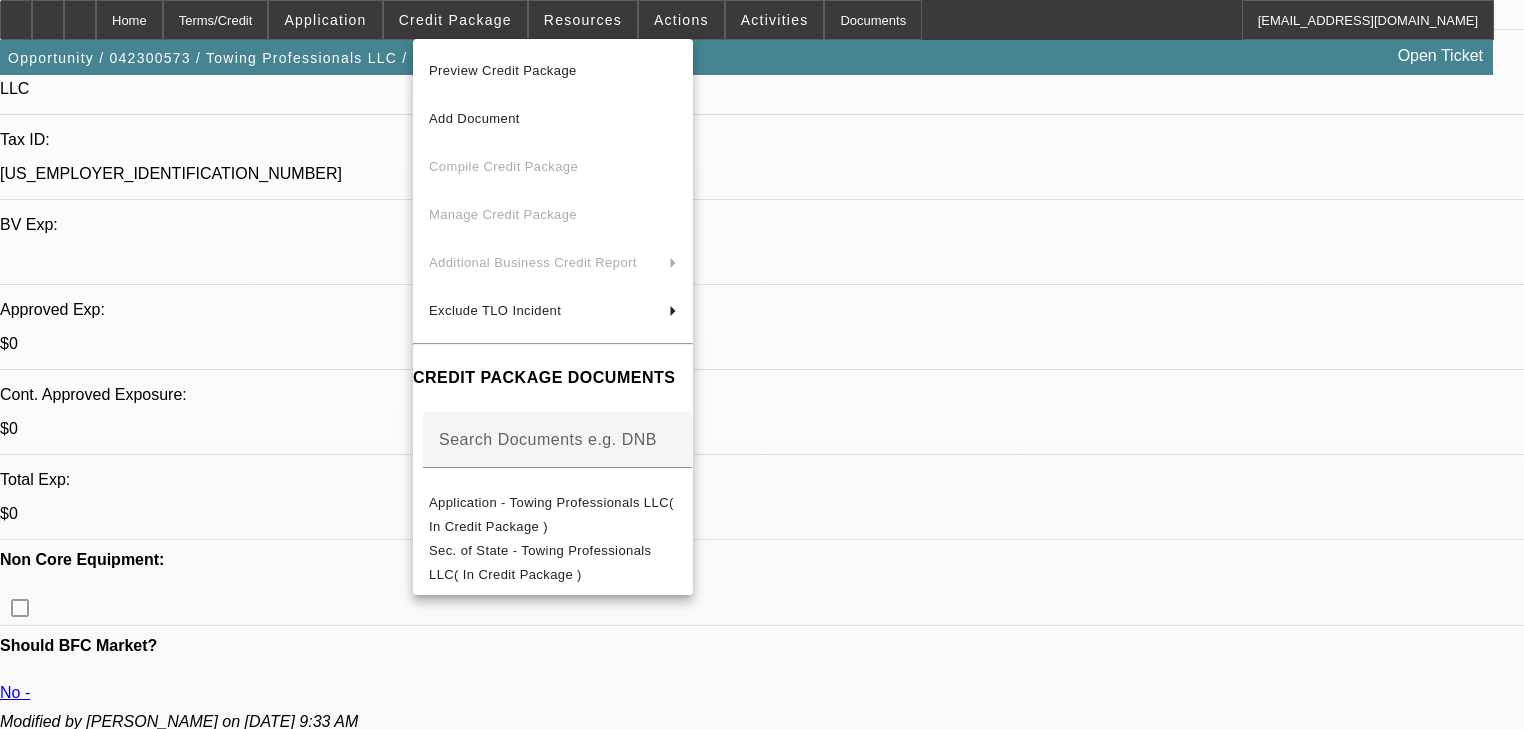 scroll, scrollTop: 560, scrollLeft: 0, axis: vertical 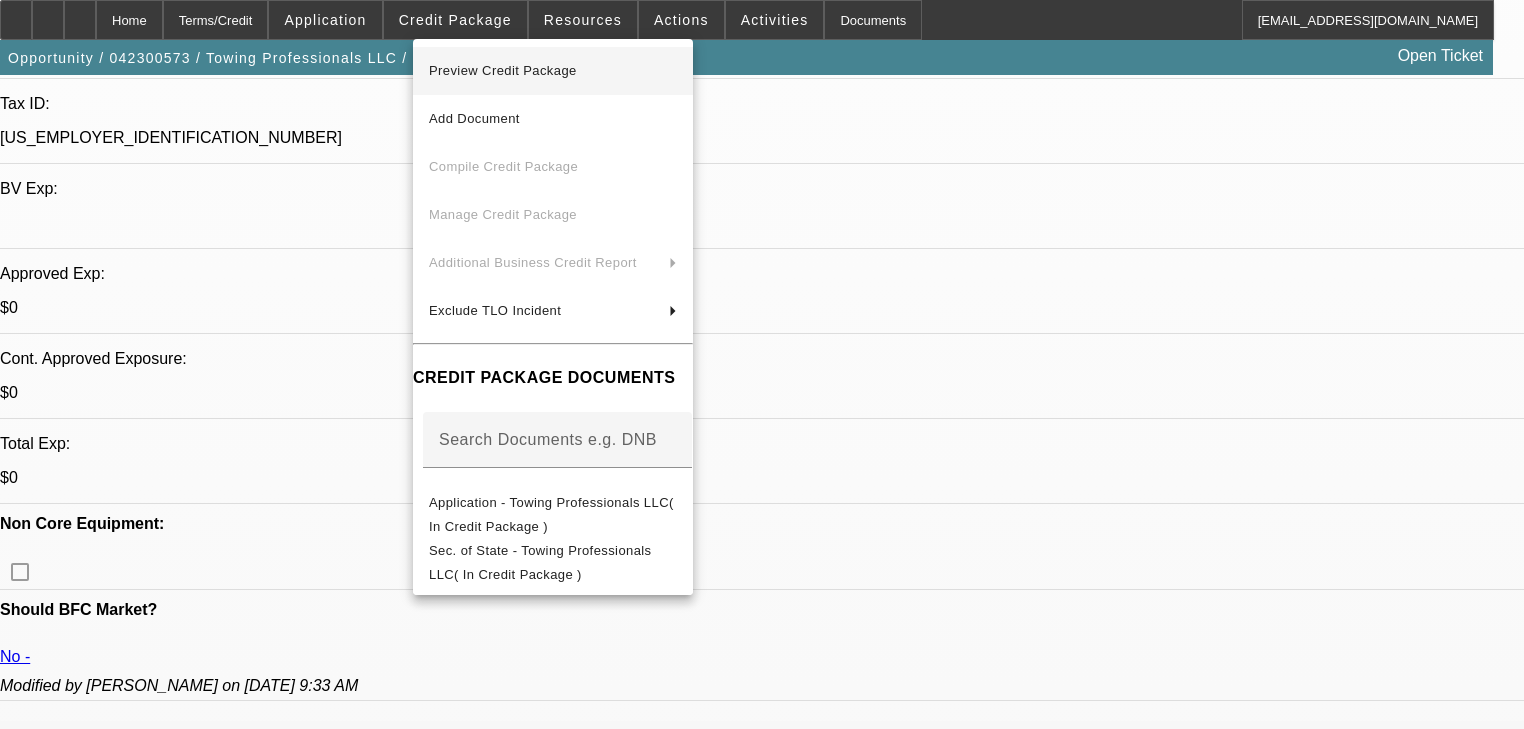 click on "Preview Credit Package" at bounding box center (553, 71) 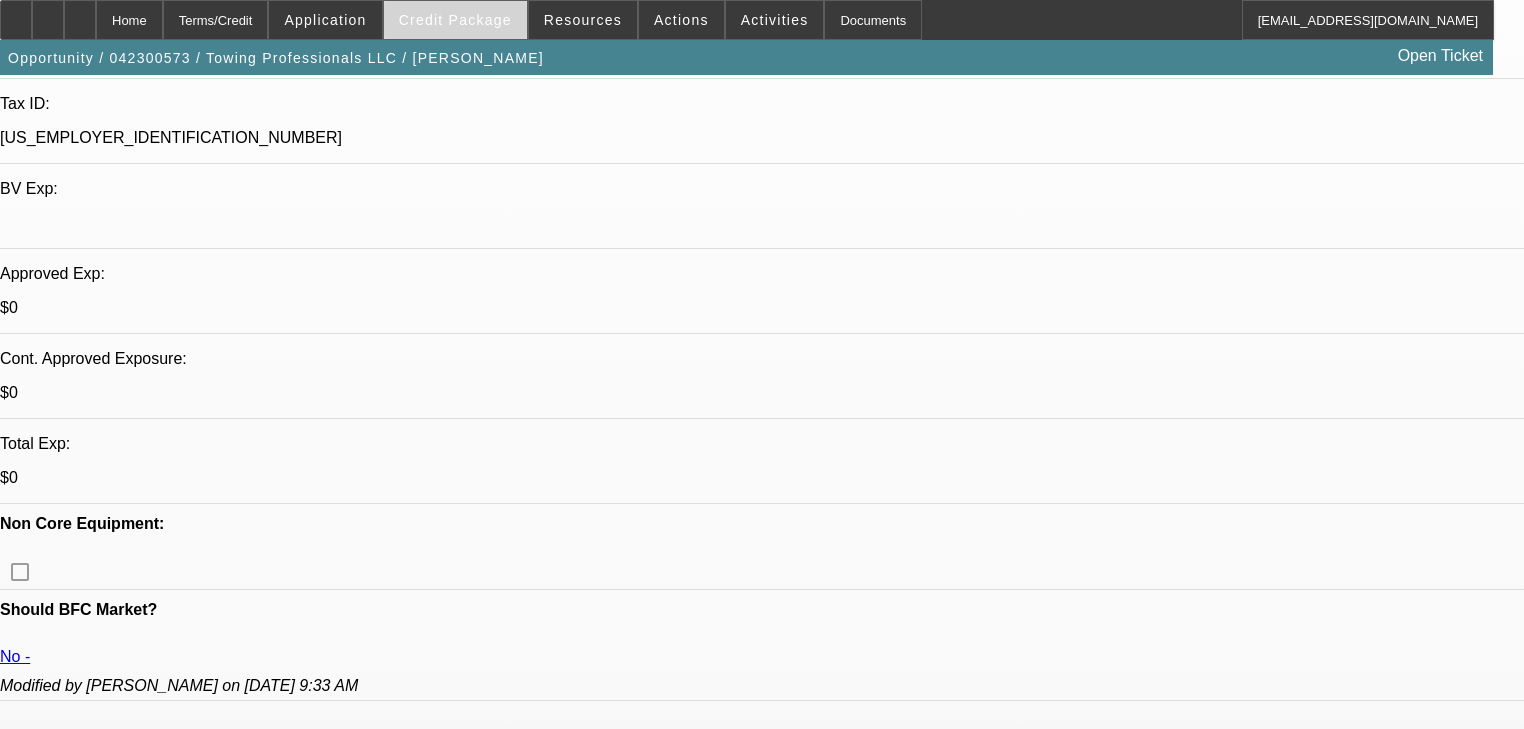 click at bounding box center (455, 20) 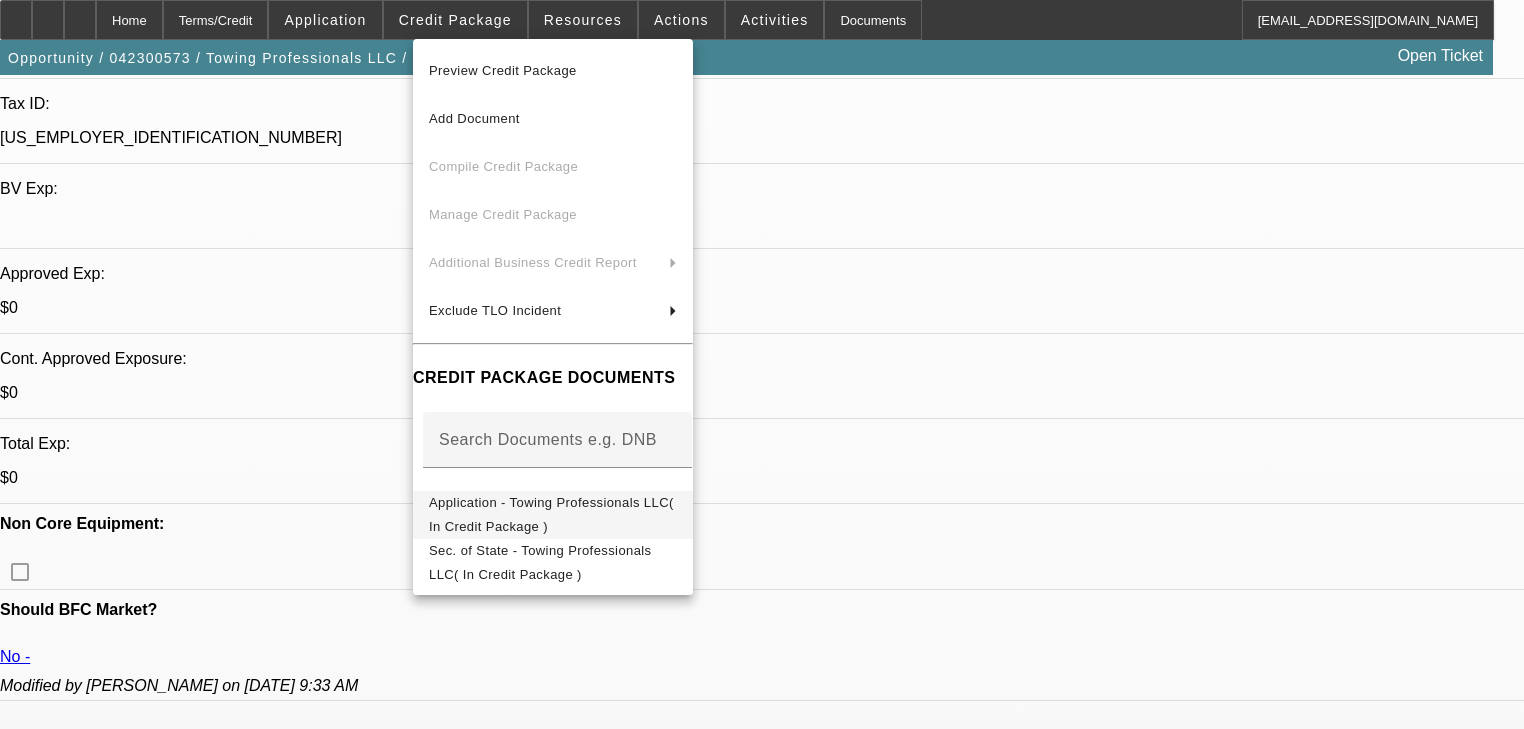click on "Application - Towing Professionals LLC( In Credit Package )" at bounding box center [553, 515] 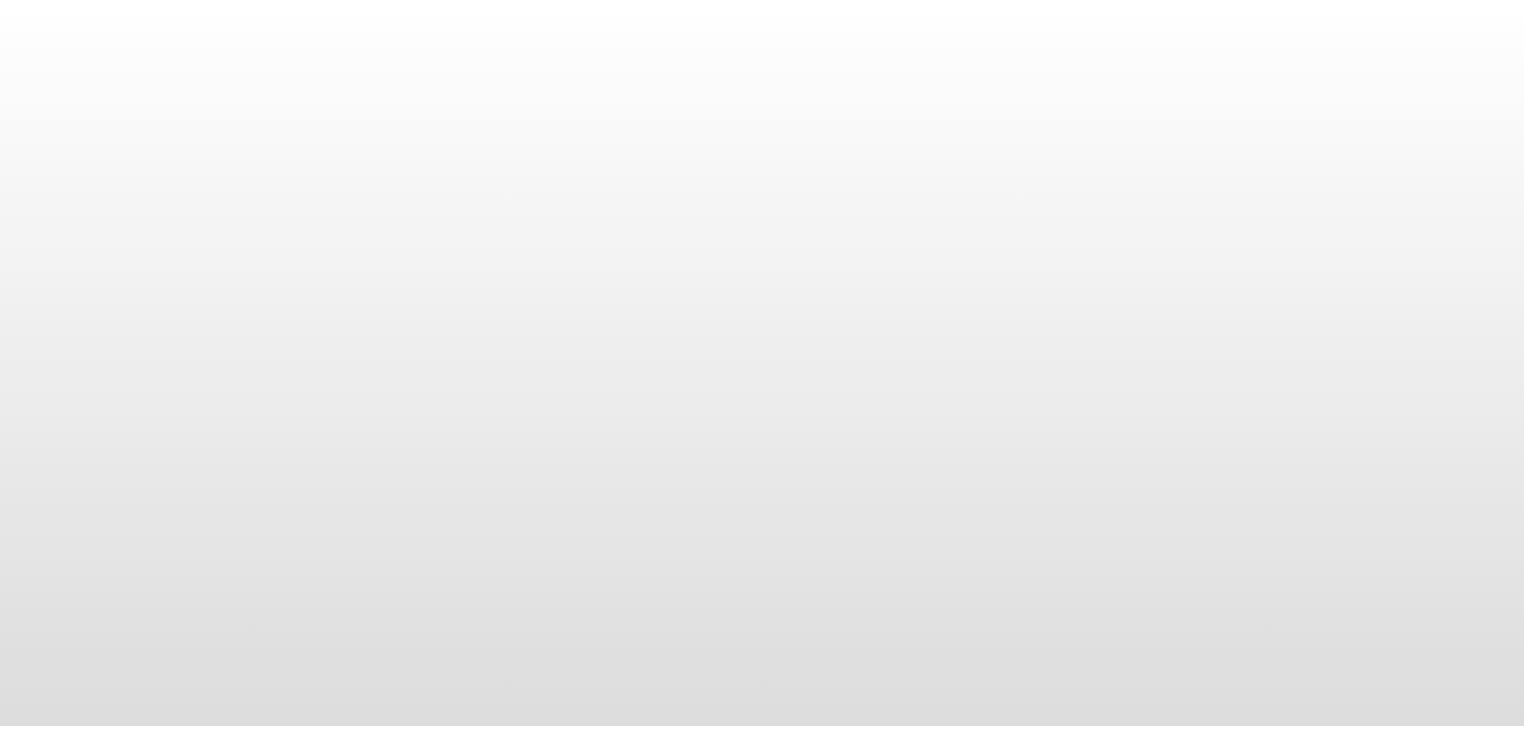 scroll, scrollTop: 0, scrollLeft: 0, axis: both 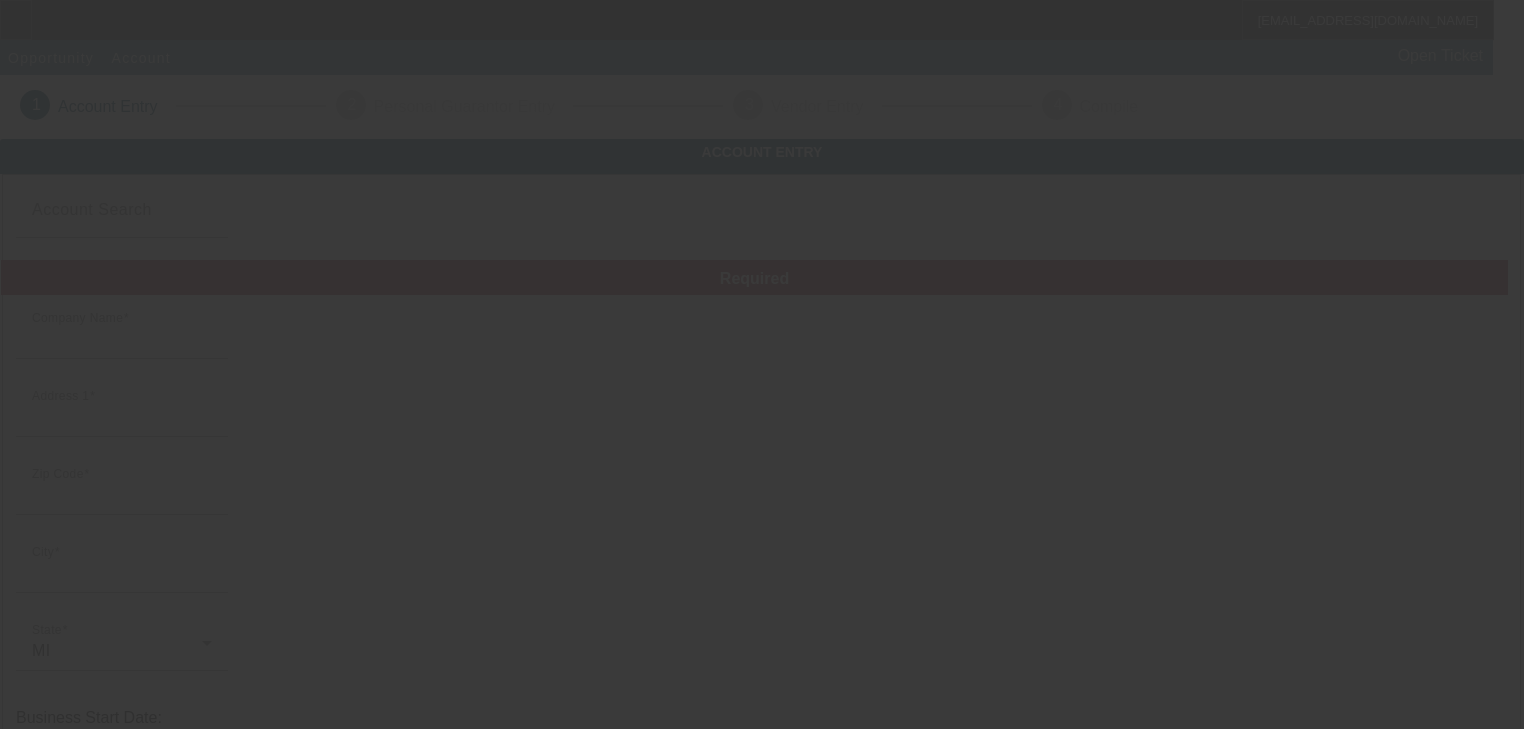 type on "Towing Professionals LLC" 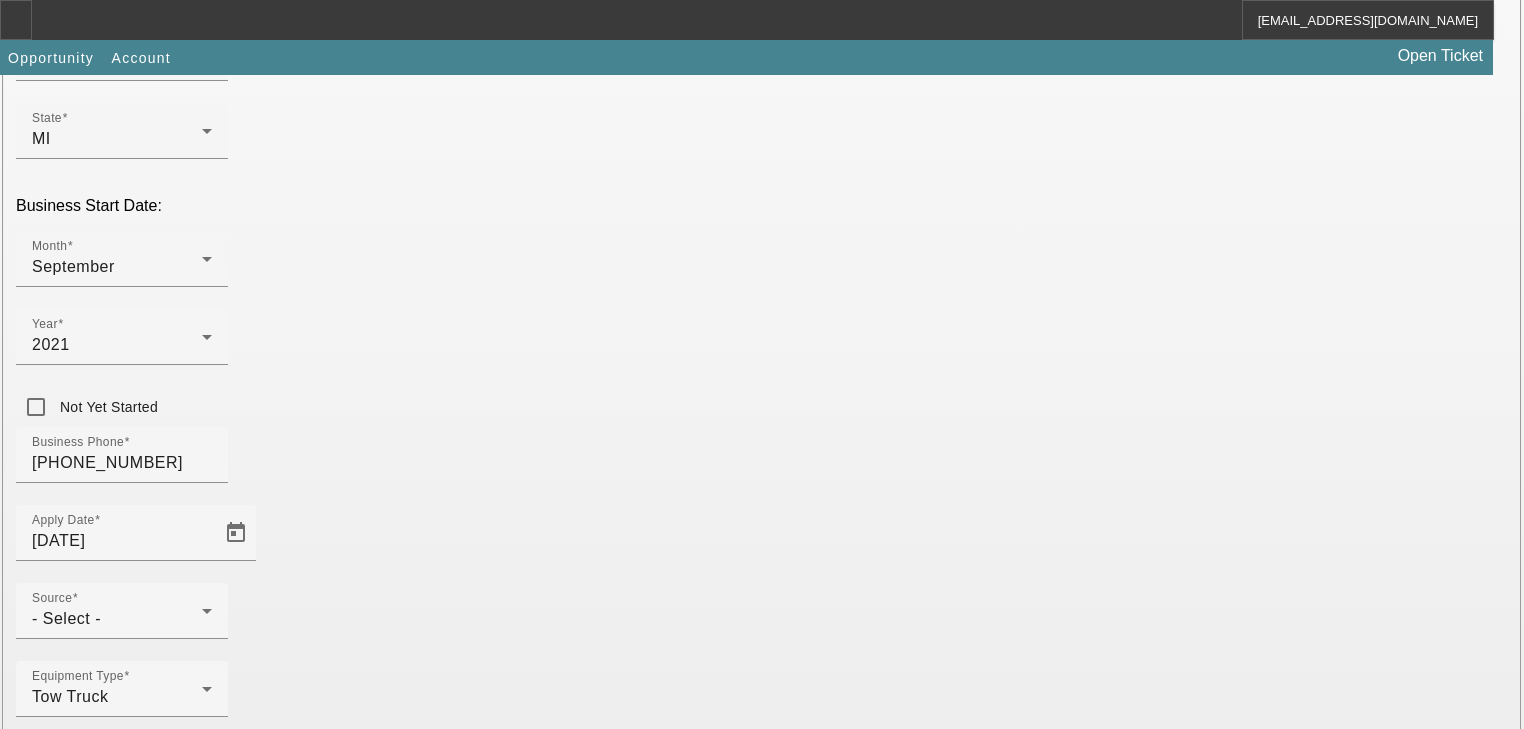 scroll, scrollTop: 526, scrollLeft: 0, axis: vertical 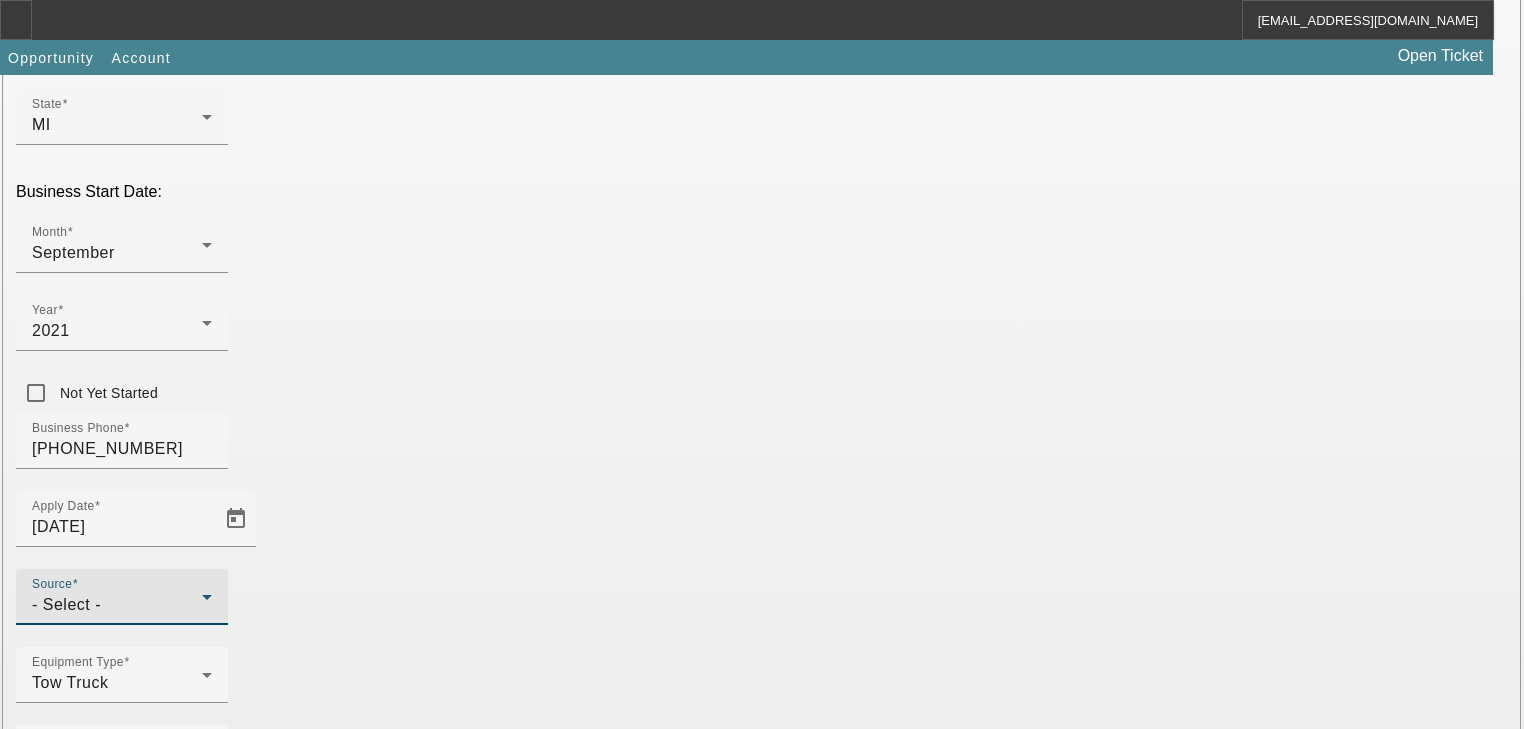 click on "- Select -" at bounding box center (117, 605) 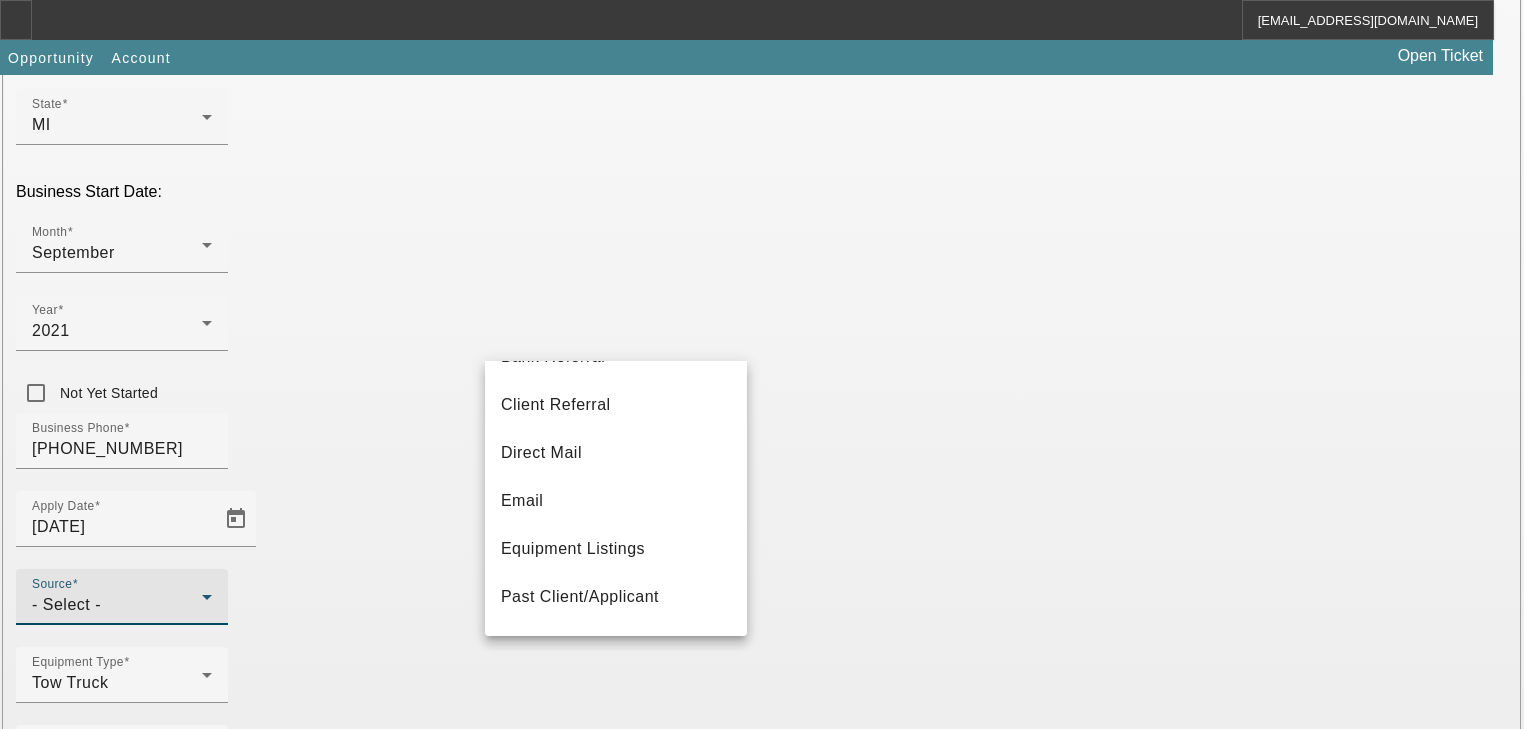 scroll, scrollTop: 320, scrollLeft: 0, axis: vertical 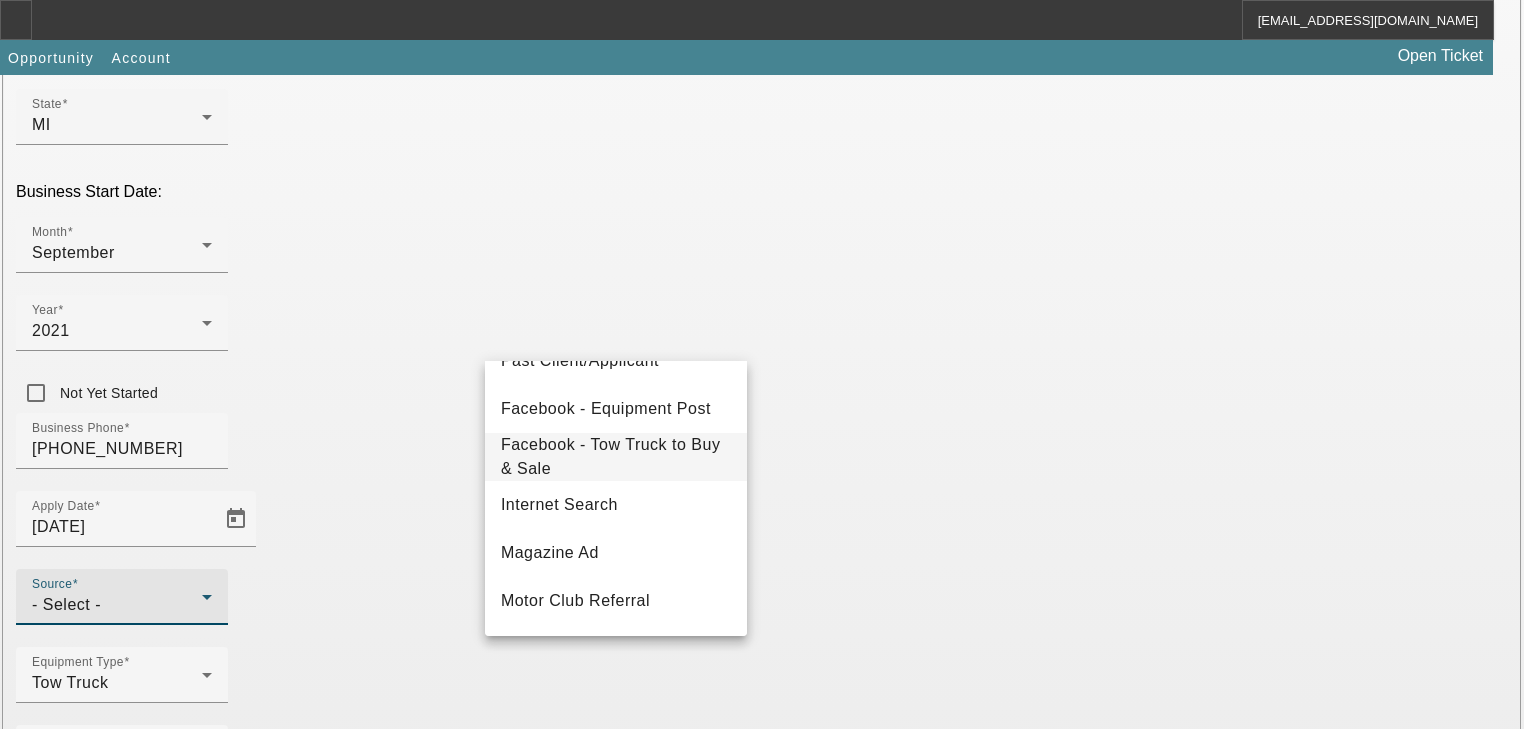 click on "Facebook - Tow Truck to Buy & Sale" at bounding box center (616, 457) 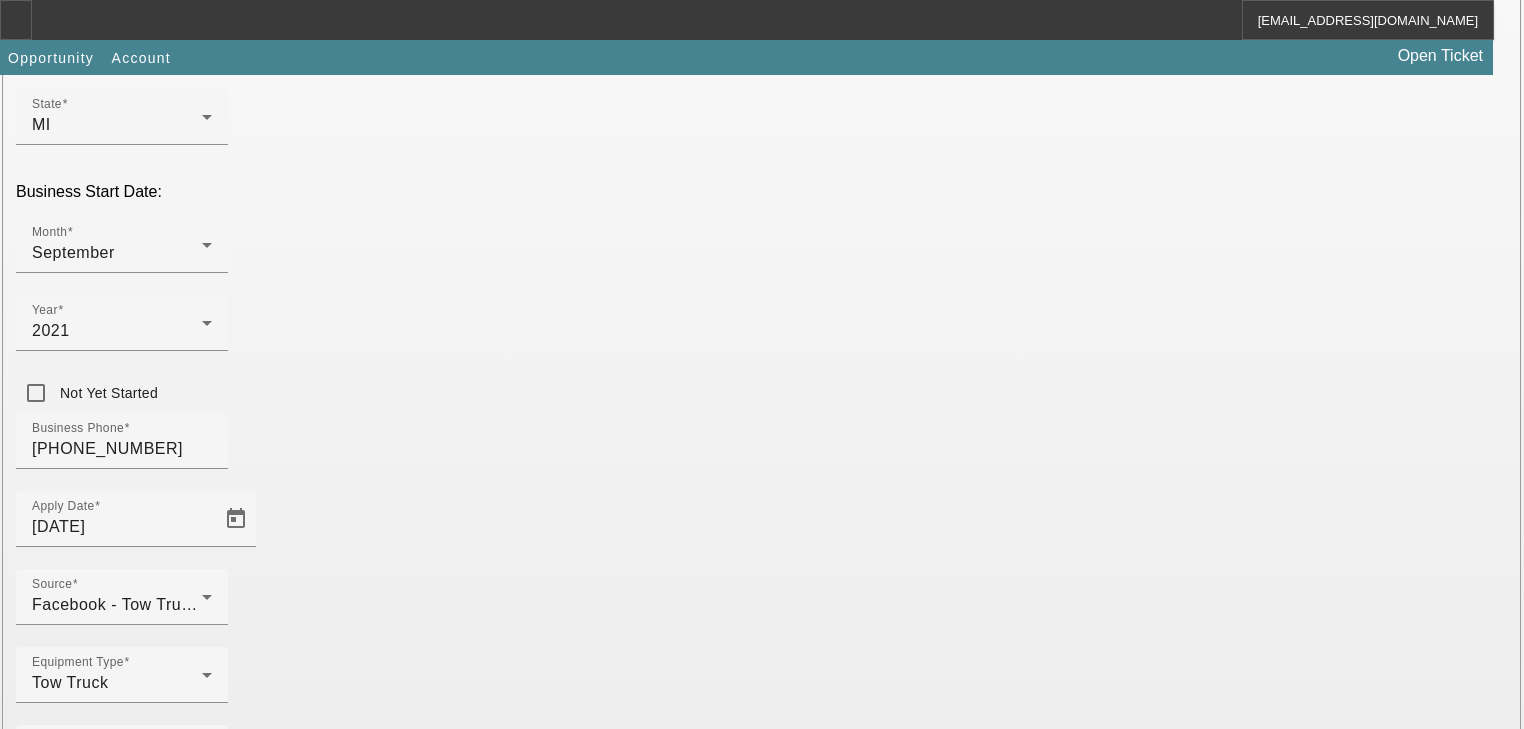 click on "Submit" at bounding box center (28, 2002) 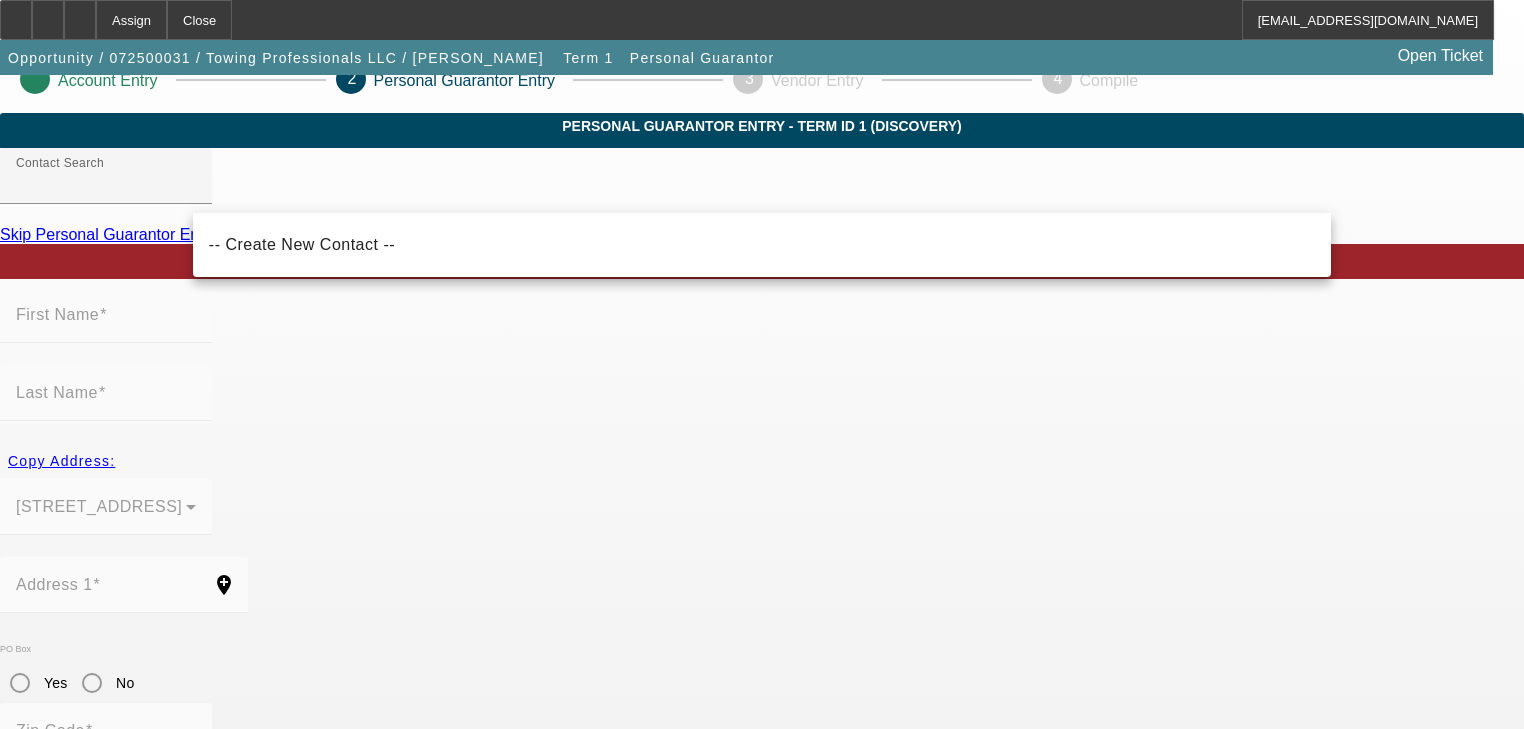 scroll, scrollTop: 4, scrollLeft: 0, axis: vertical 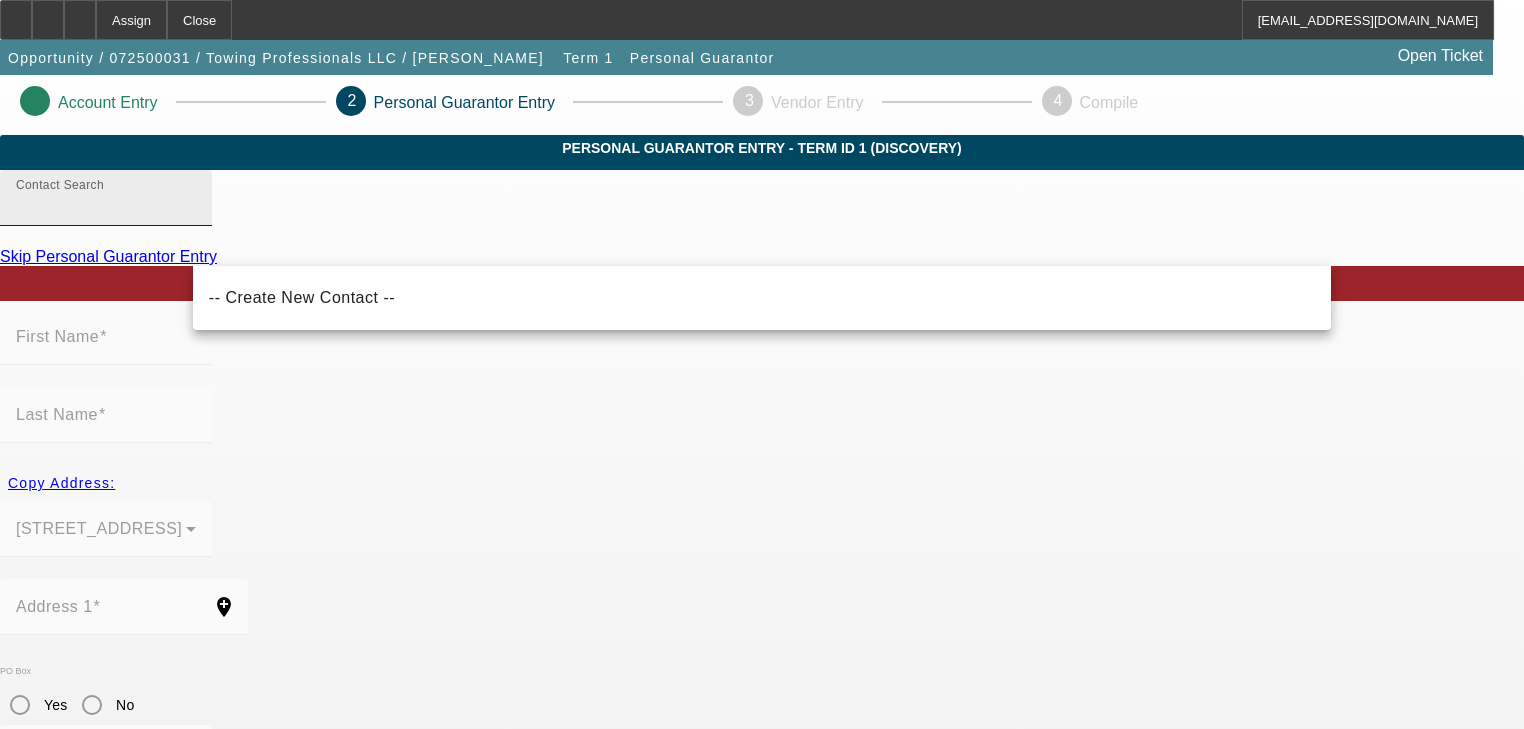 click on "Contact Search" at bounding box center [106, 206] 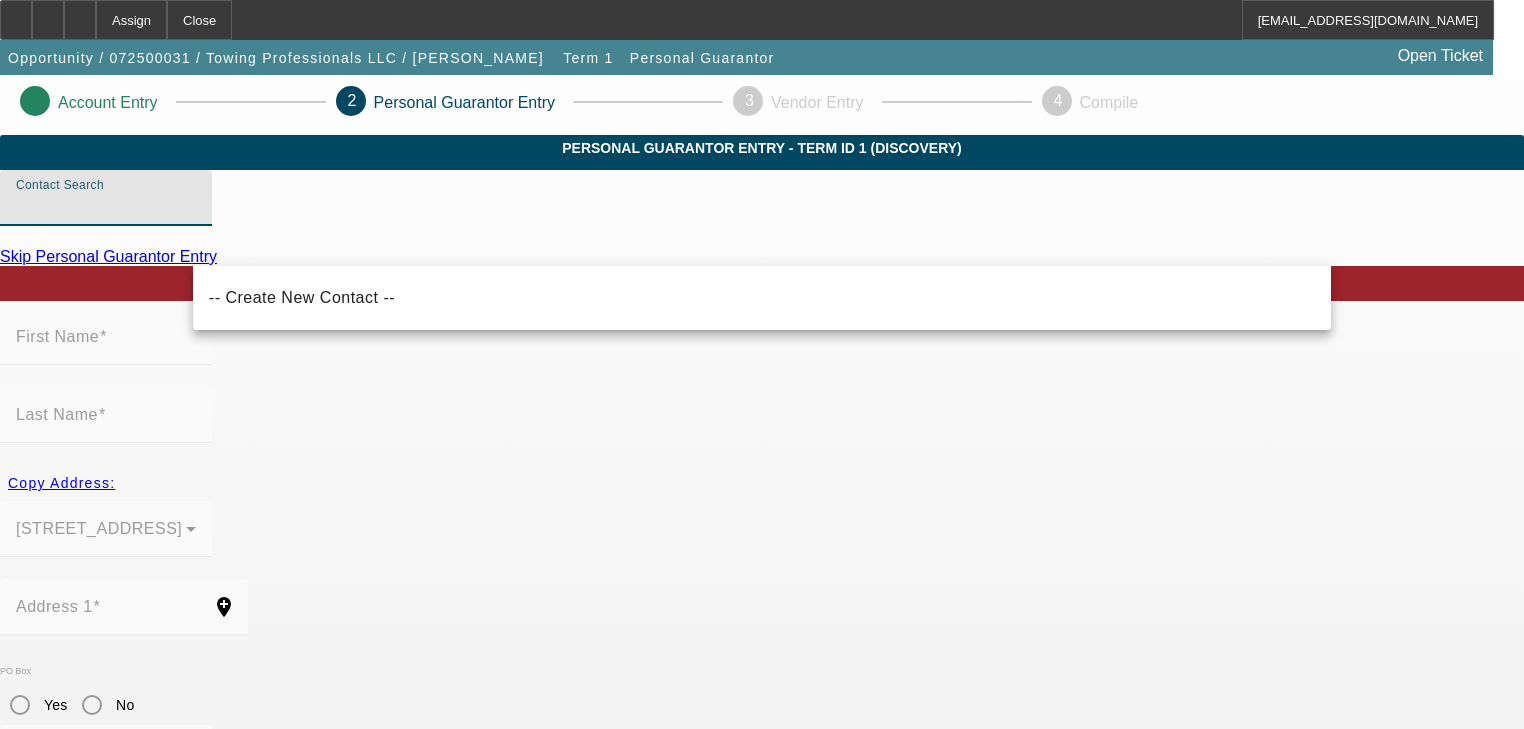 click on "Contact Search" at bounding box center [106, 206] 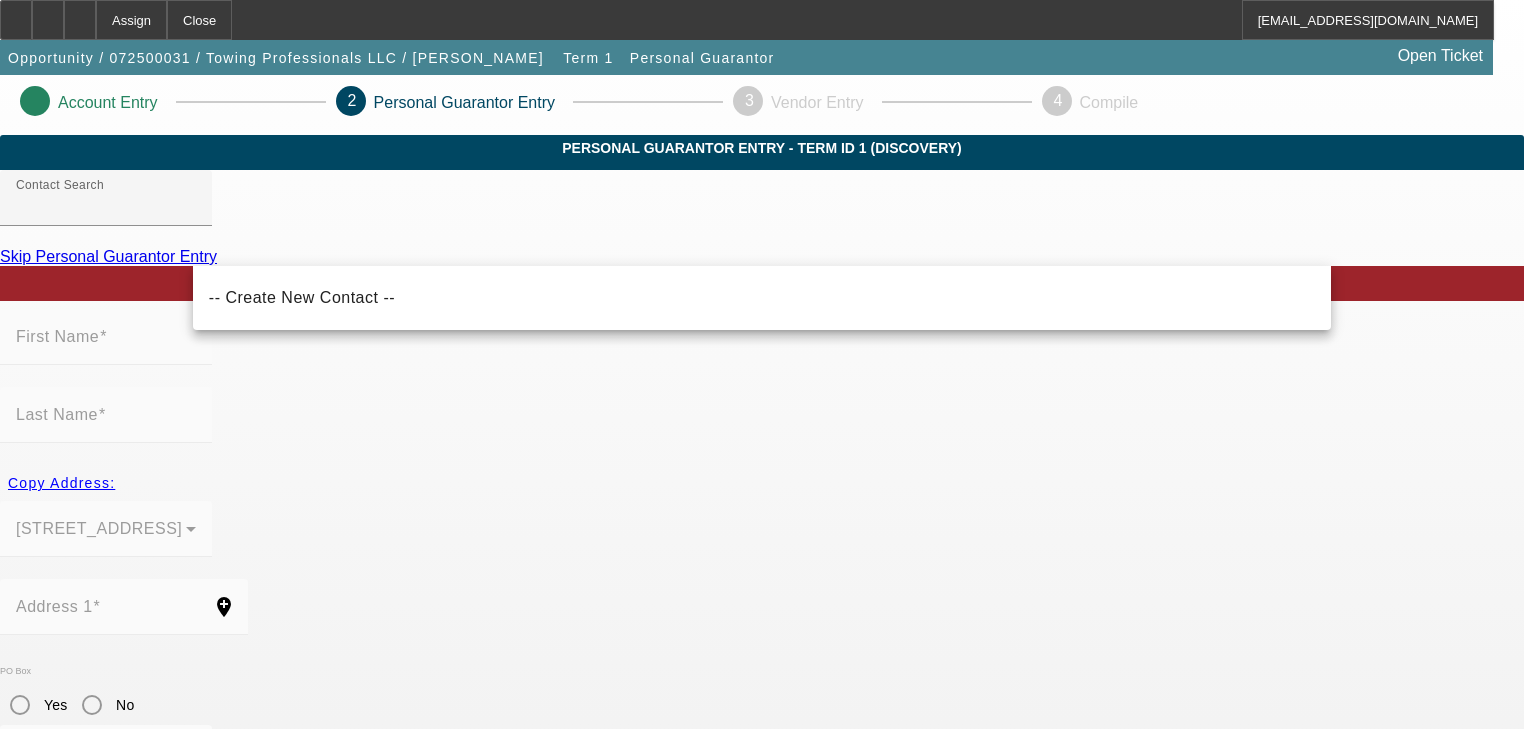 click 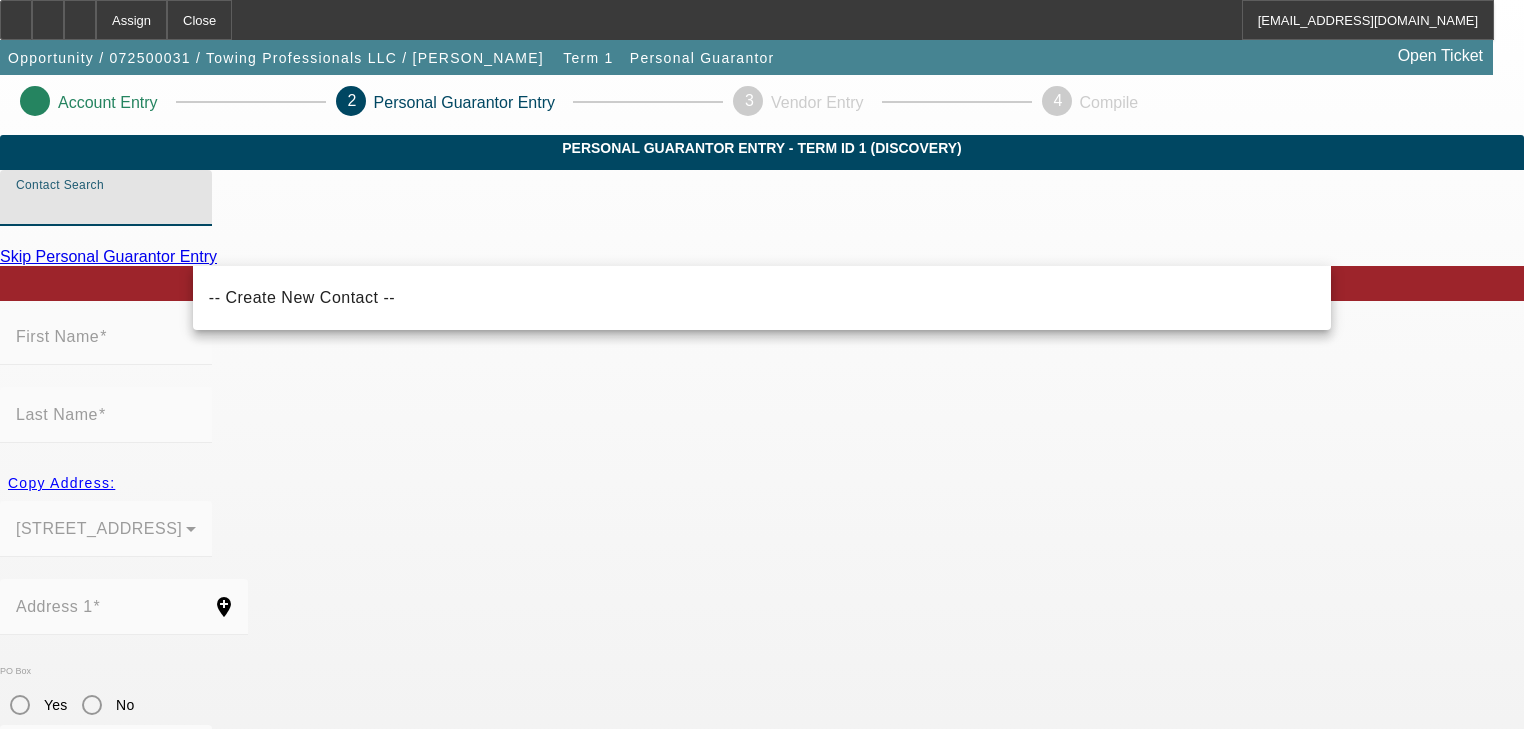 click on "Contact Search" at bounding box center (106, 206) 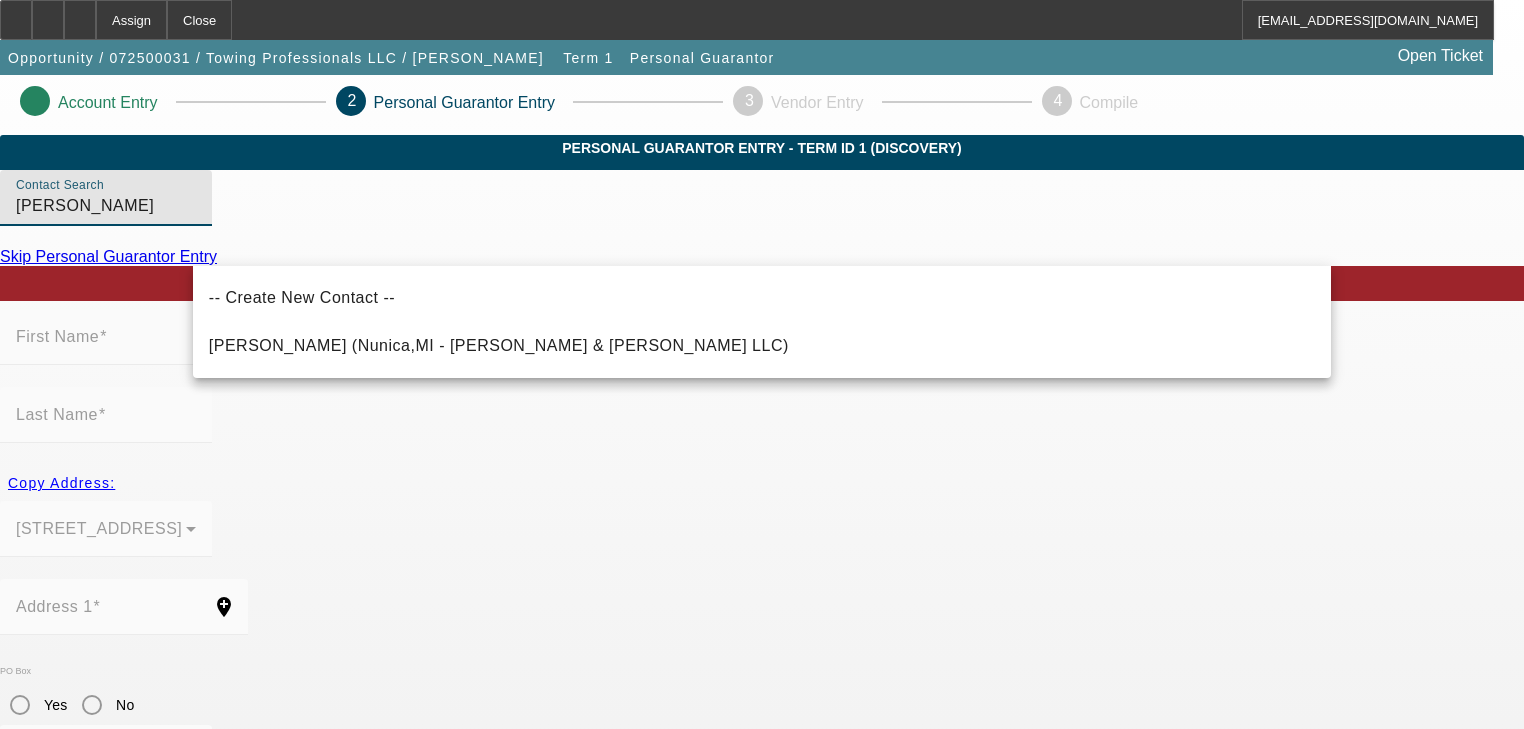 type on "coleman, chase" 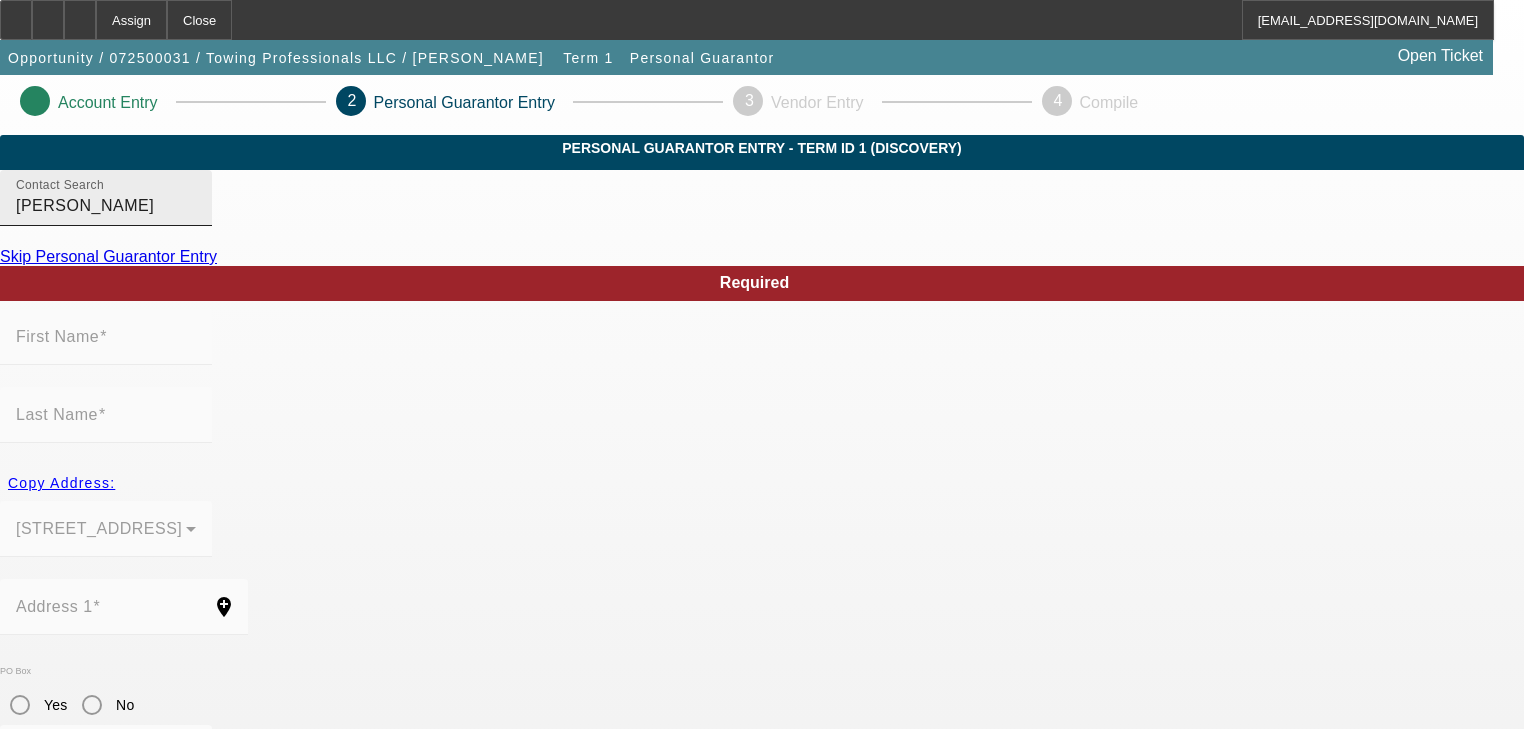 click on "Contact Search
coleman, chase" 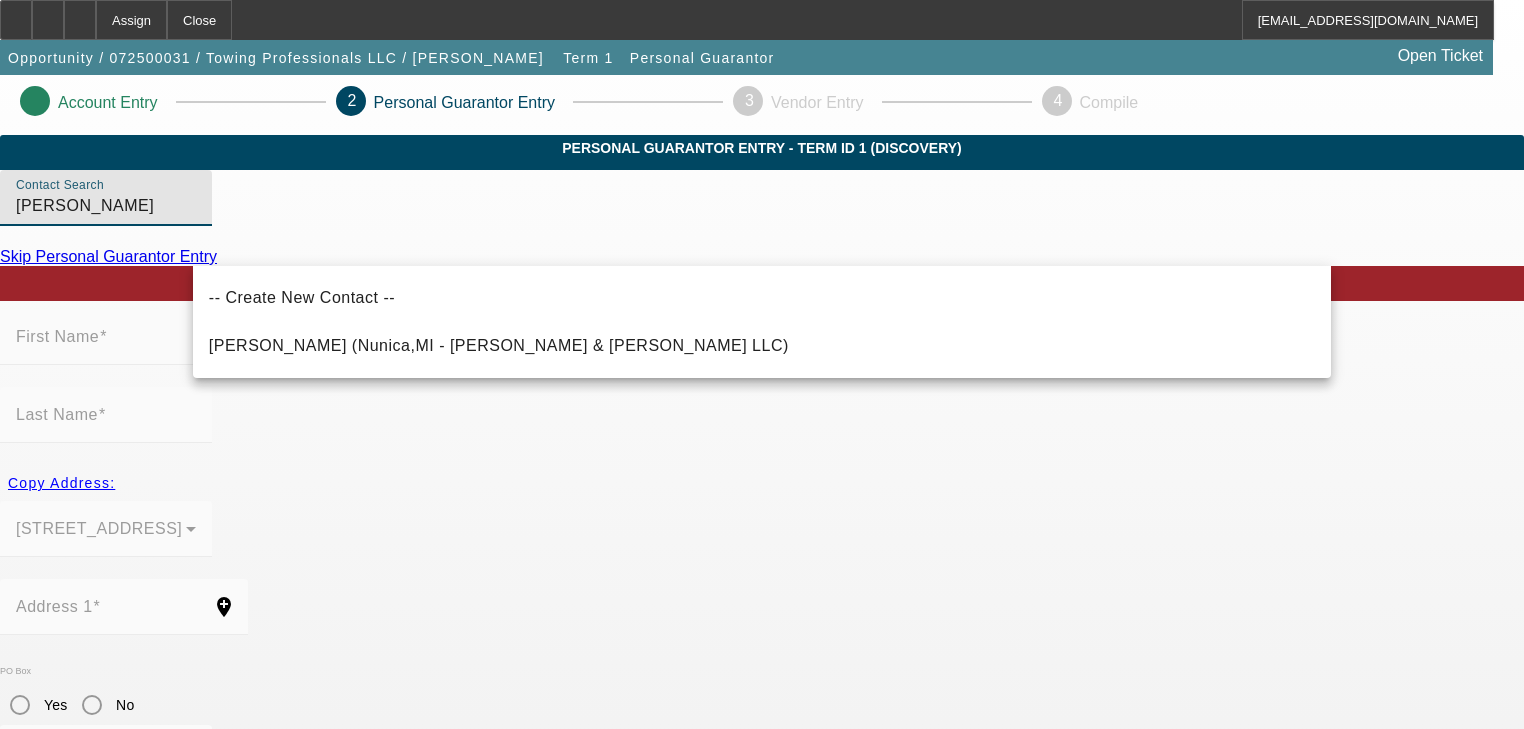 click on "Contact Search
coleman, chase" 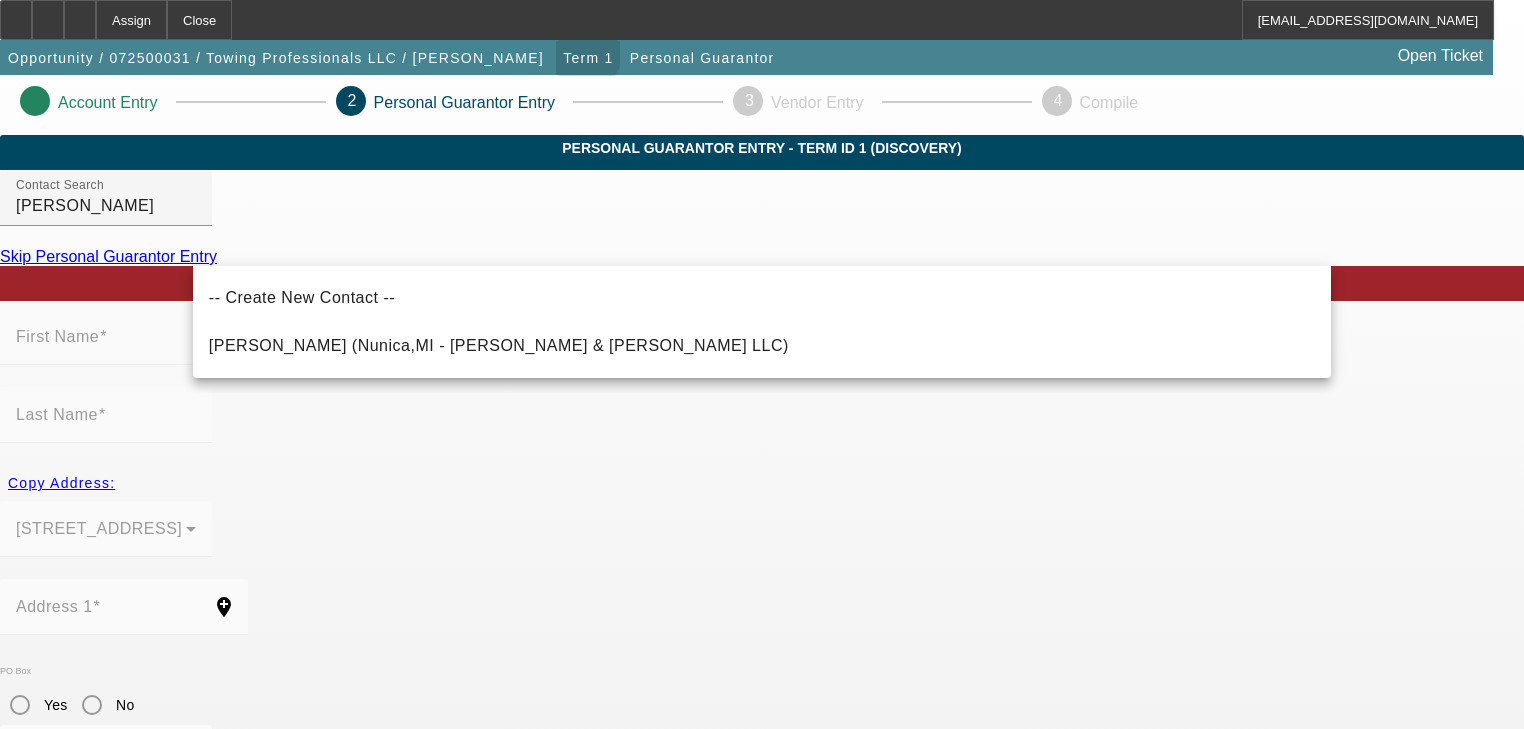 click on "Term 1" at bounding box center [588, 58] 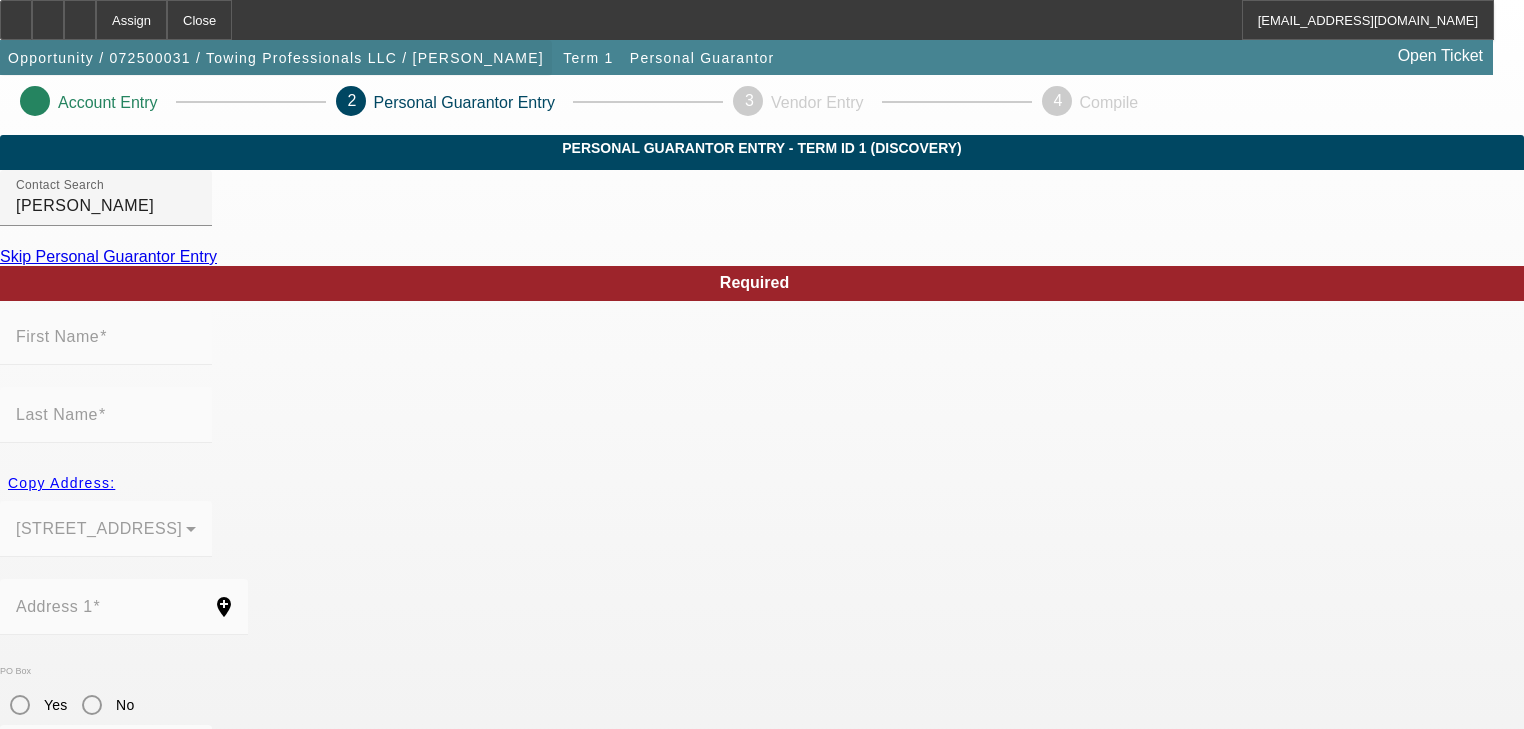 click on "Opportunity / 072500031 / Towing Professionals LLC / [PERSON_NAME]" at bounding box center [276, 58] 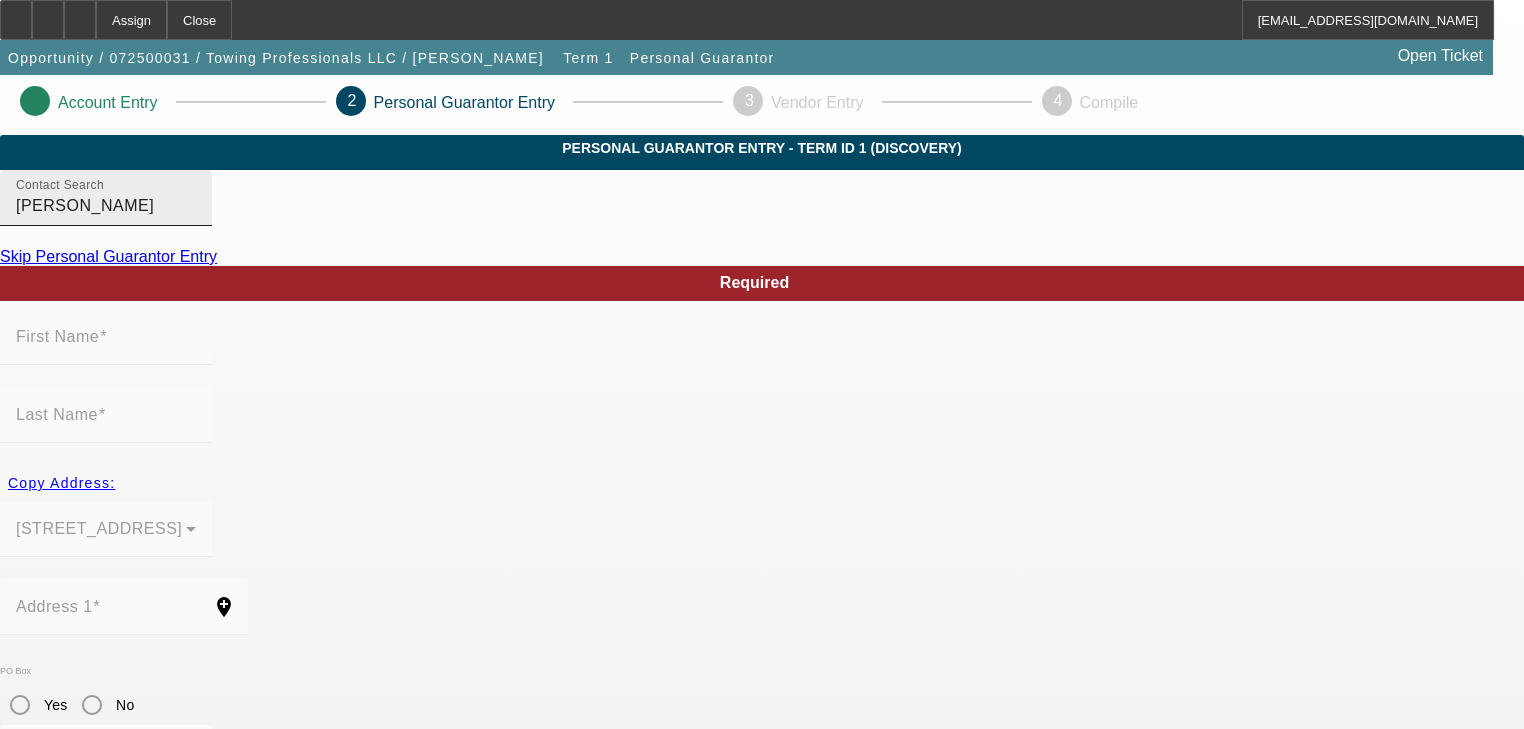 click on "coleman, chase" at bounding box center [106, 206] 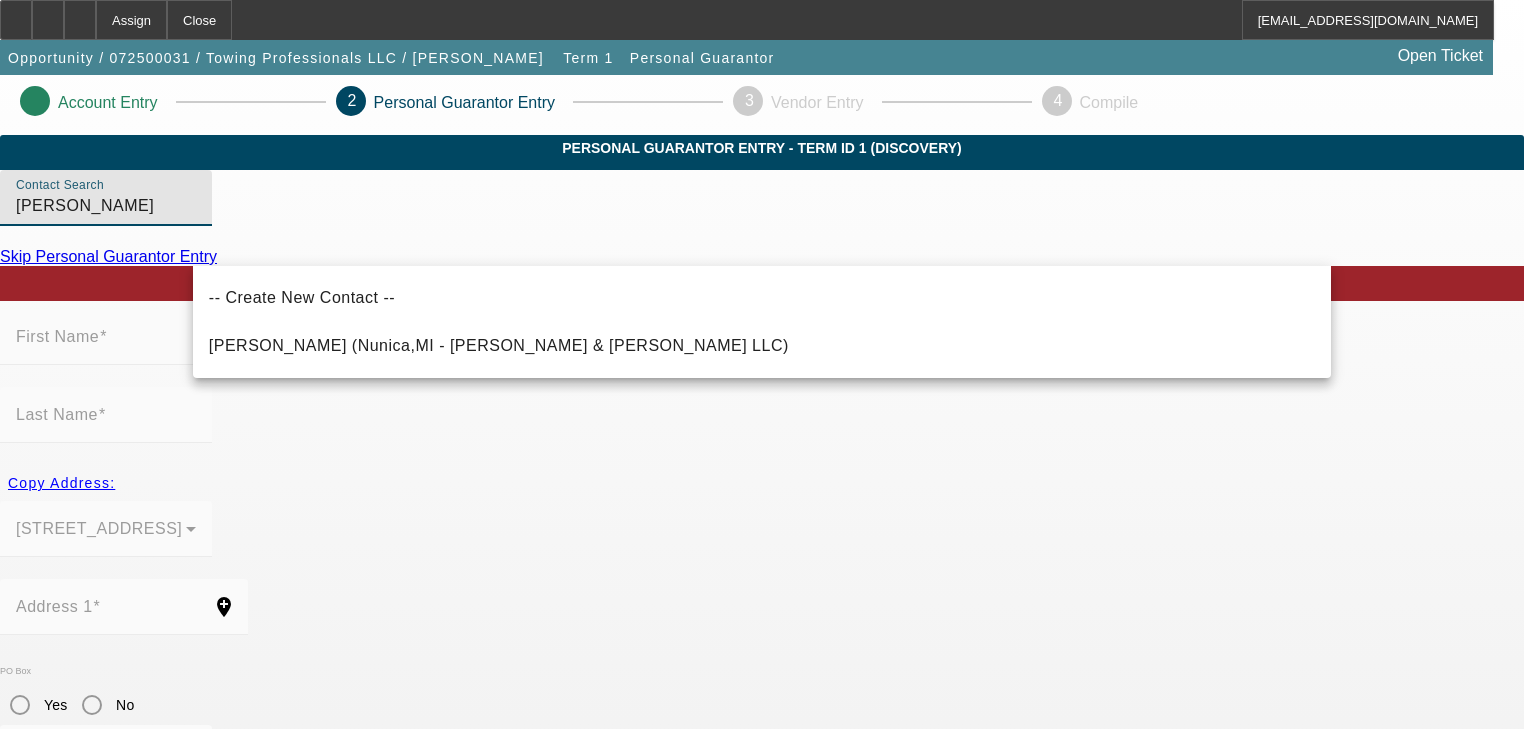 click on "coleman, chase" at bounding box center [106, 206] 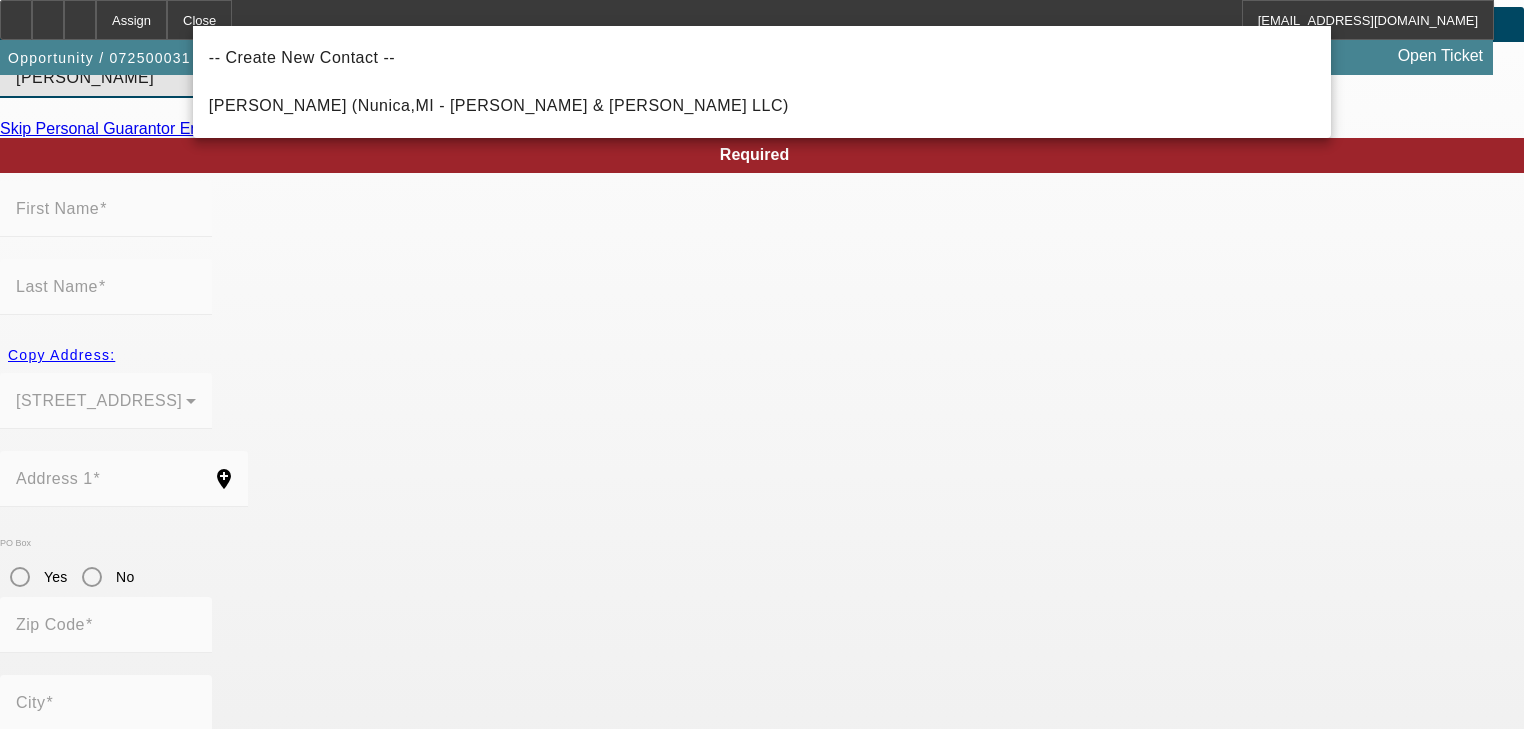 scroll, scrollTop: 0, scrollLeft: 0, axis: both 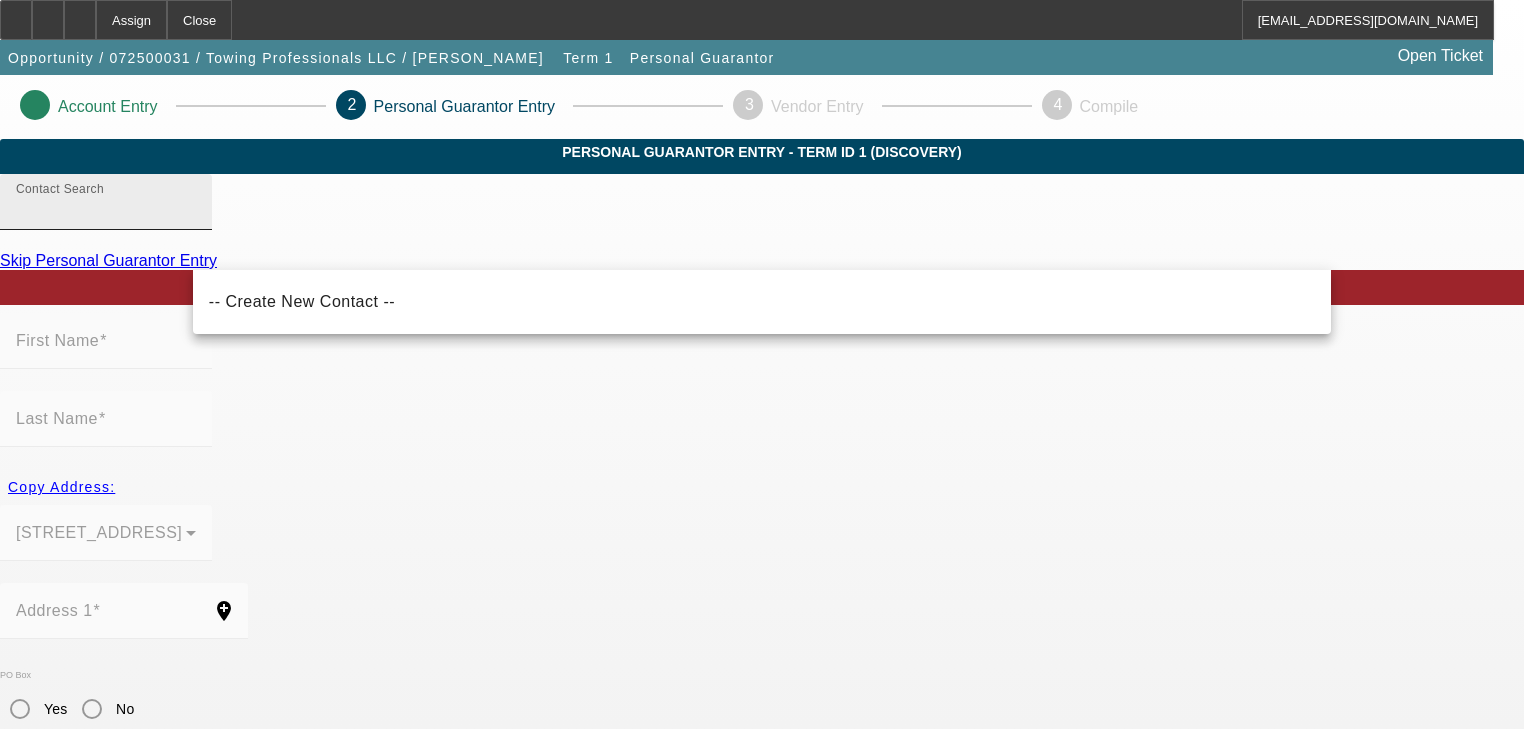 click on "Contact Search" at bounding box center [106, 210] 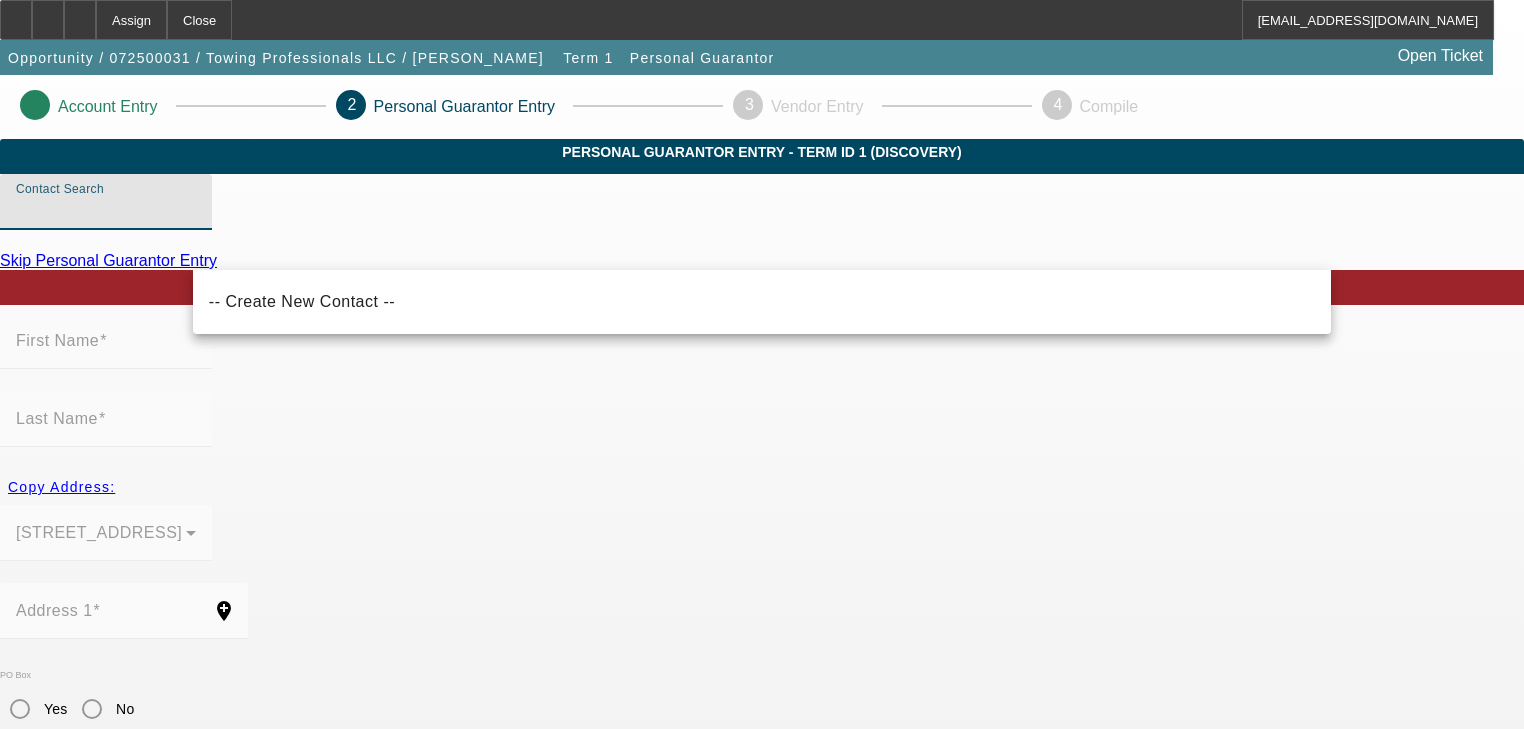 click on "Contact Search" at bounding box center (106, 210) 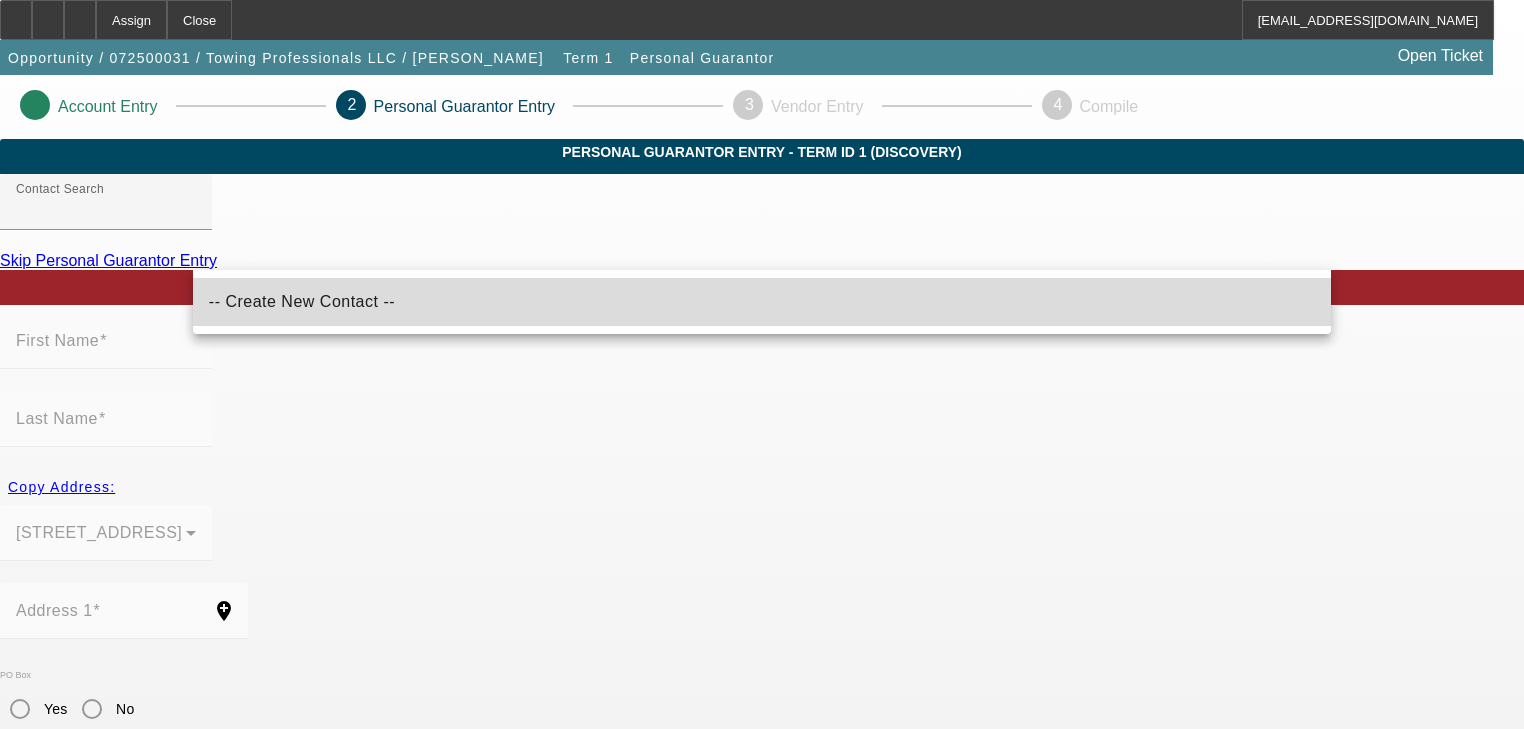 click on "-- Create New Contact --" at bounding box center [762, 302] 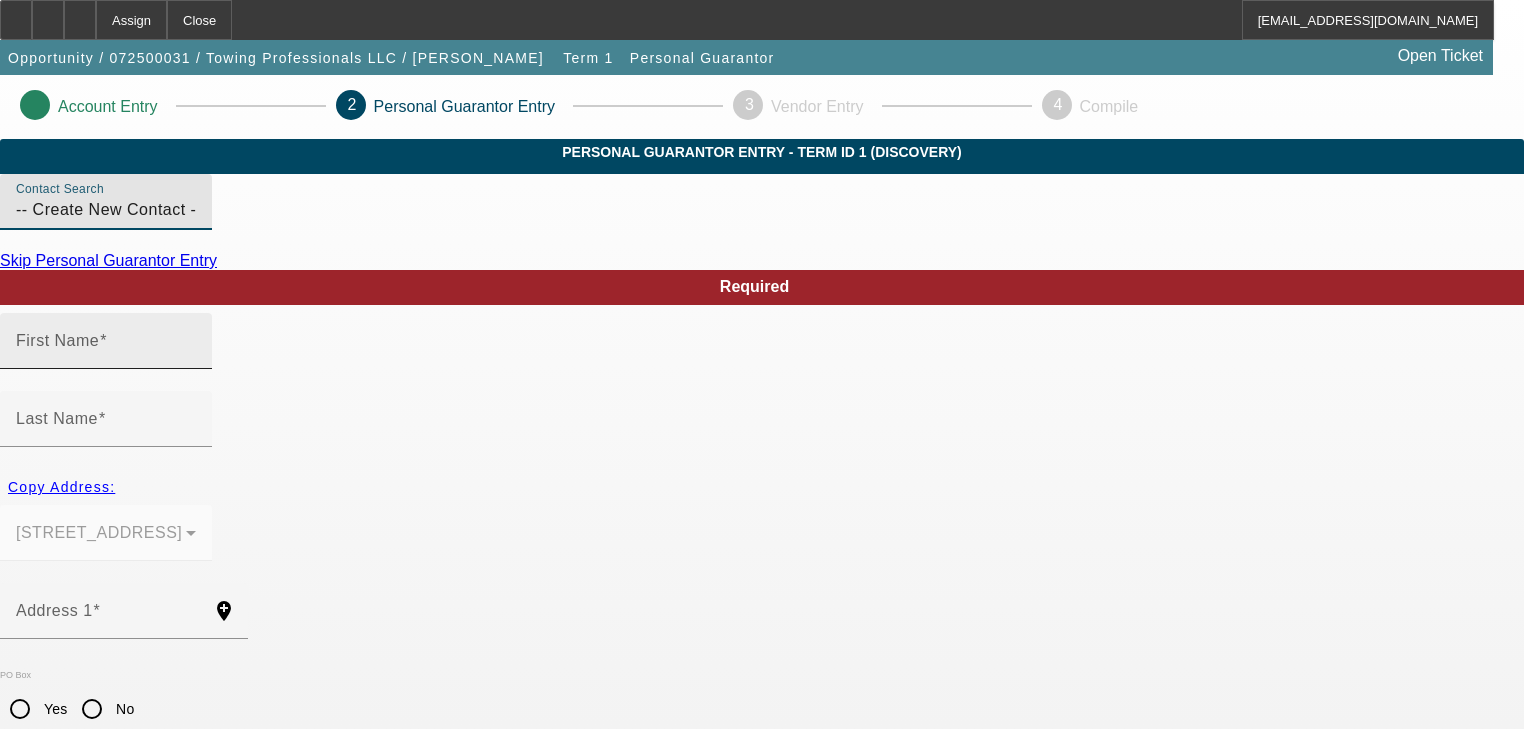 click on "First Name" at bounding box center (106, 349) 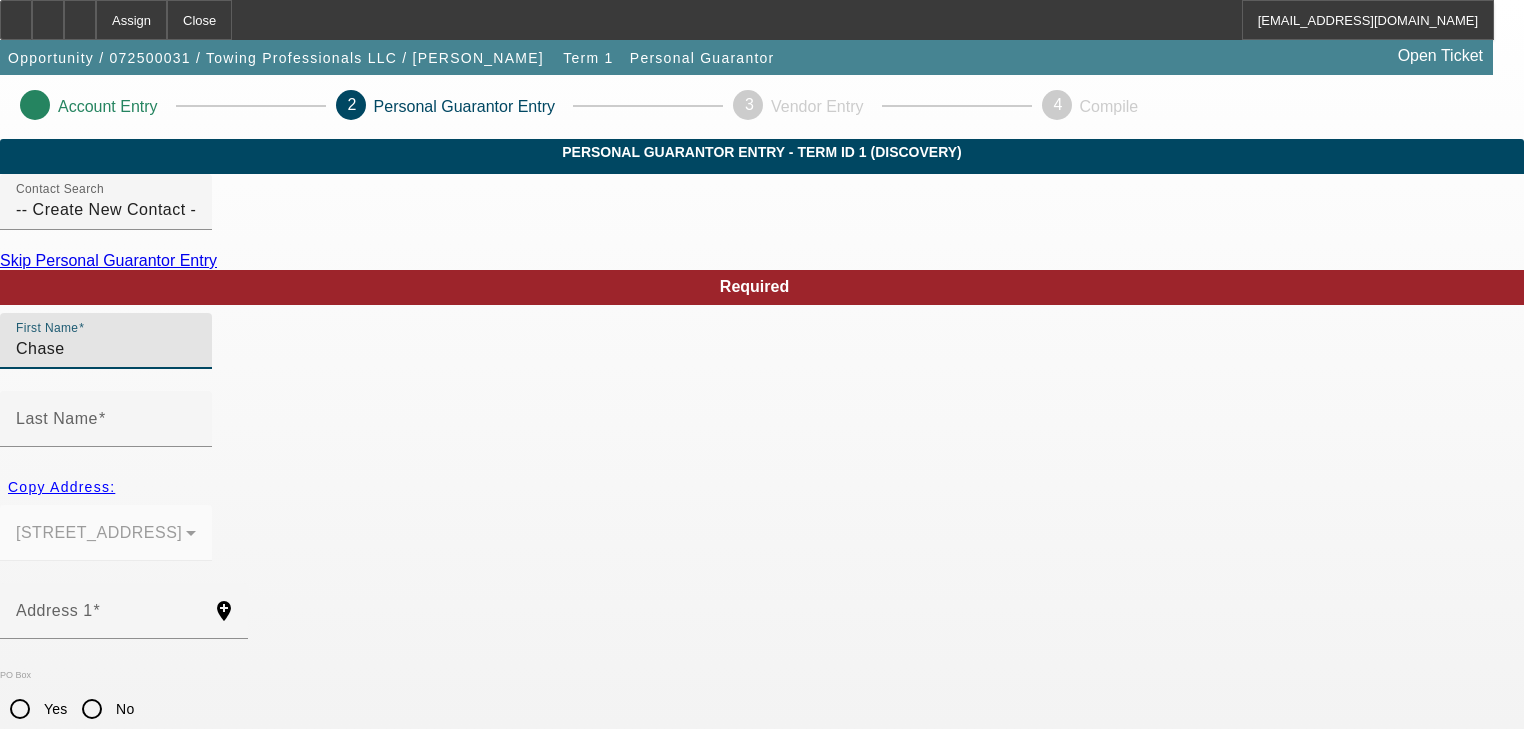type on "Chase" 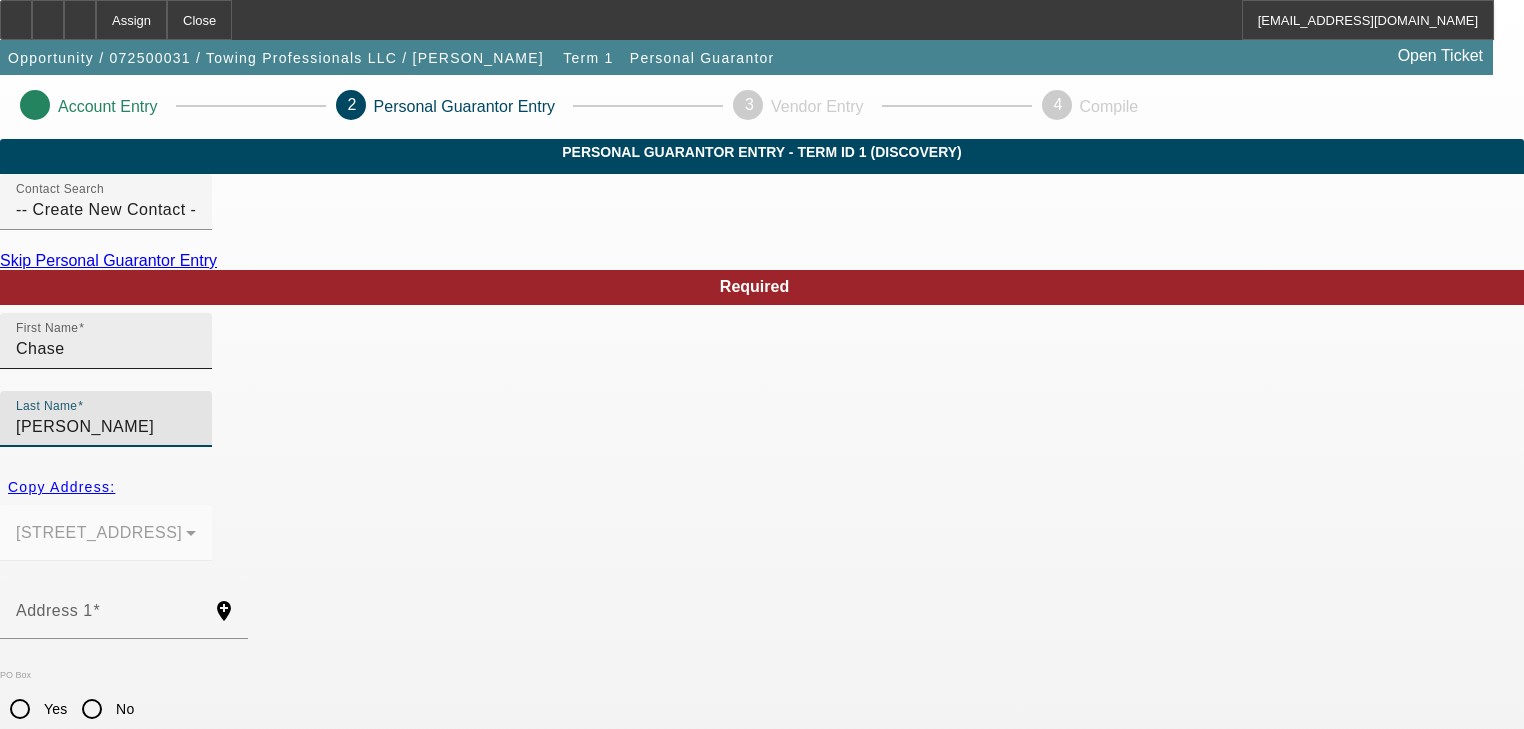 type on "Coleman" 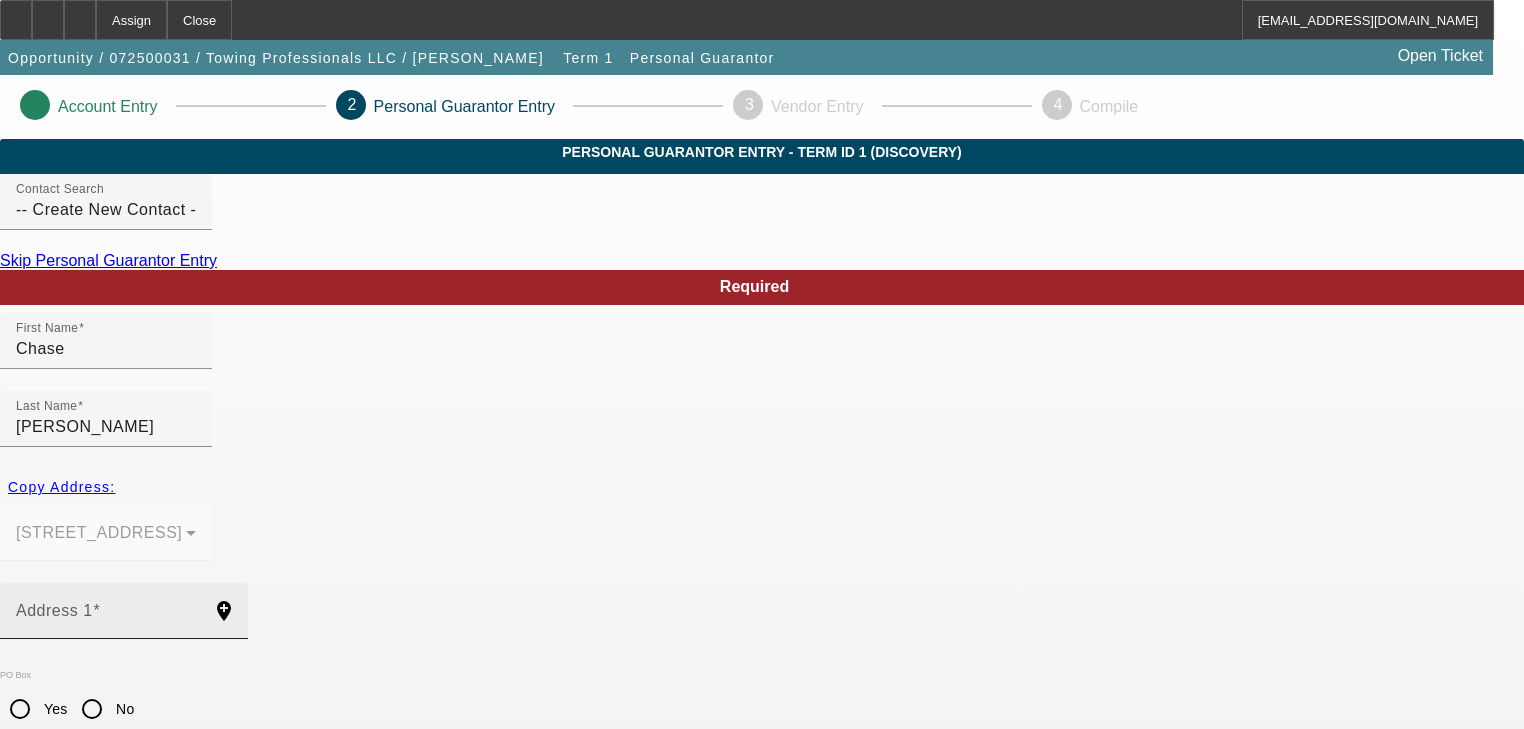 click on "Address 1" 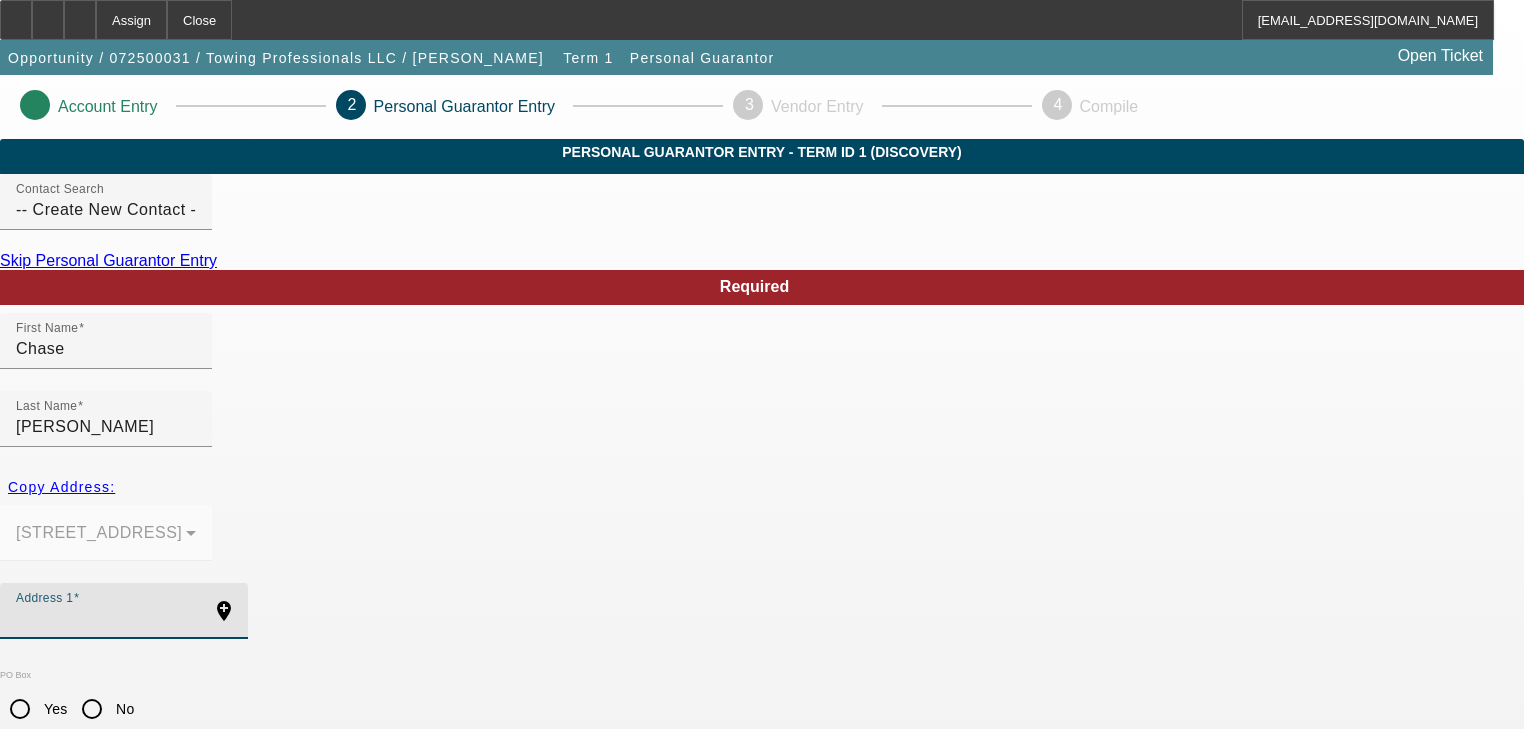 click on "Address 1" at bounding box center [106, 619] 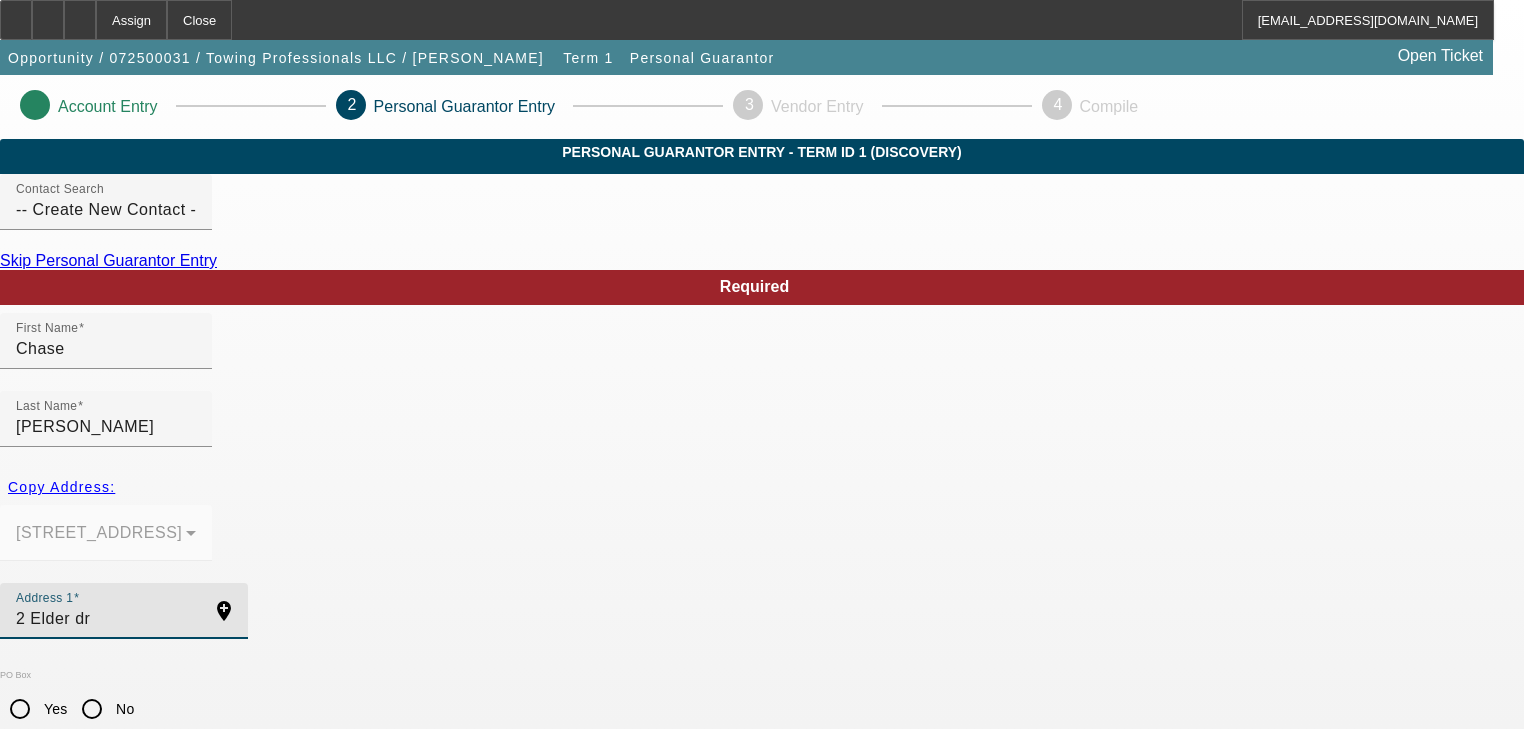 click on "2 Elder dr" at bounding box center (106, 619) 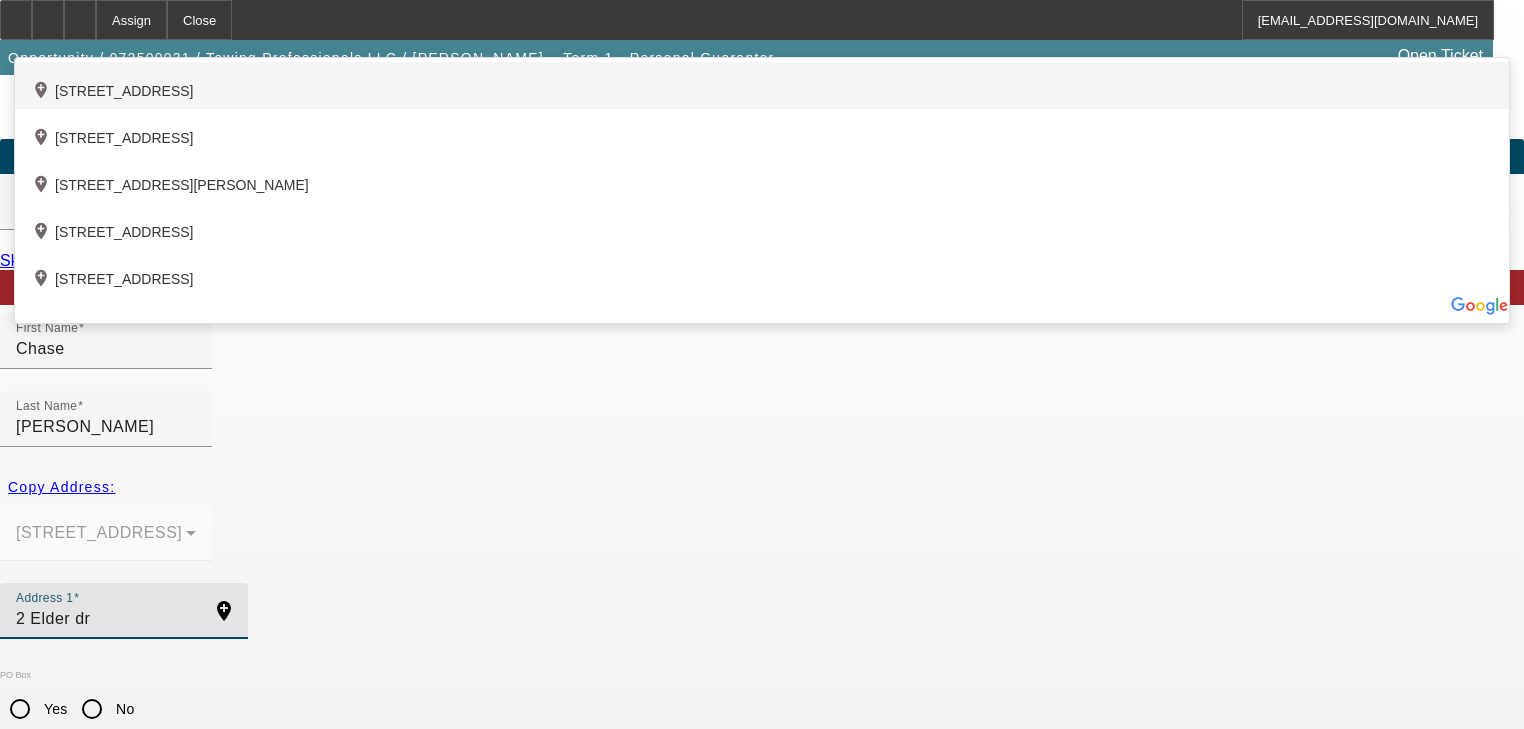click on "add_location 2 Elder Drive, Nunica, MI 49448, US" 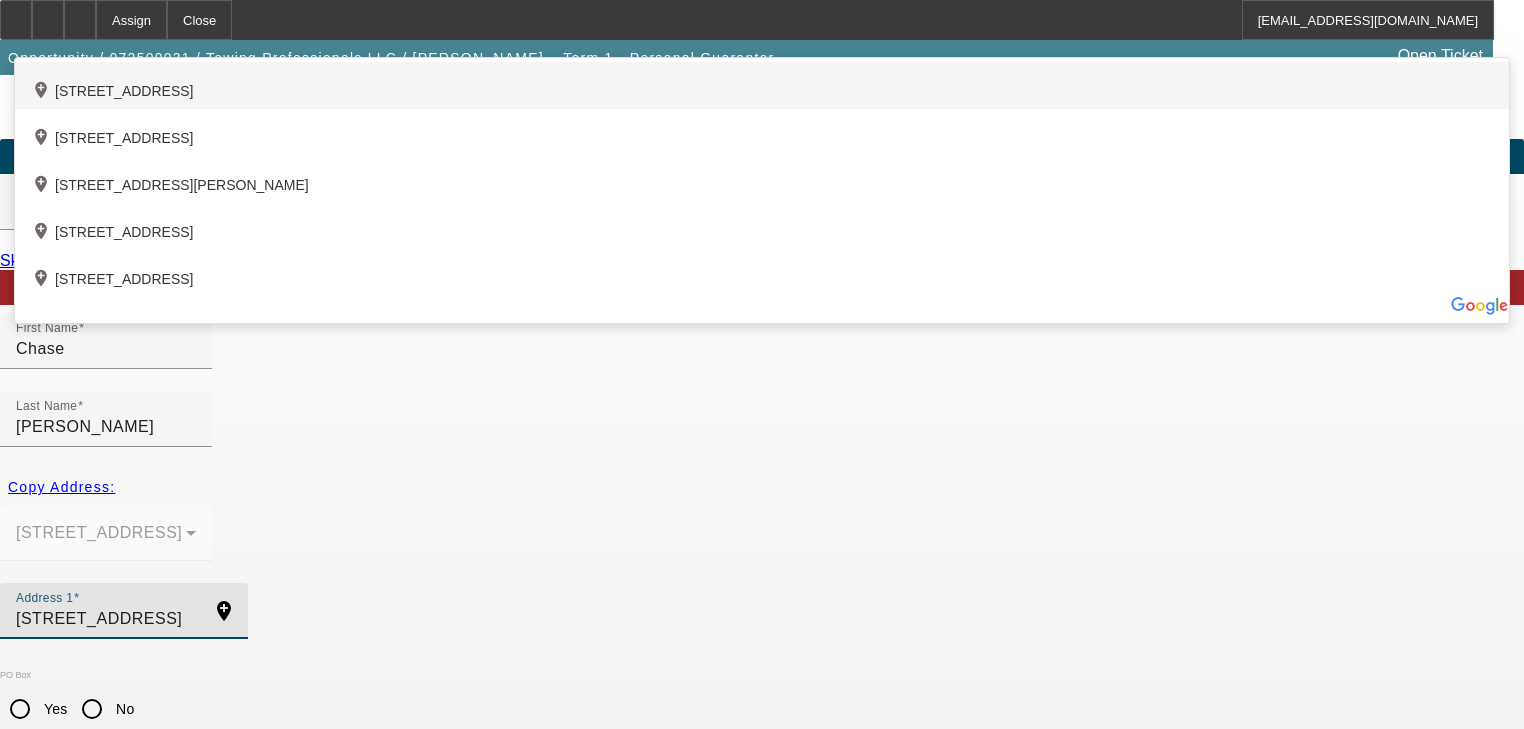 type on "49448" 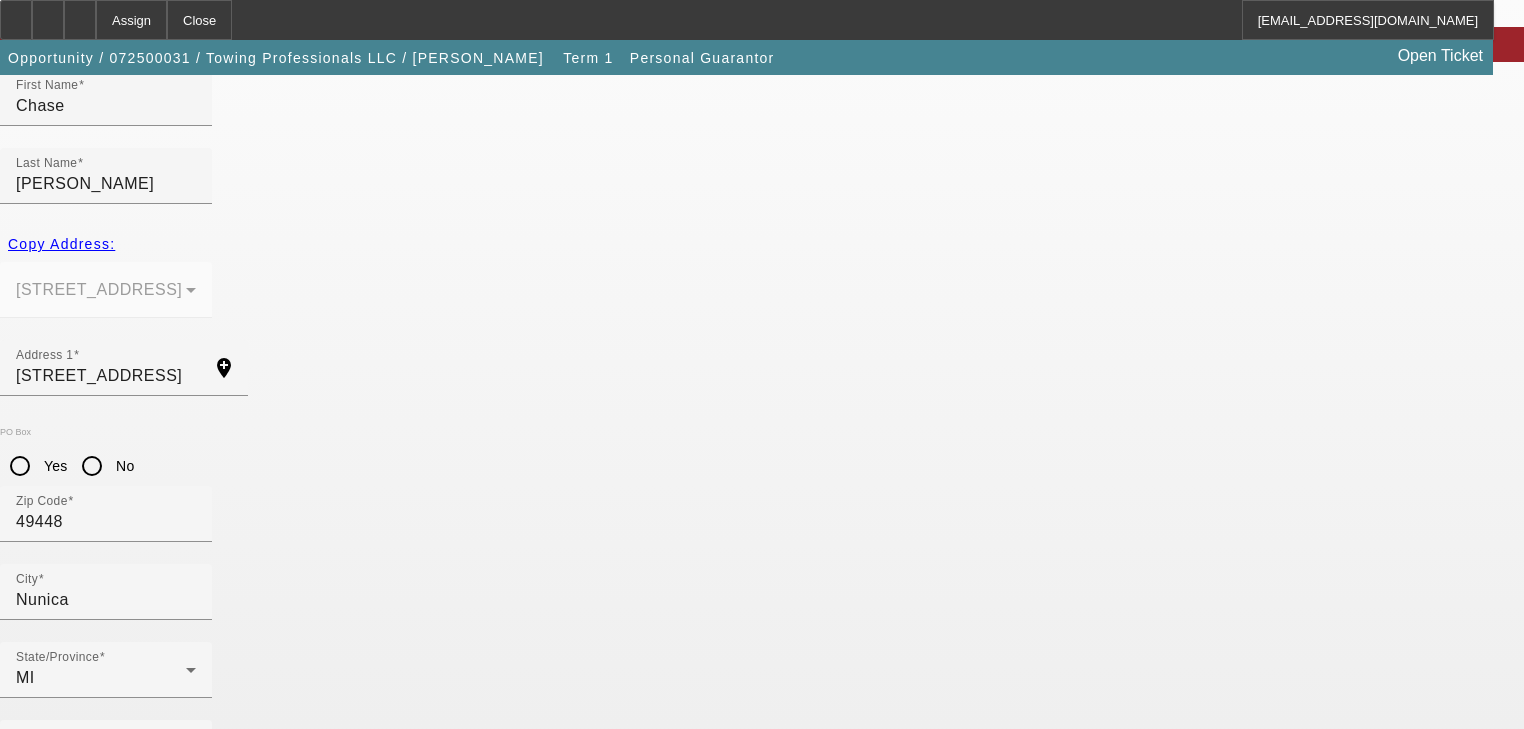 scroll, scrollTop: 244, scrollLeft: 0, axis: vertical 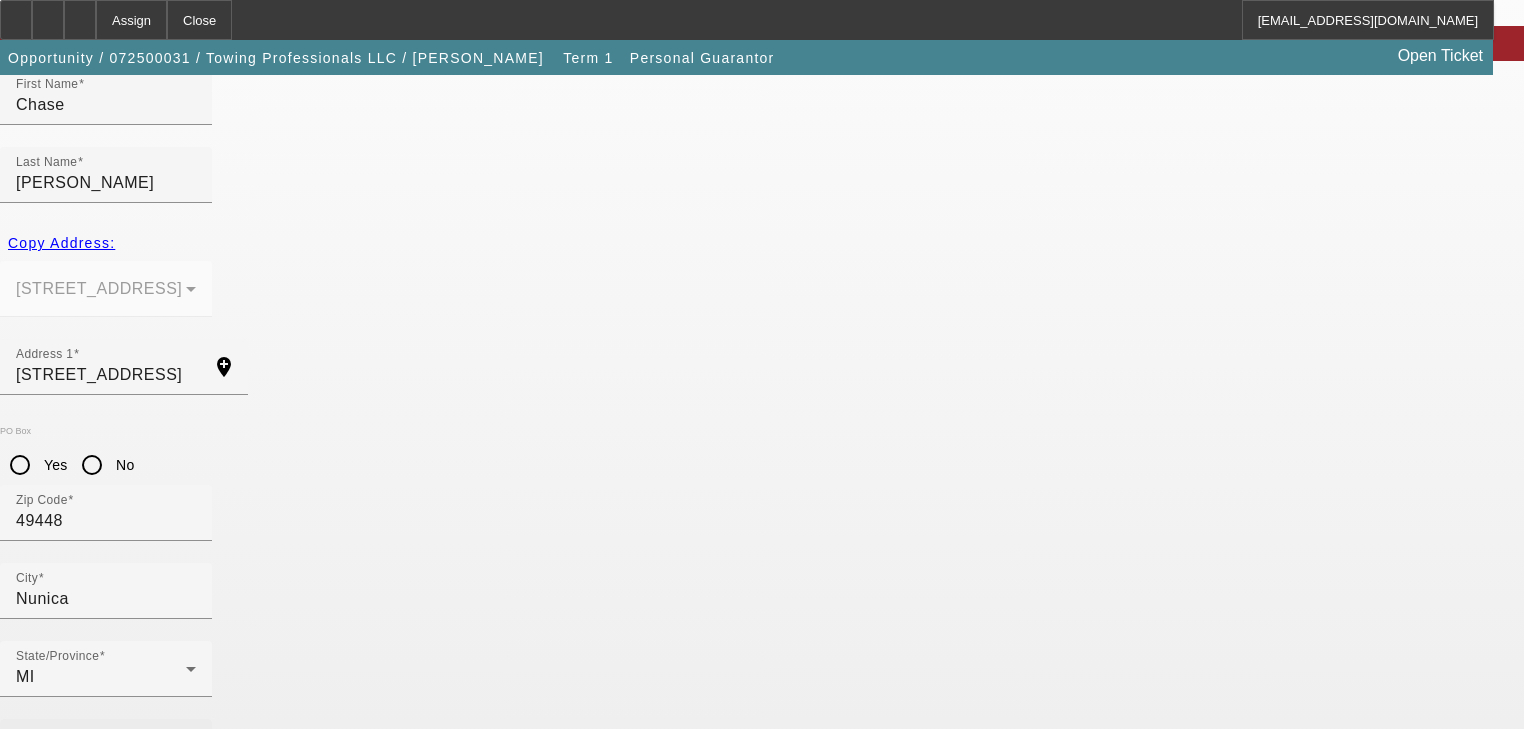 click on "Business Phone" 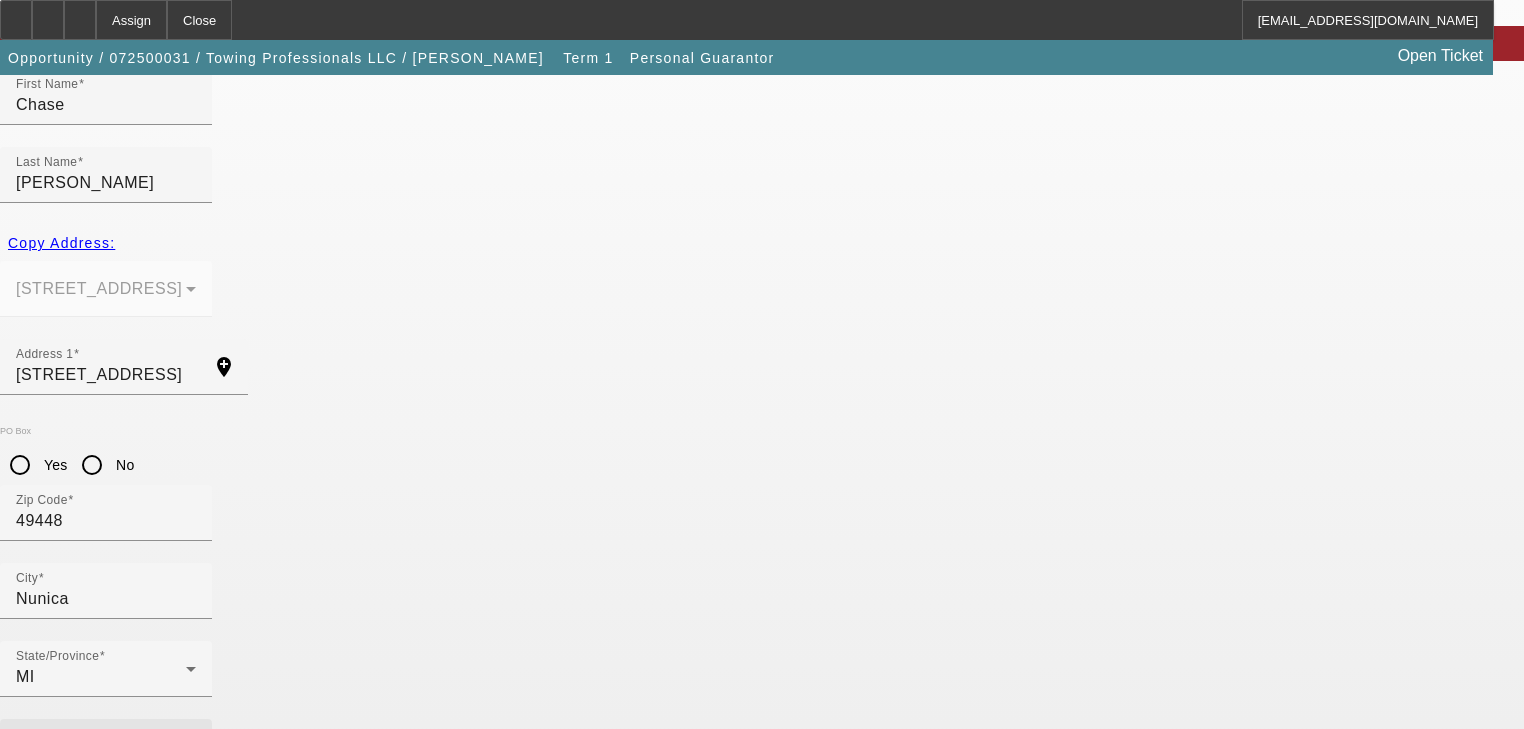 paste on "[PHONE_NUMBER]" 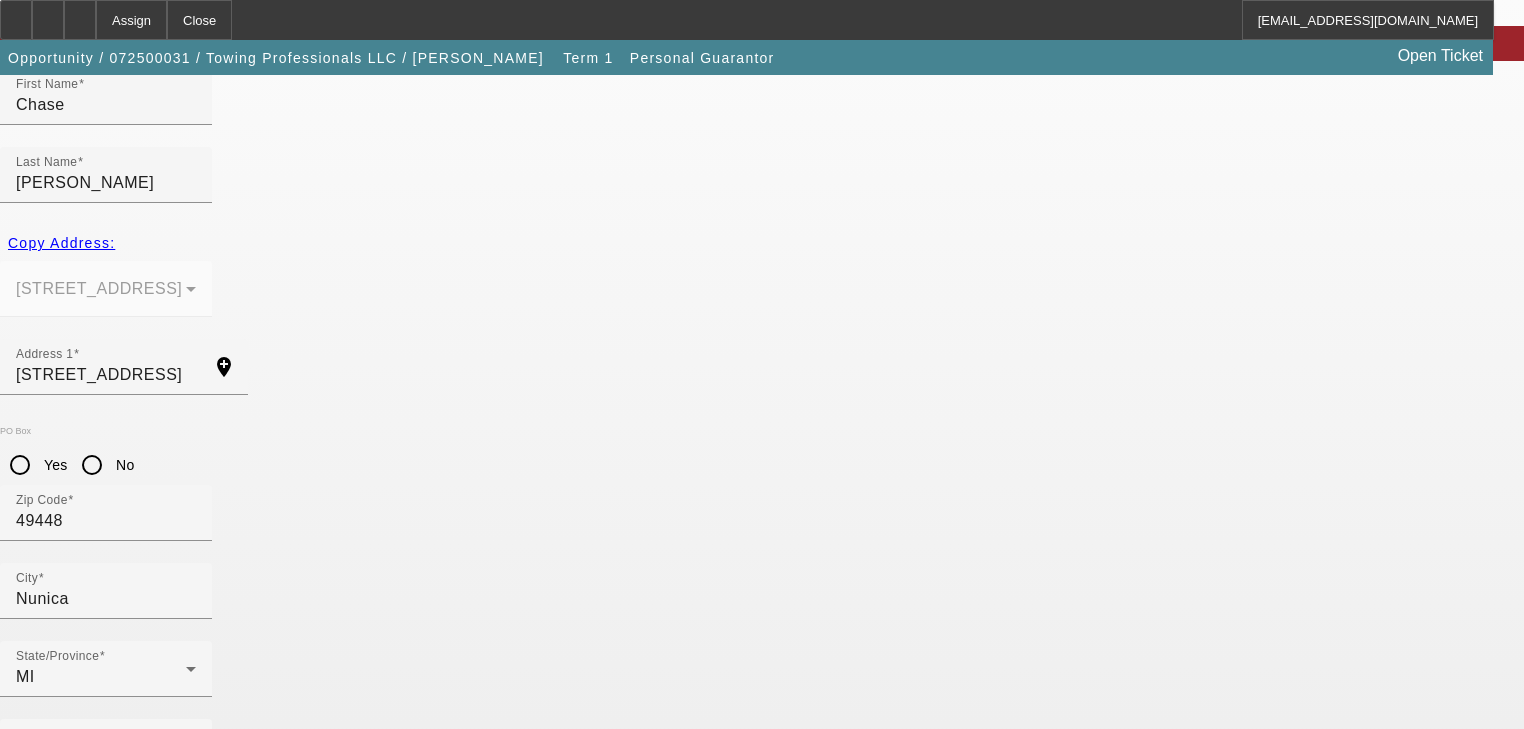 click on "Social Security Number" at bounding box center (105, 902) 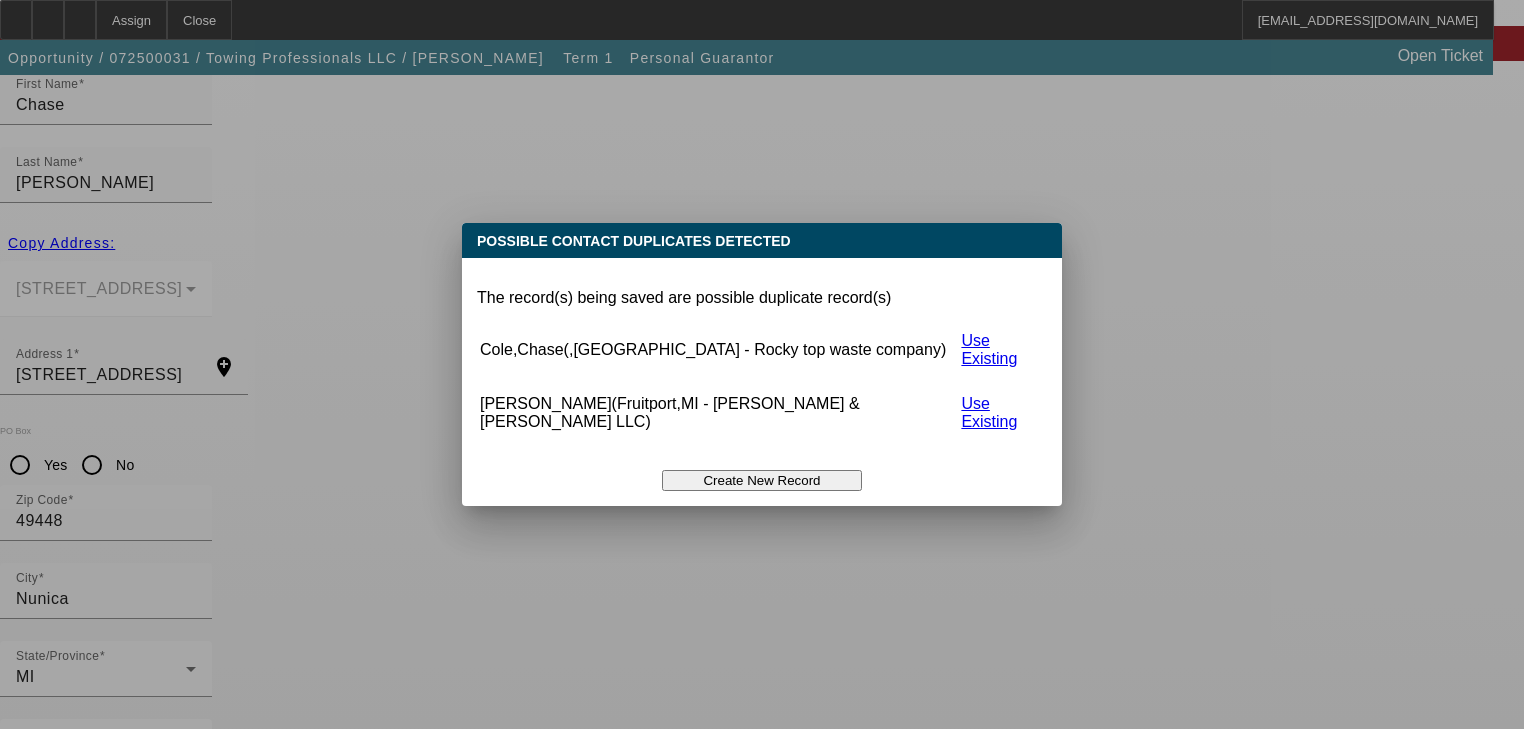 click on "Create New Record" at bounding box center (762, 480) 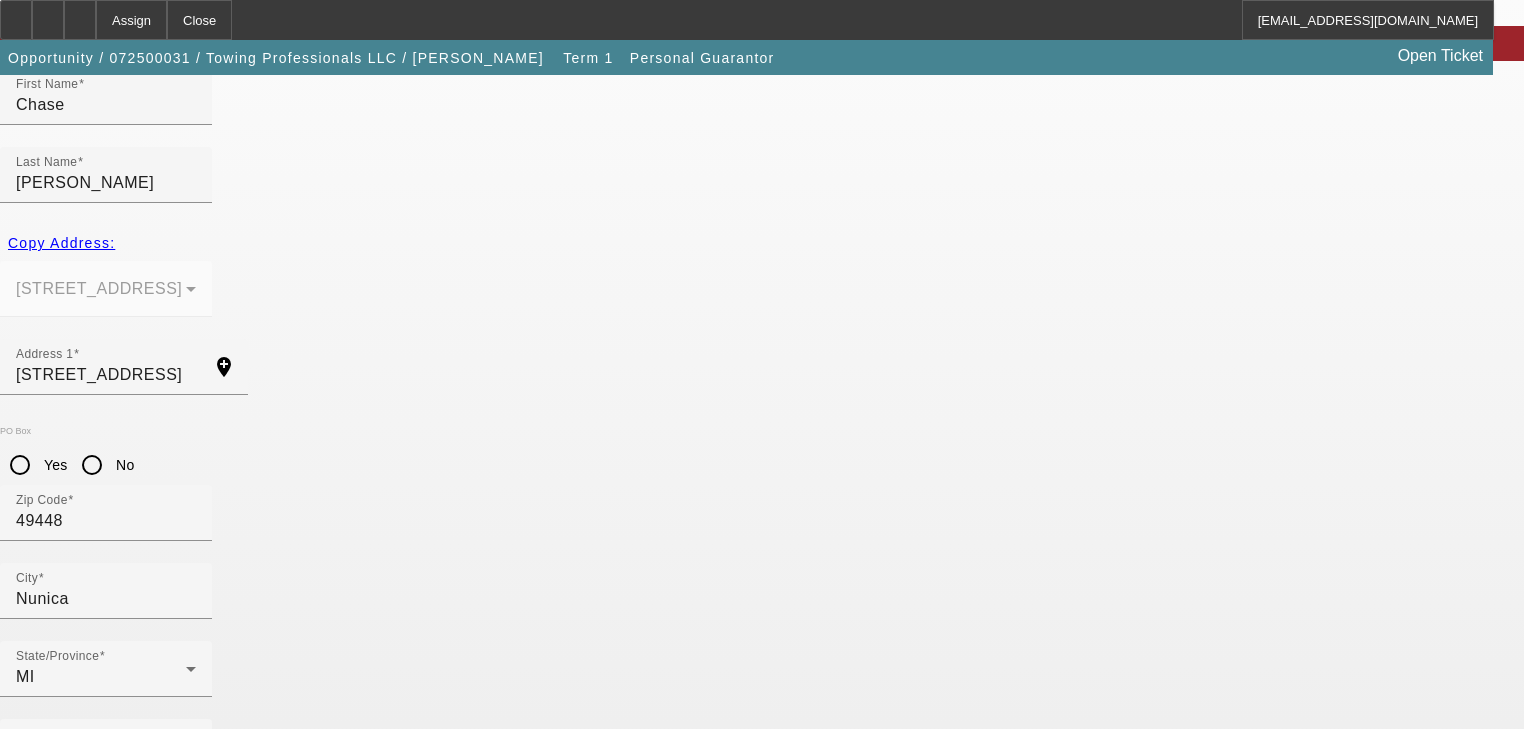 scroll, scrollTop: 0, scrollLeft: 0, axis: both 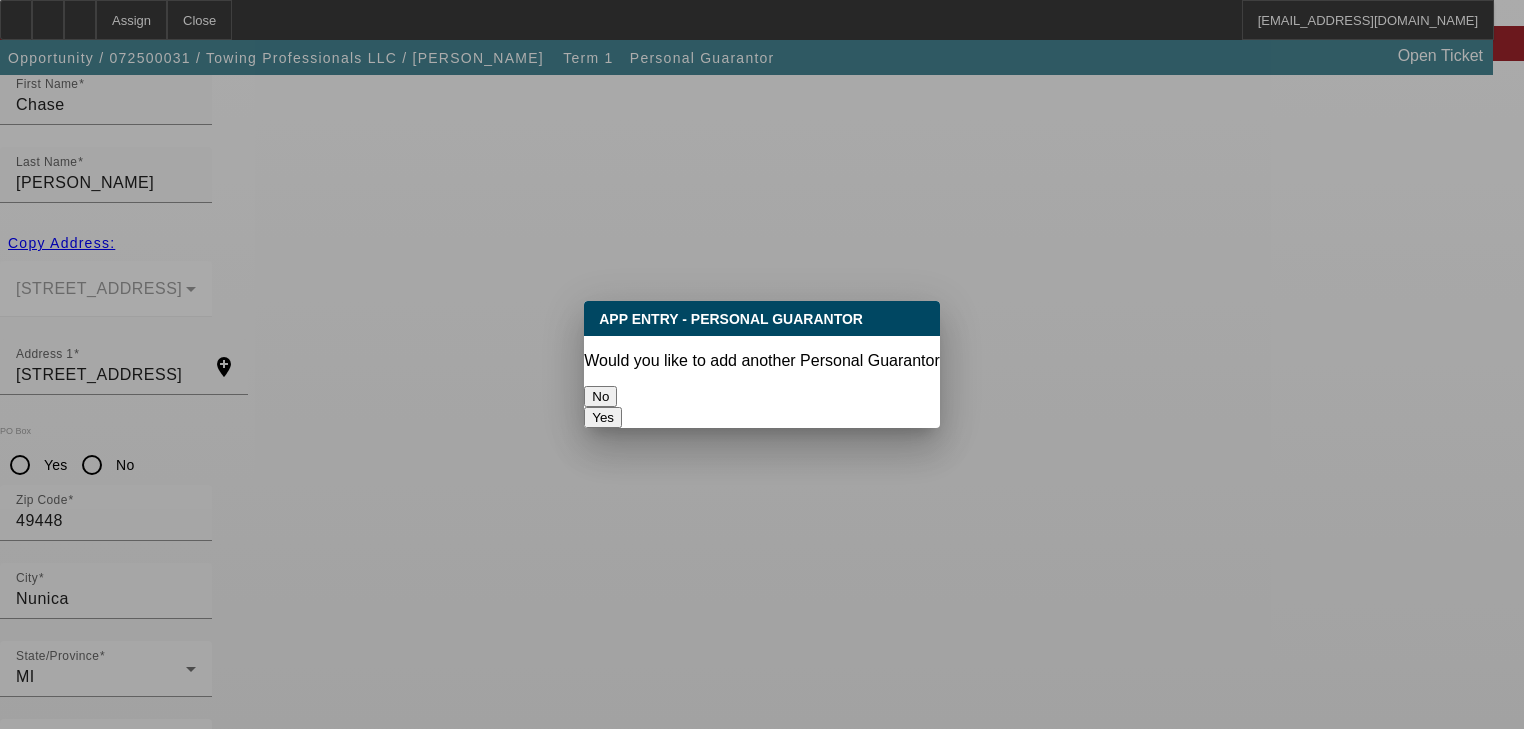 click on "No" at bounding box center [600, 396] 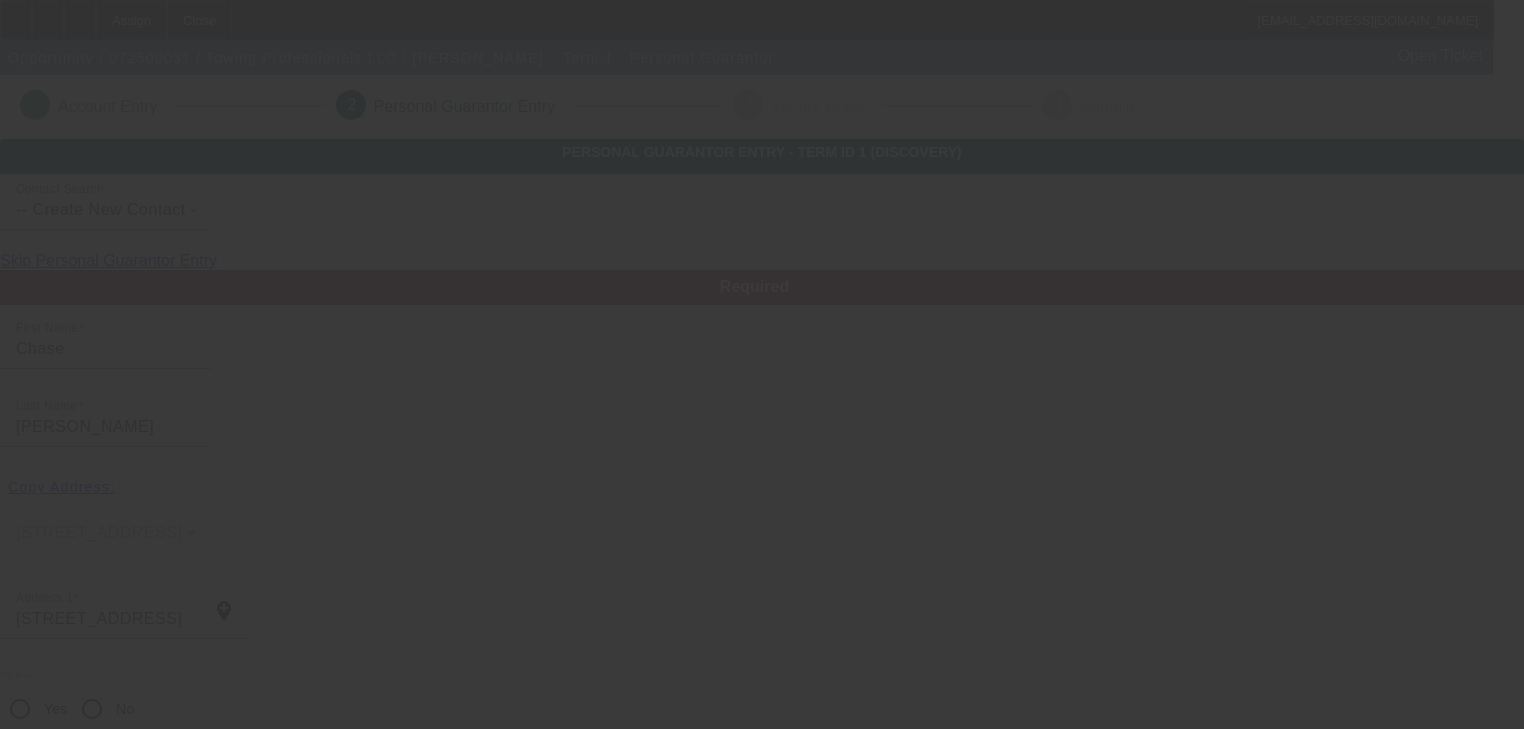 scroll, scrollTop: 244, scrollLeft: 0, axis: vertical 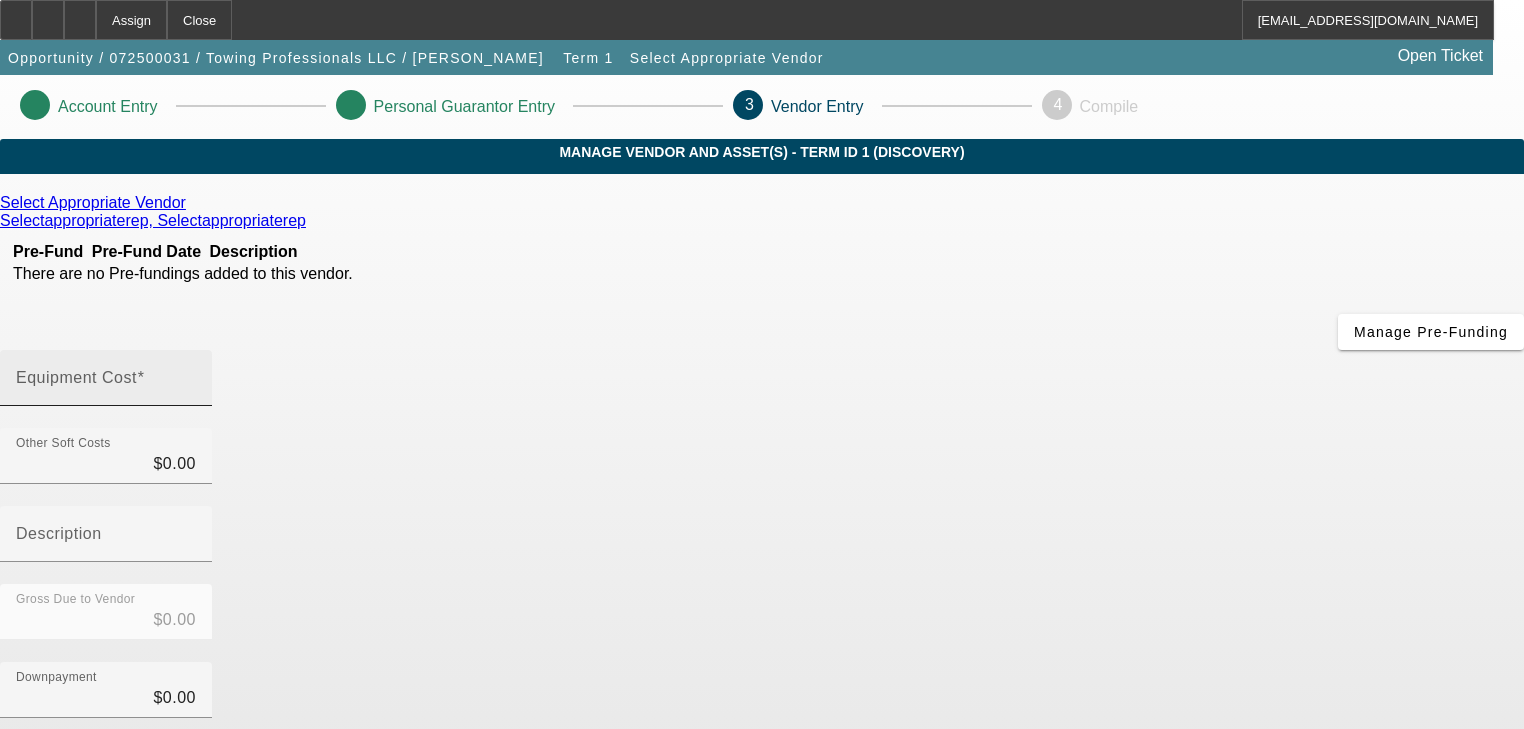 click on "Equipment Cost" at bounding box center (76, 377) 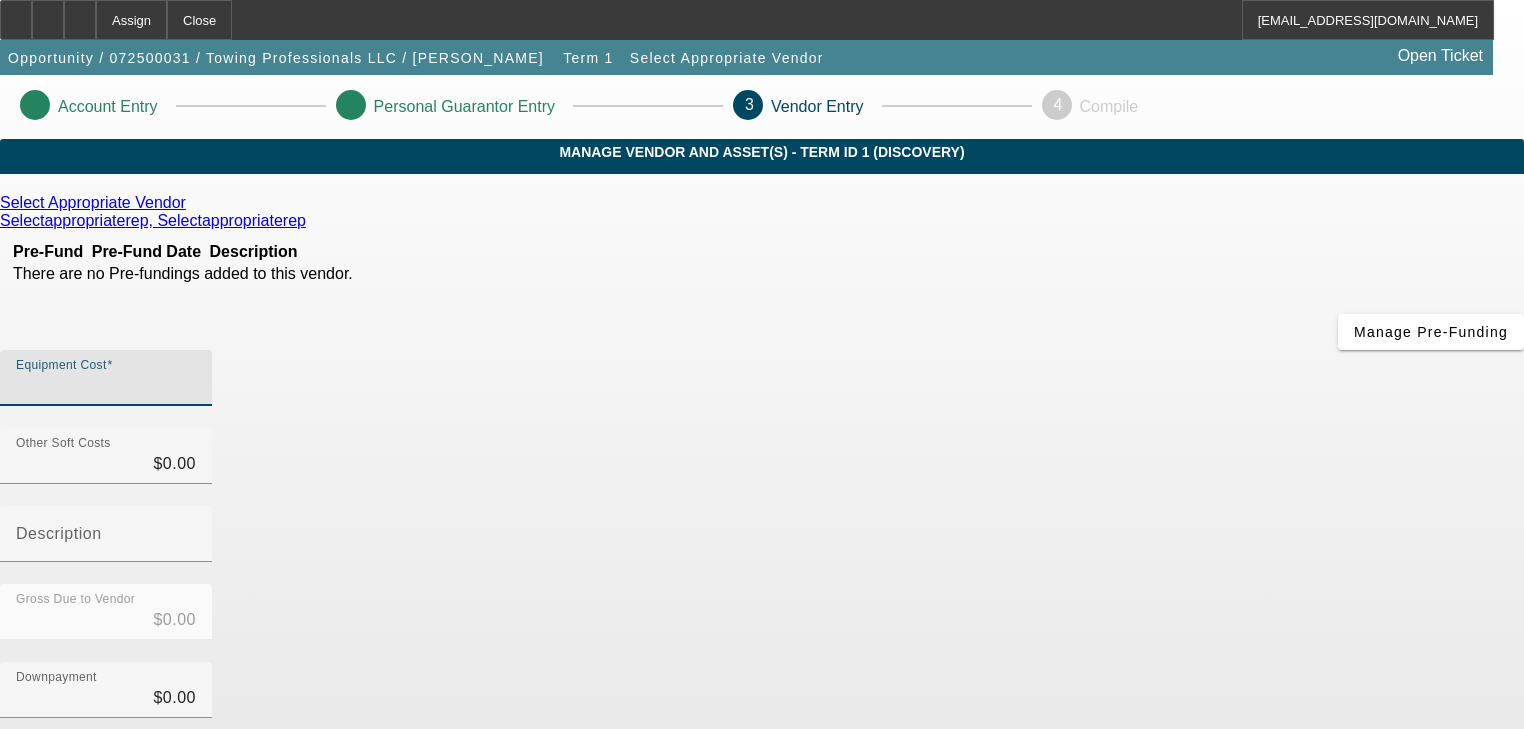 type on "4" 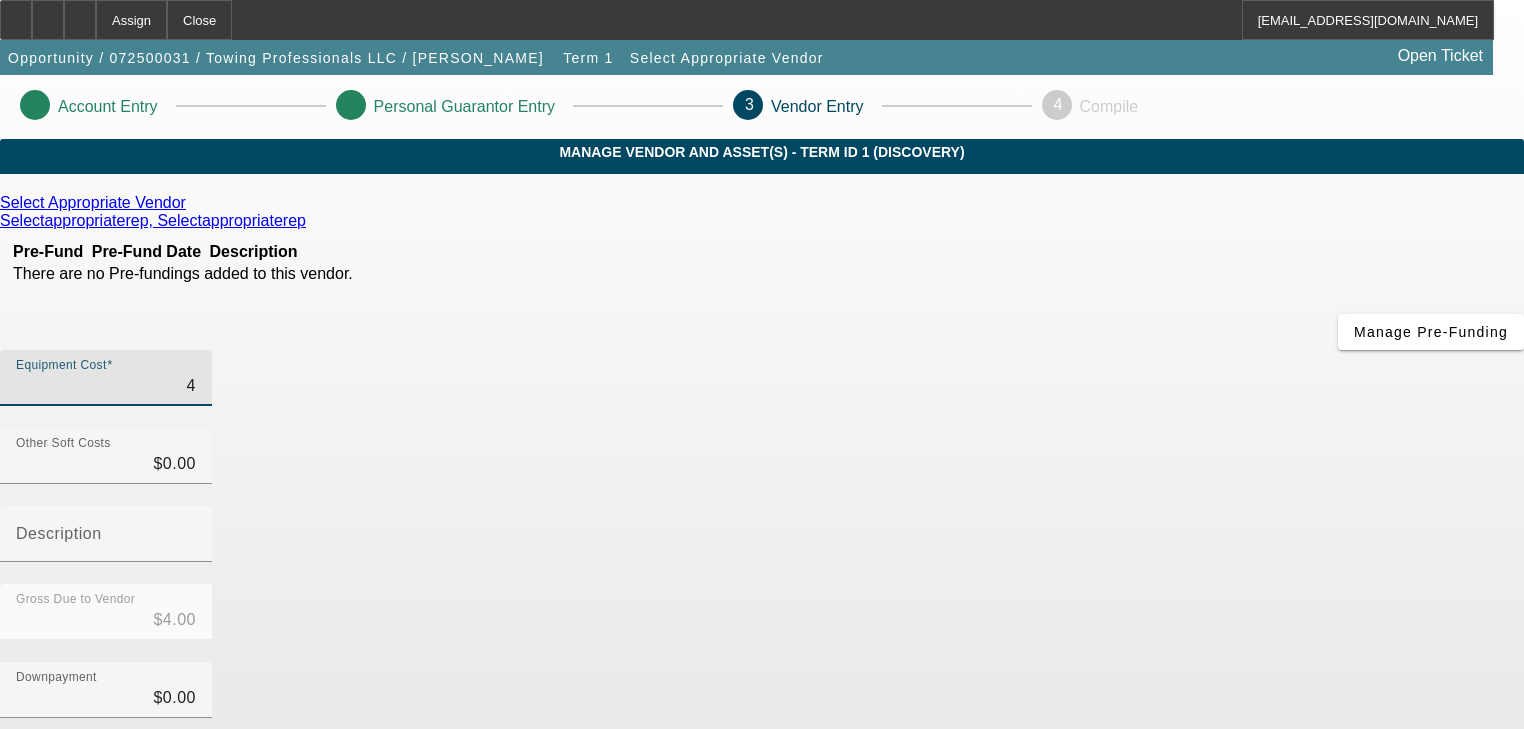 type on "45" 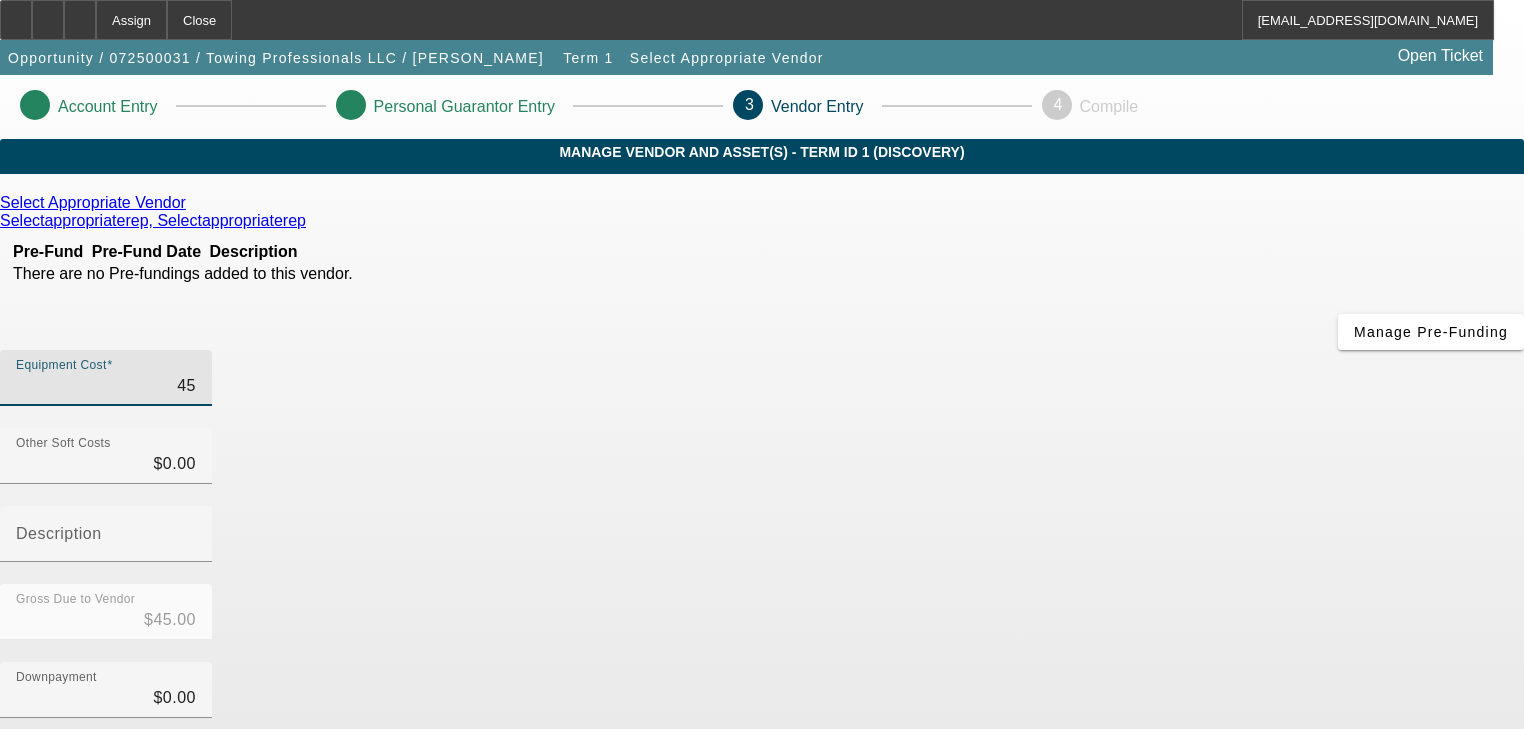 type on "450" 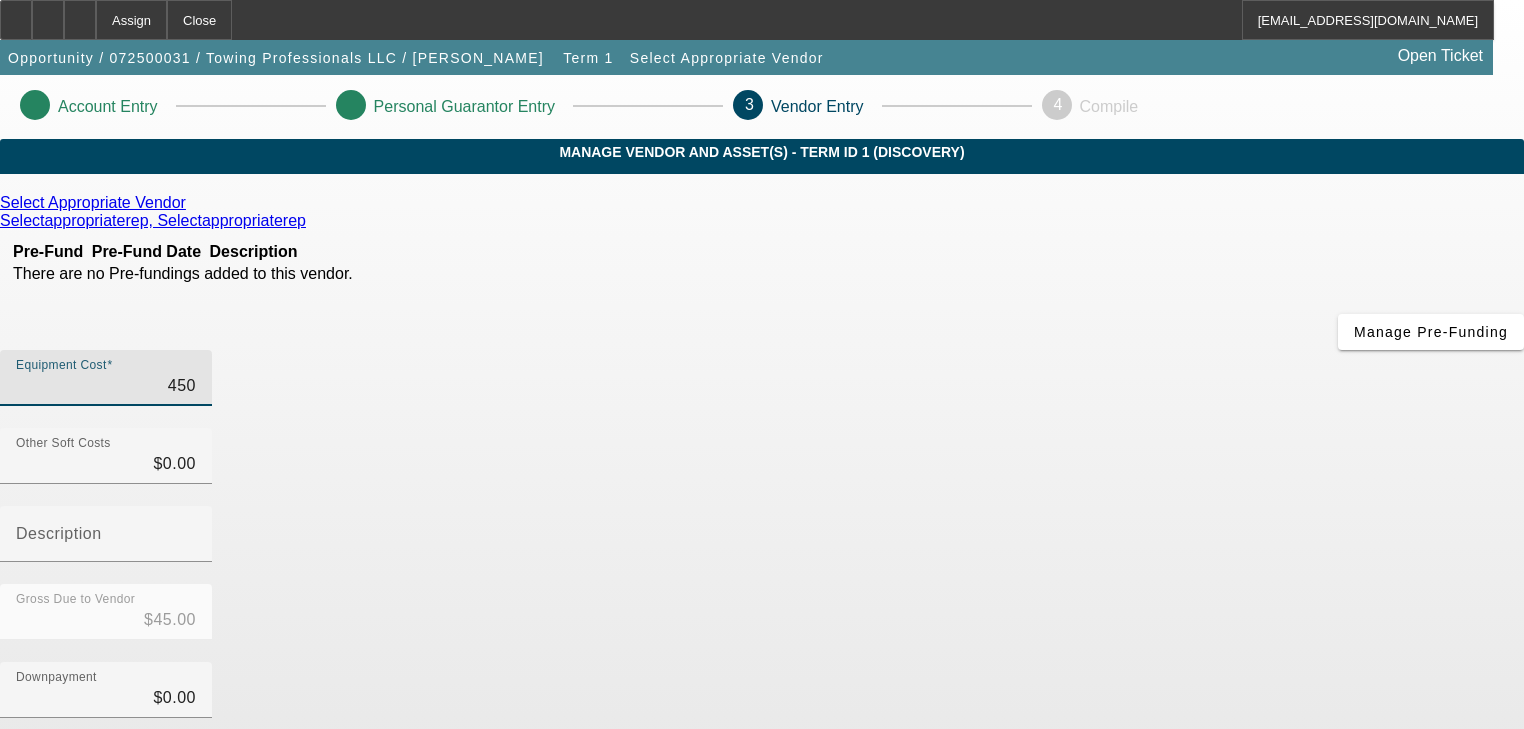 type on "$450.00" 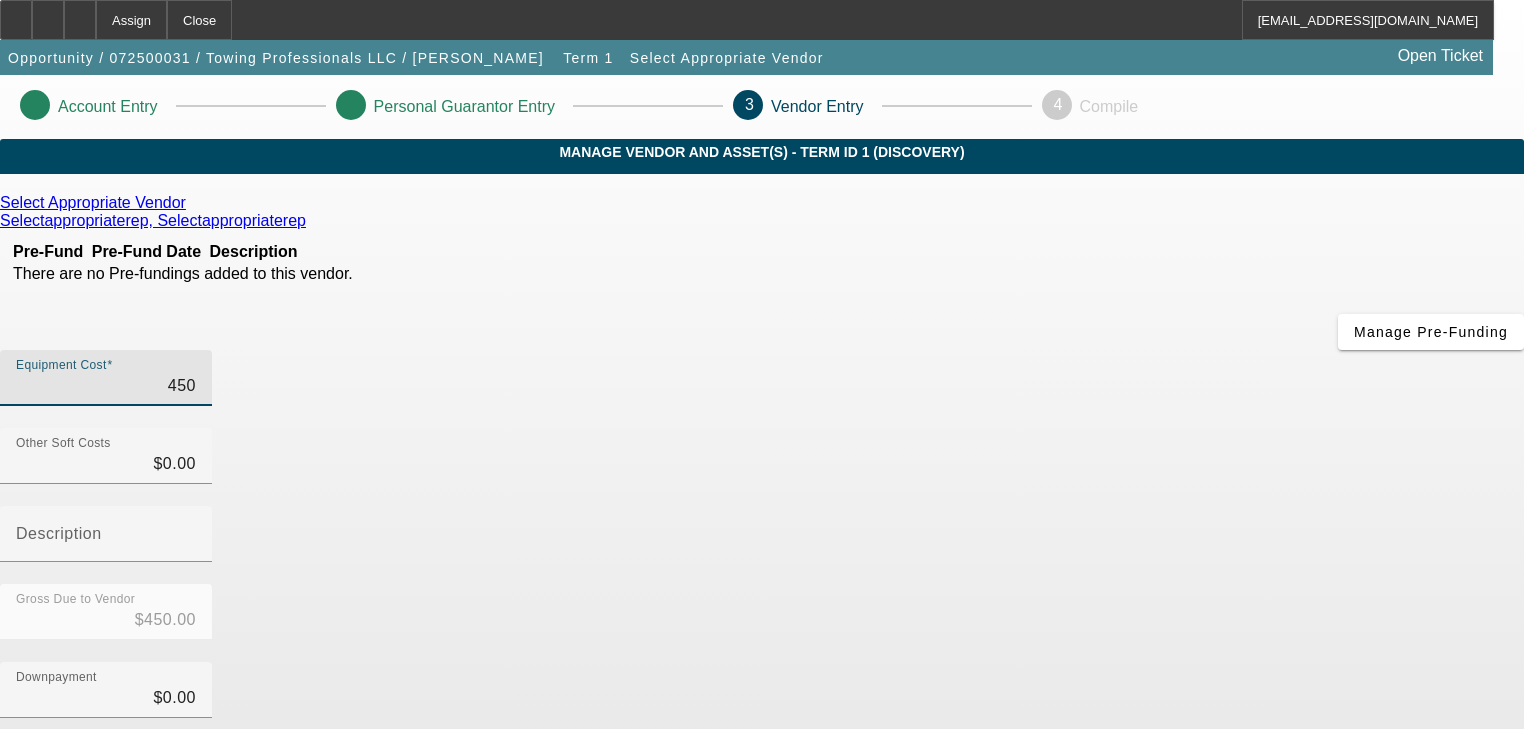 type on "4500" 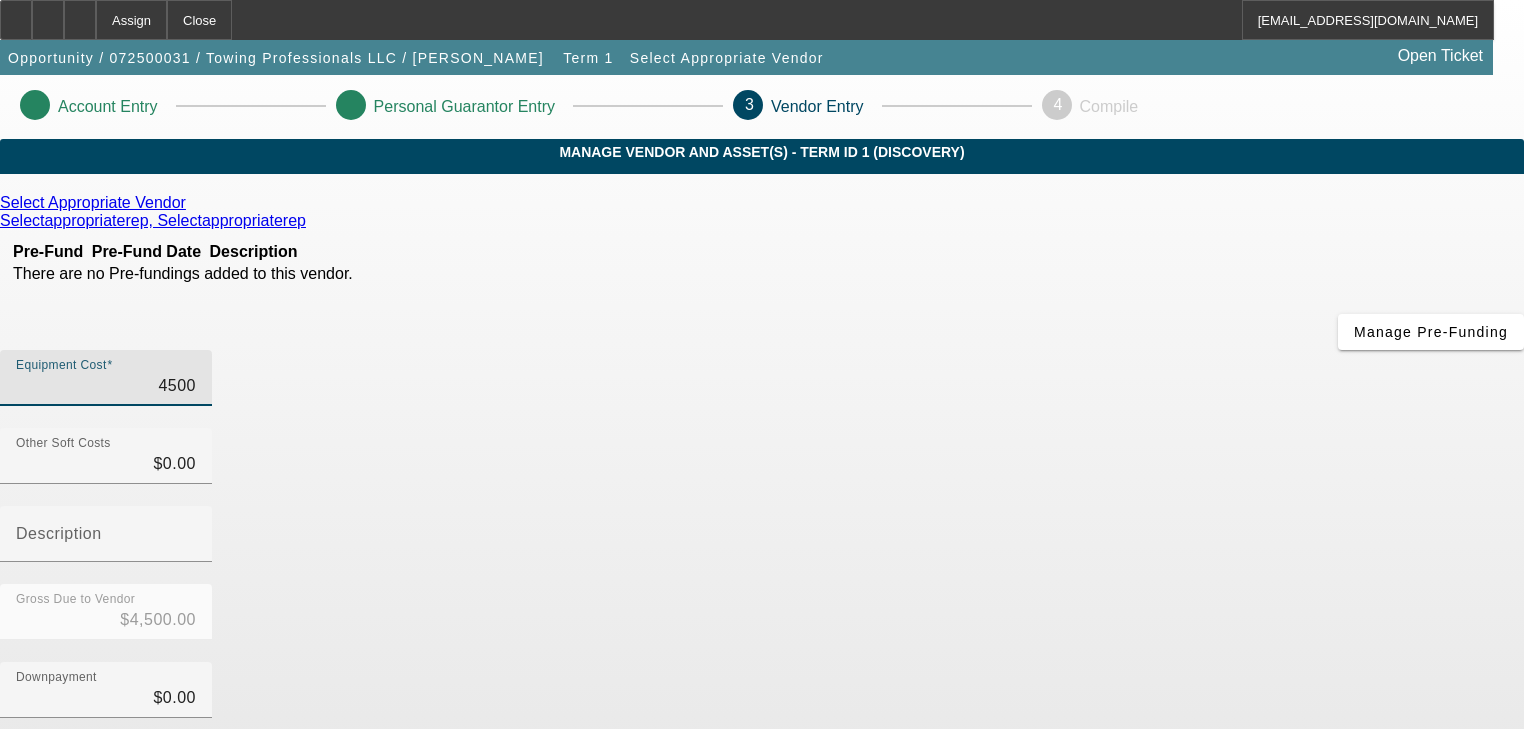 type on "45000" 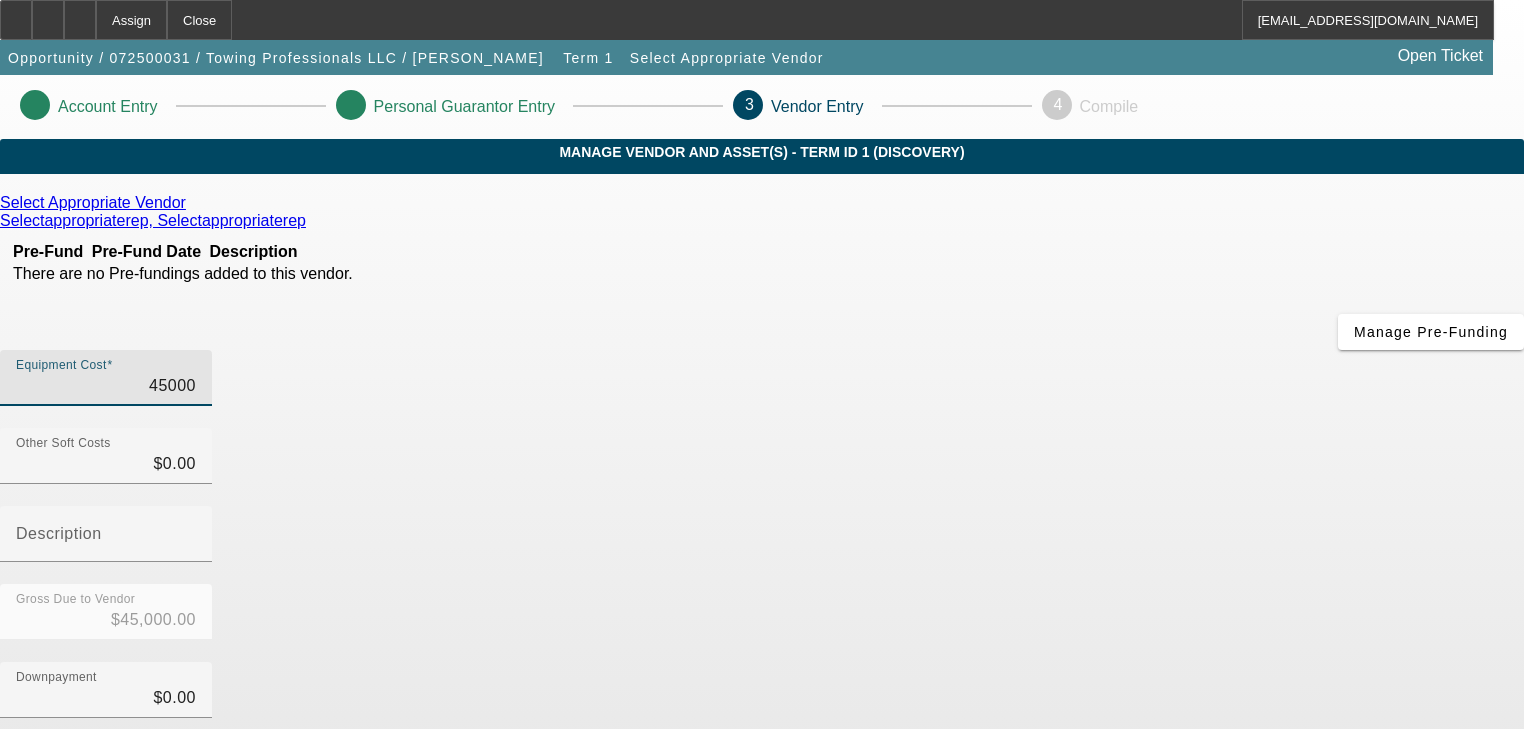type on "$45,000.00" 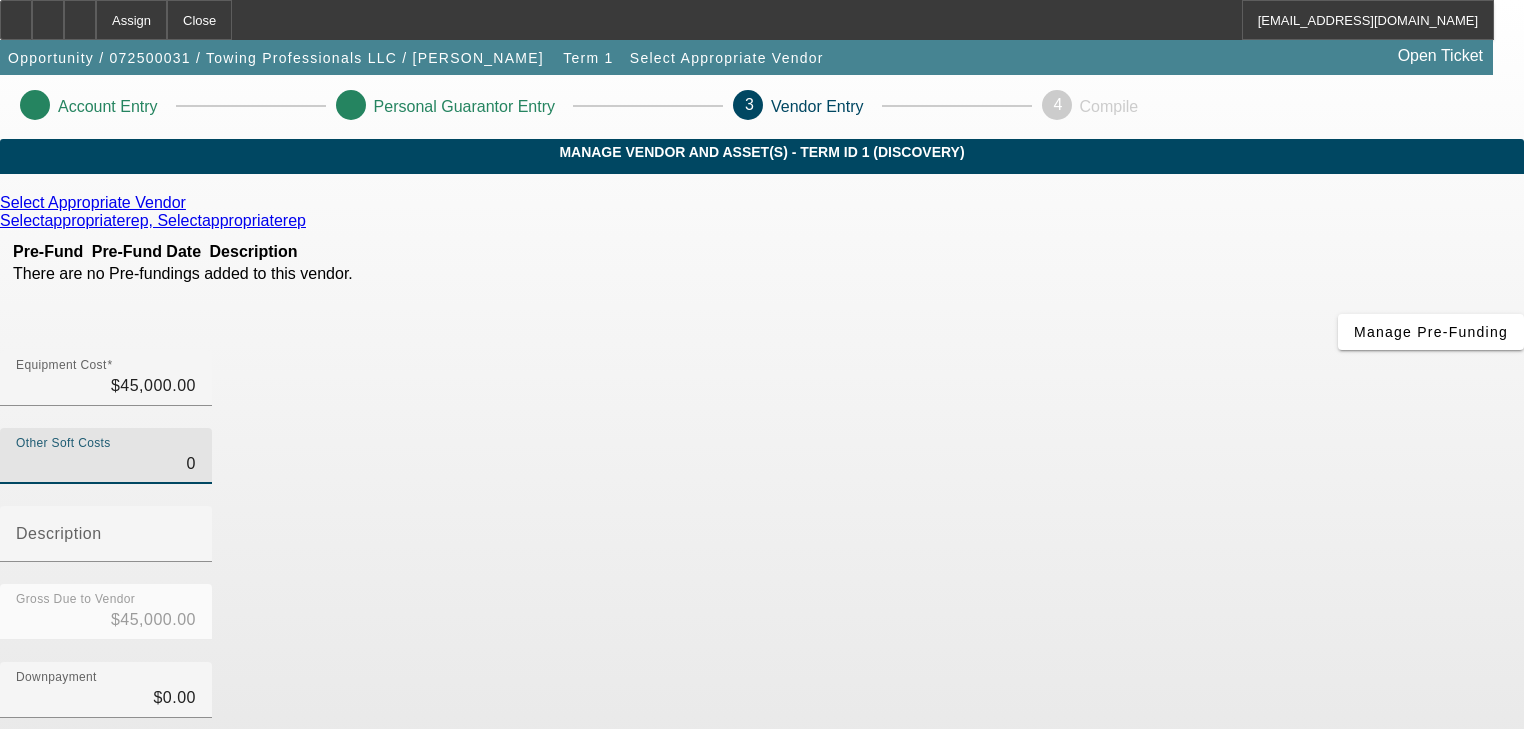 type on "45000" 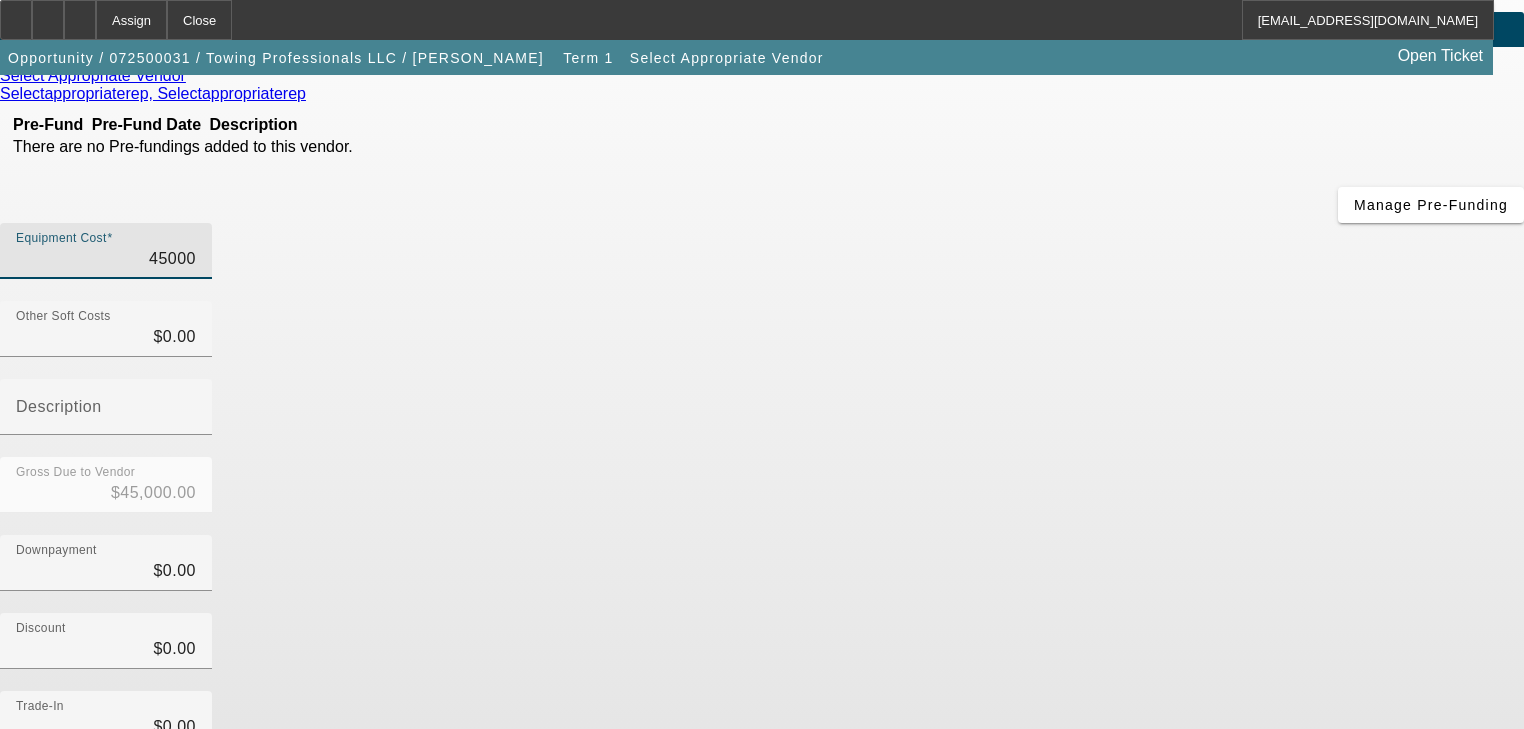scroll, scrollTop: 278, scrollLeft: 0, axis: vertical 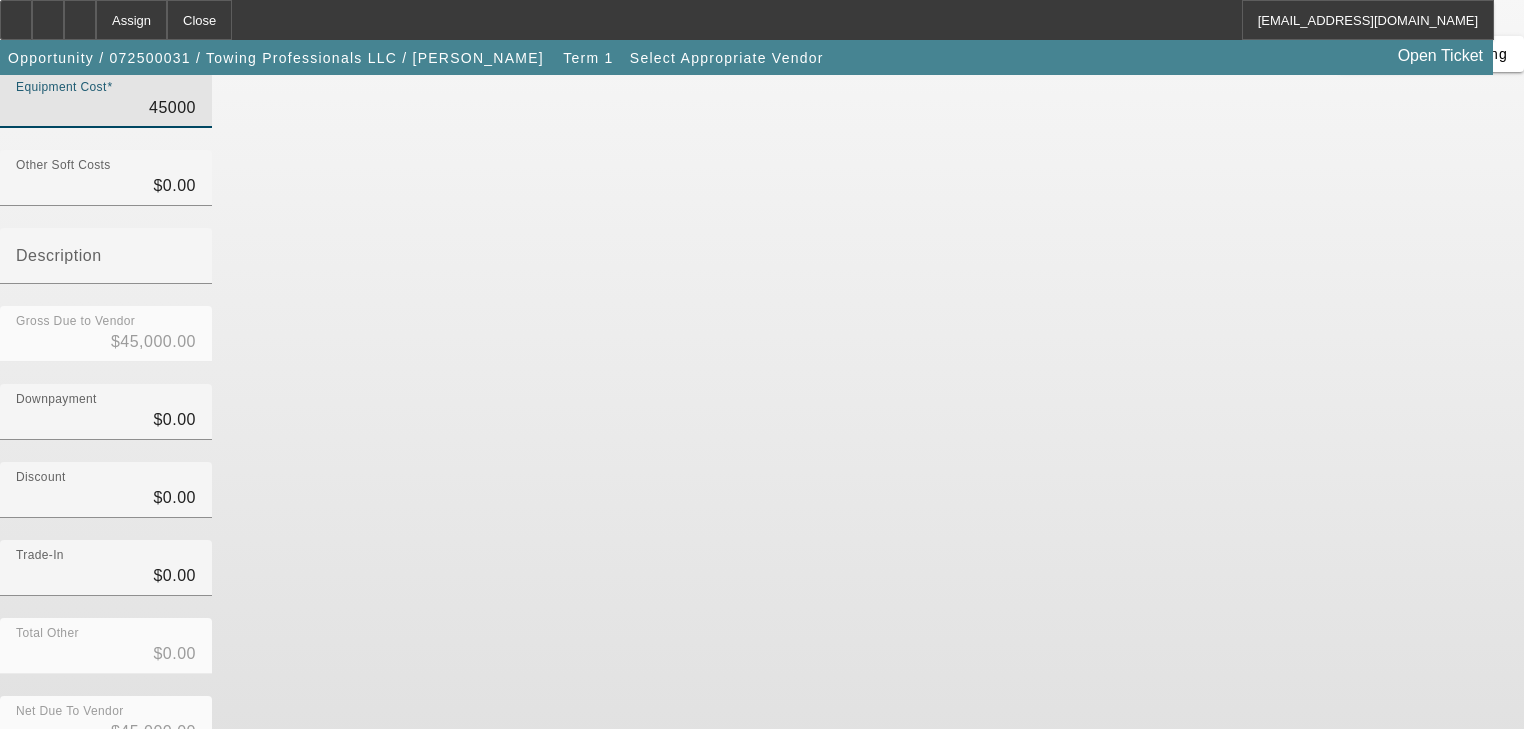 type on "$45,000.00" 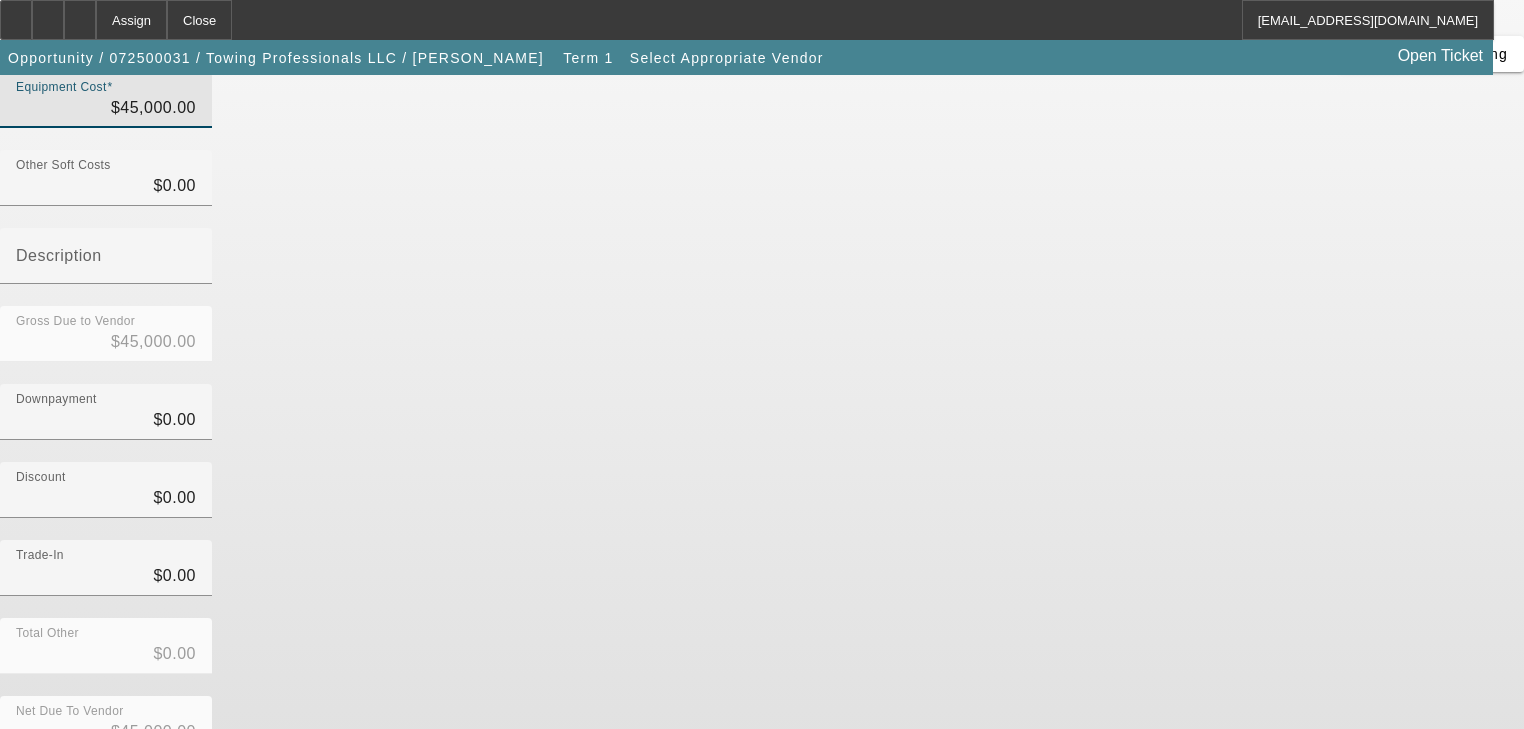 click on "Submit" at bounding box center (28, 784) 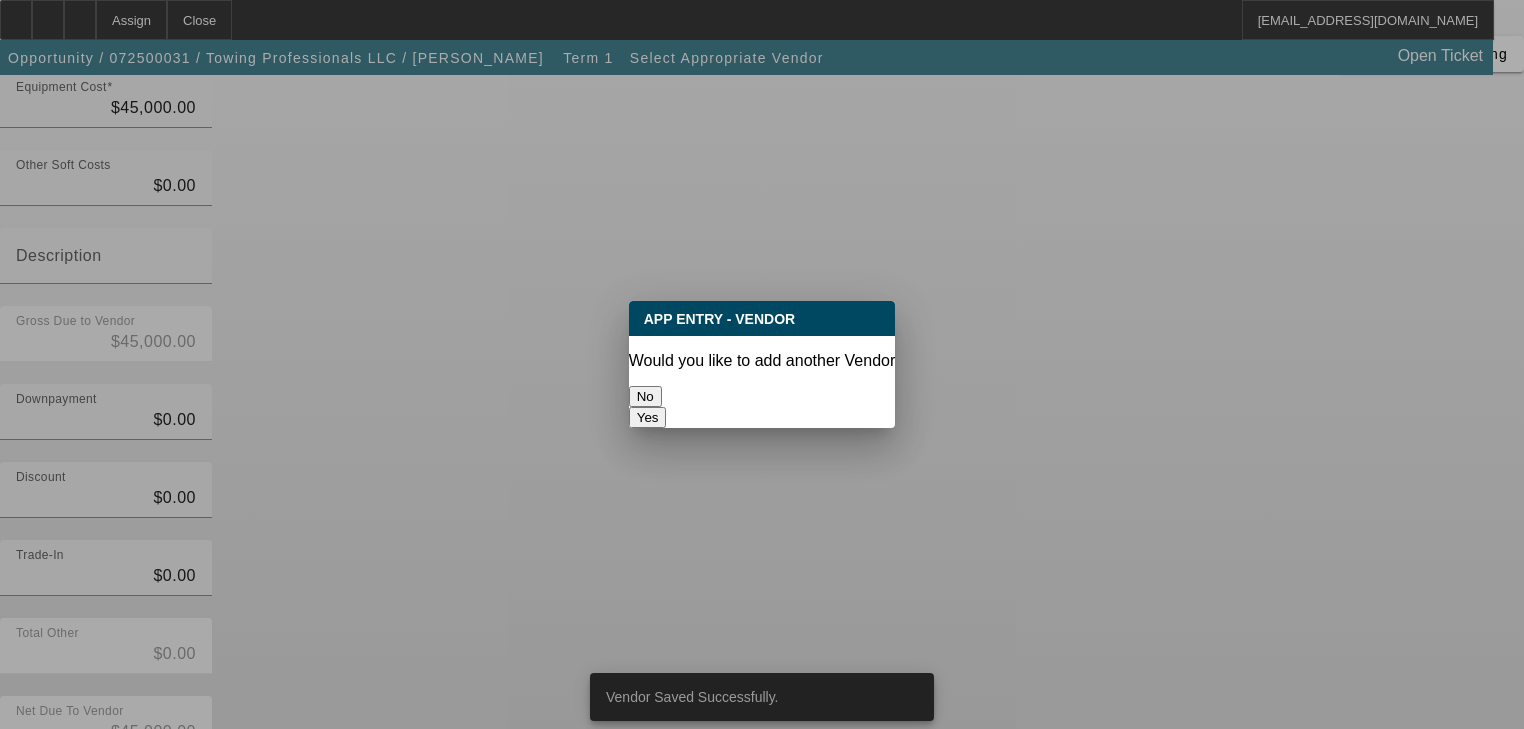scroll, scrollTop: 0, scrollLeft: 0, axis: both 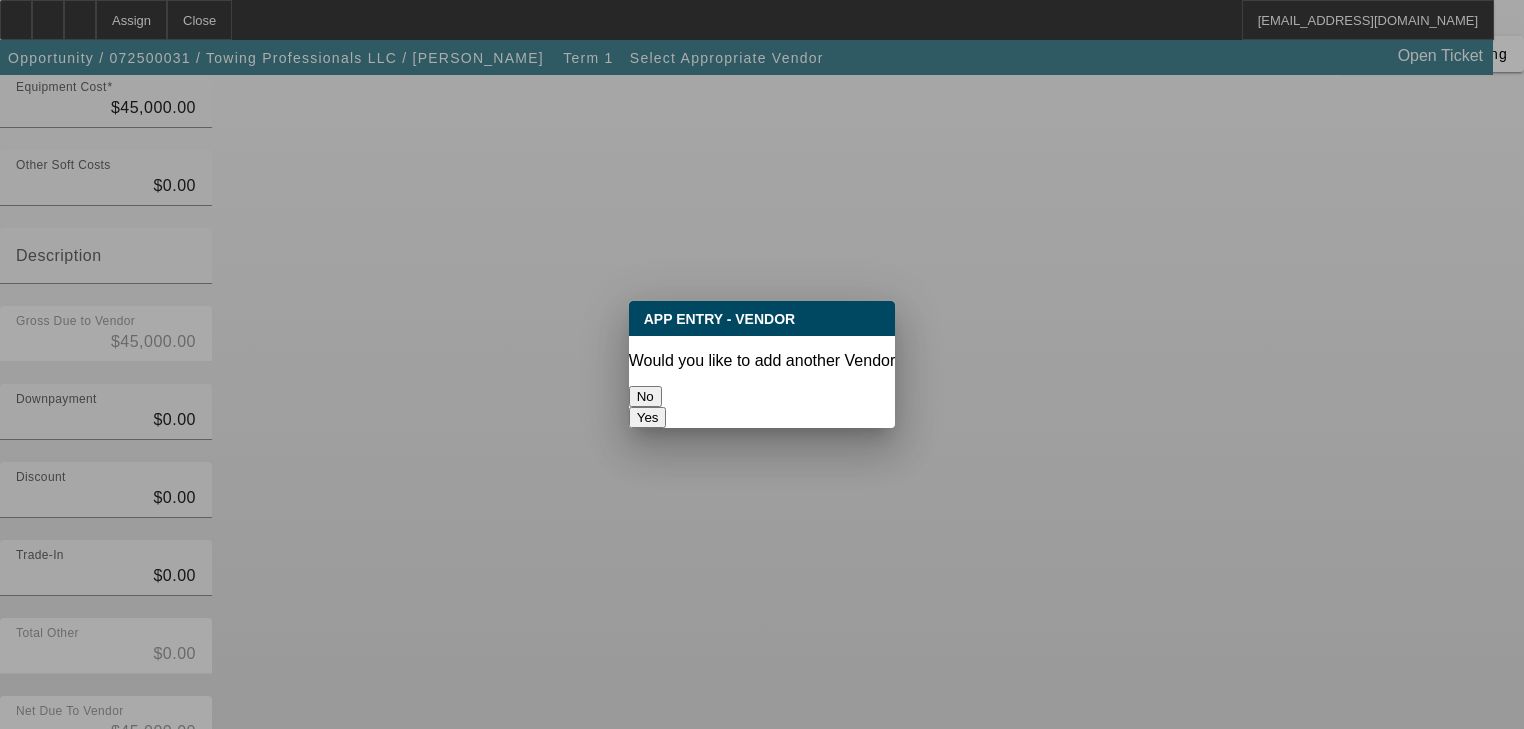 click on "No" at bounding box center (645, 396) 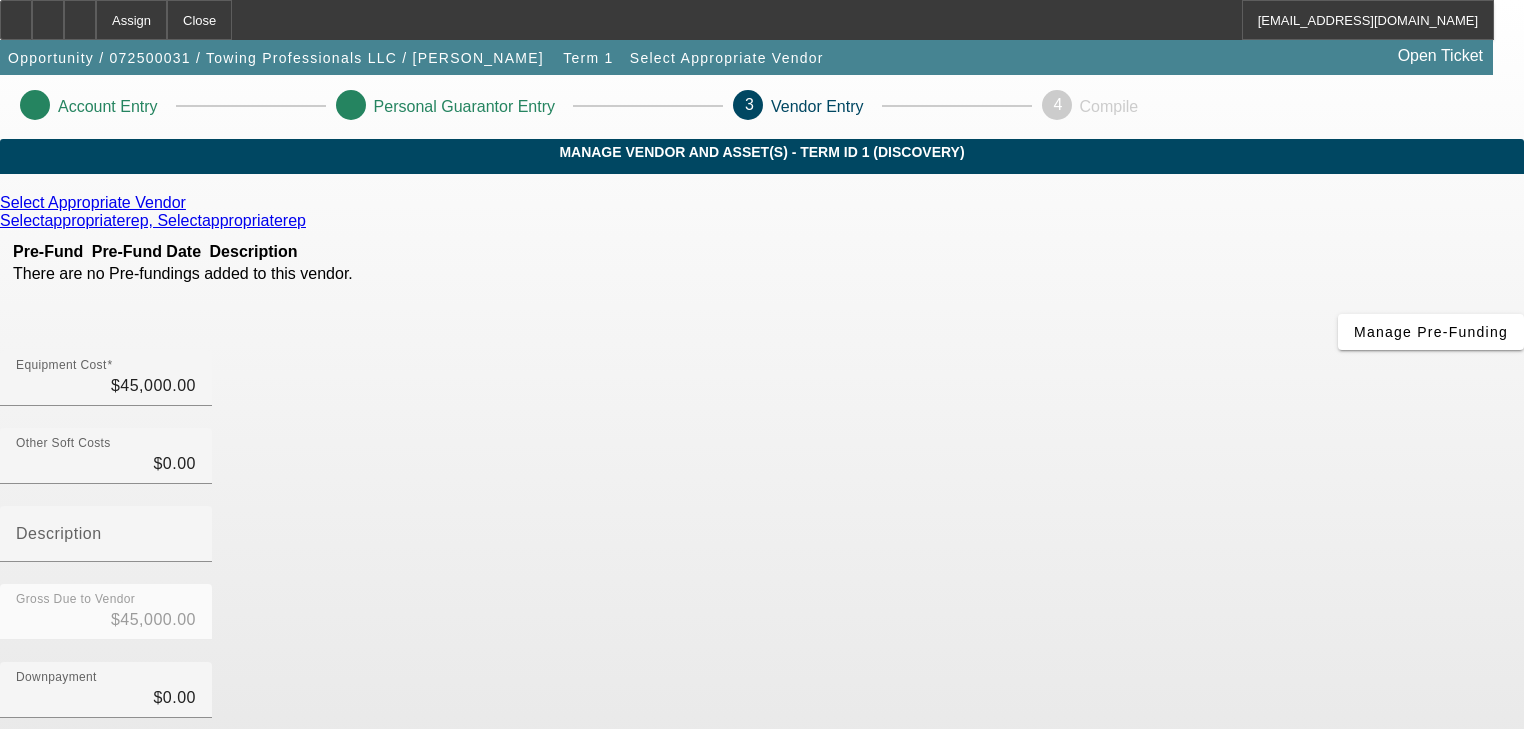 scroll, scrollTop: 278, scrollLeft: 0, axis: vertical 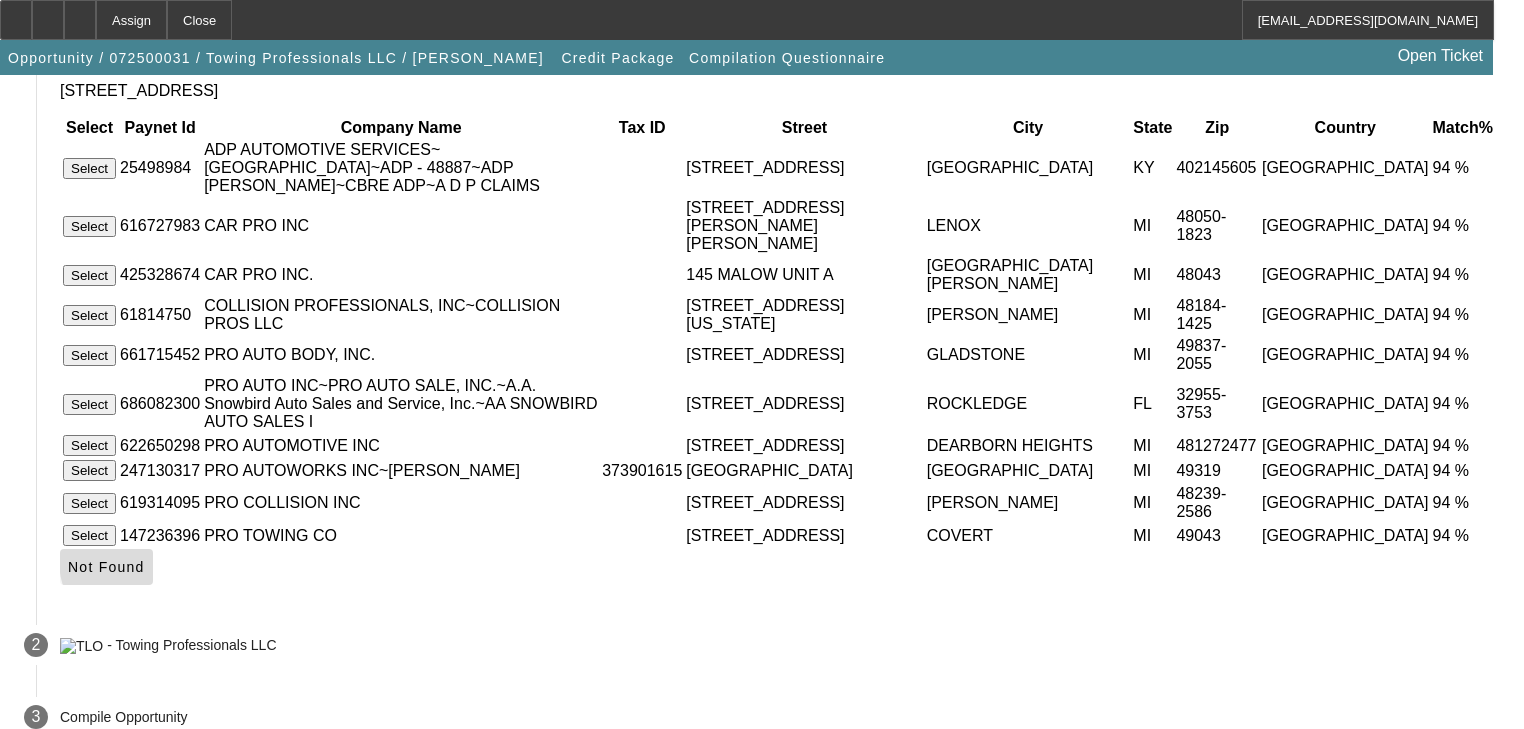 click on "Not Found" at bounding box center [106, 567] 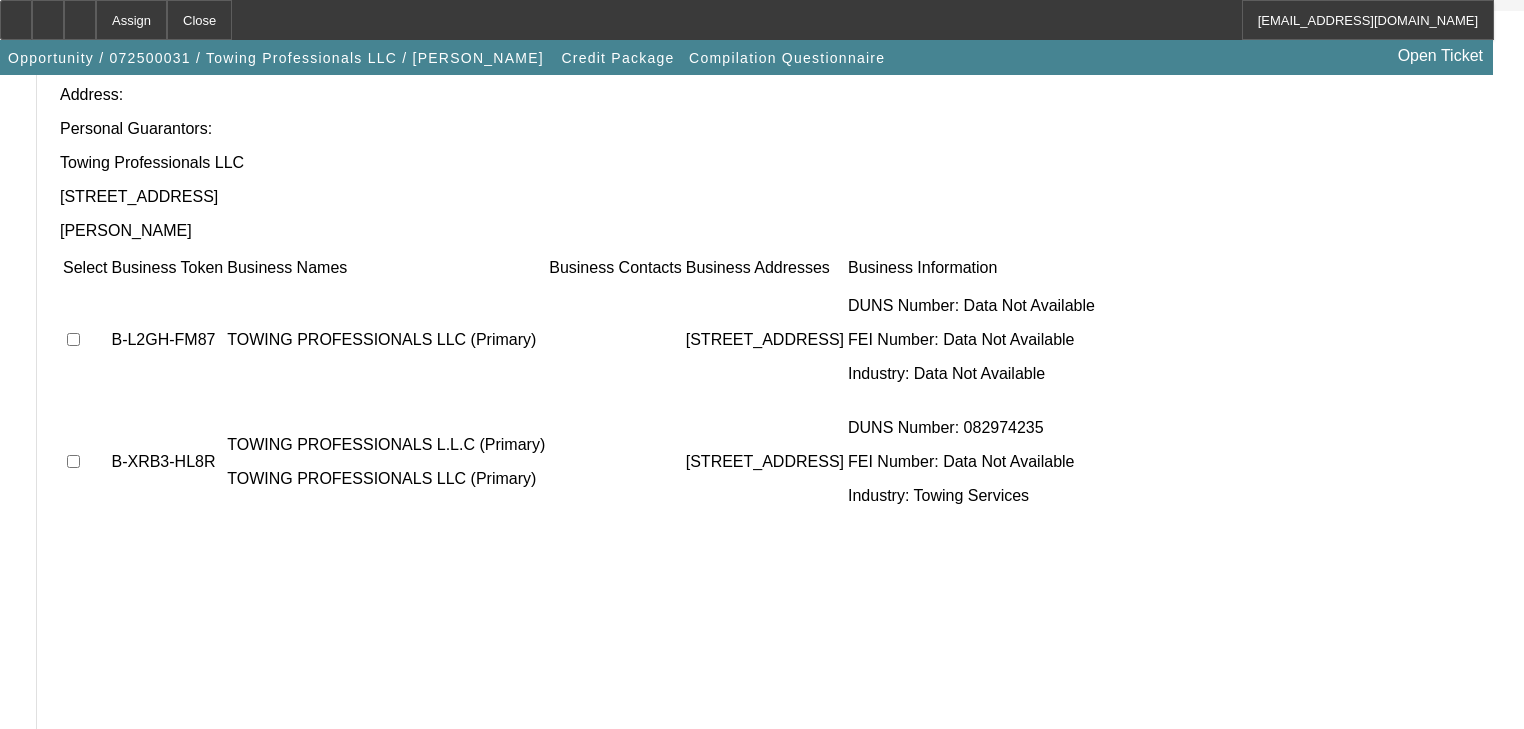 click at bounding box center [85, 340] 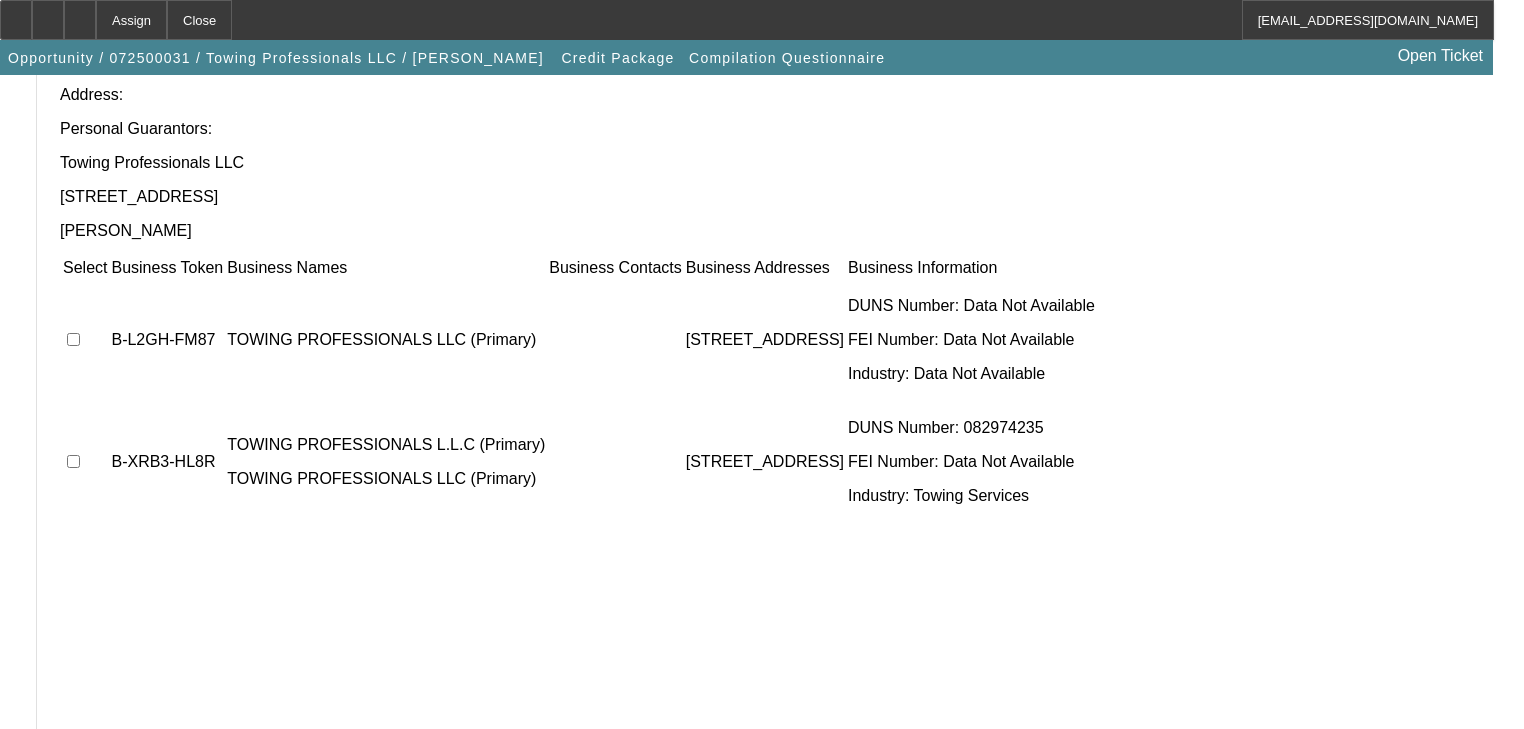 click at bounding box center [85, 340] 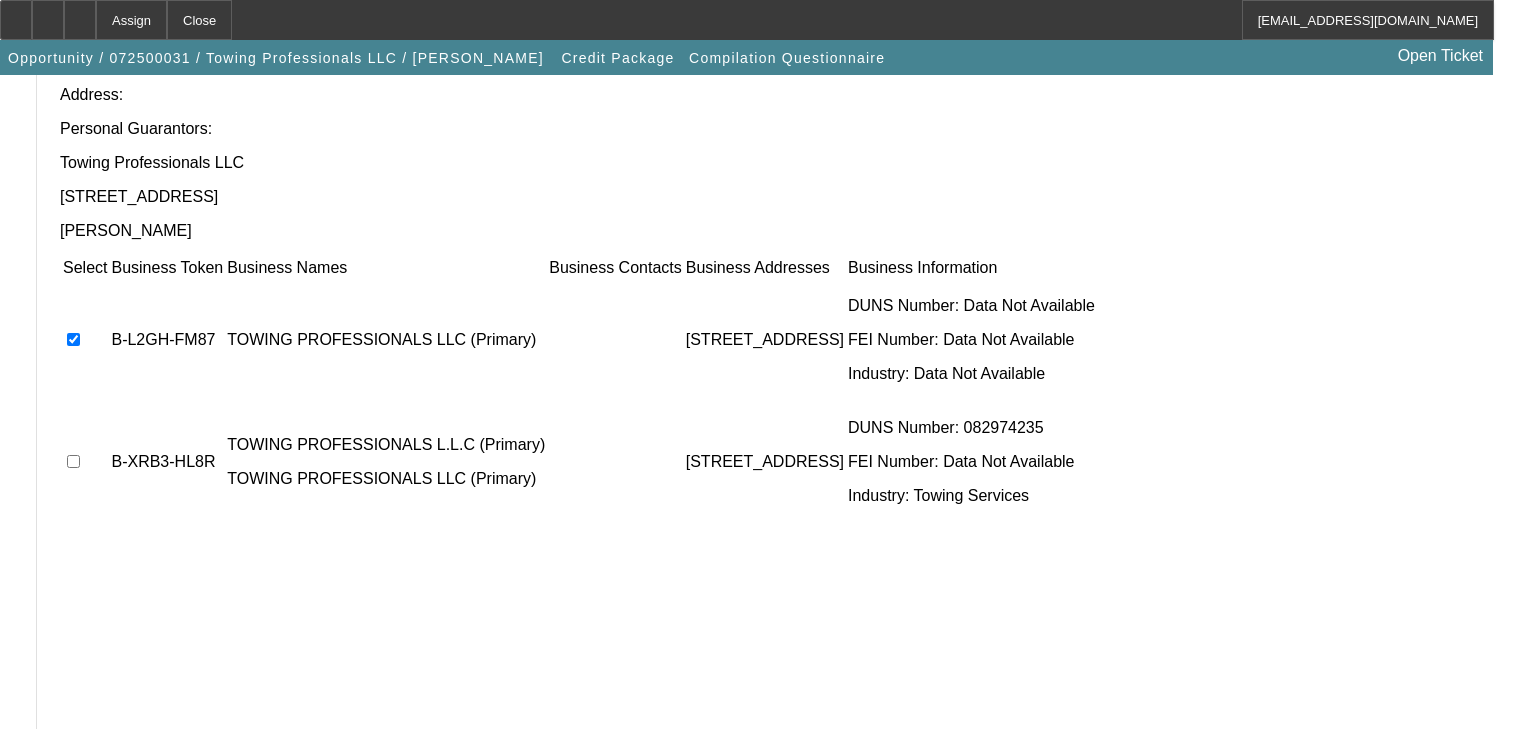 click at bounding box center (73, 461) 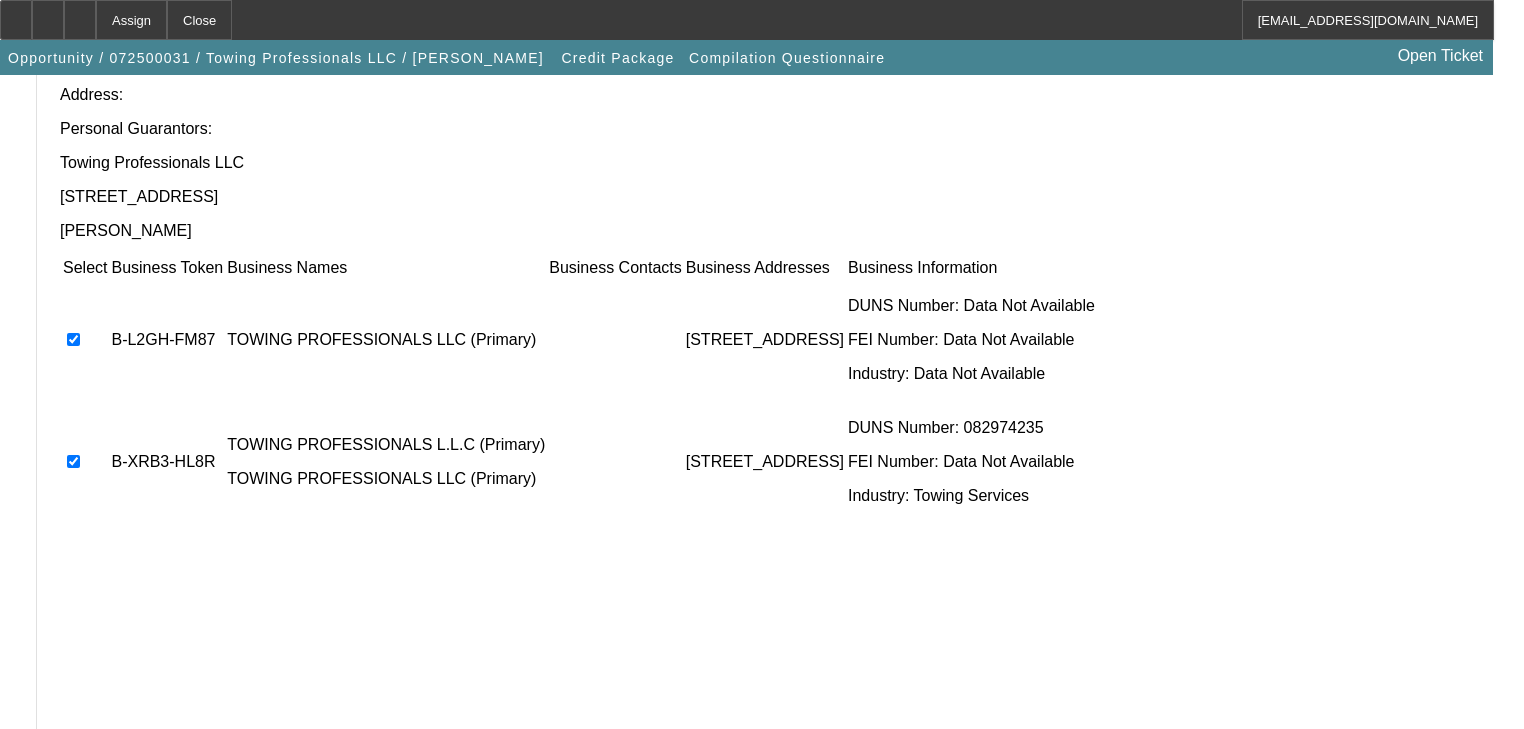 click at bounding box center (68, 824) 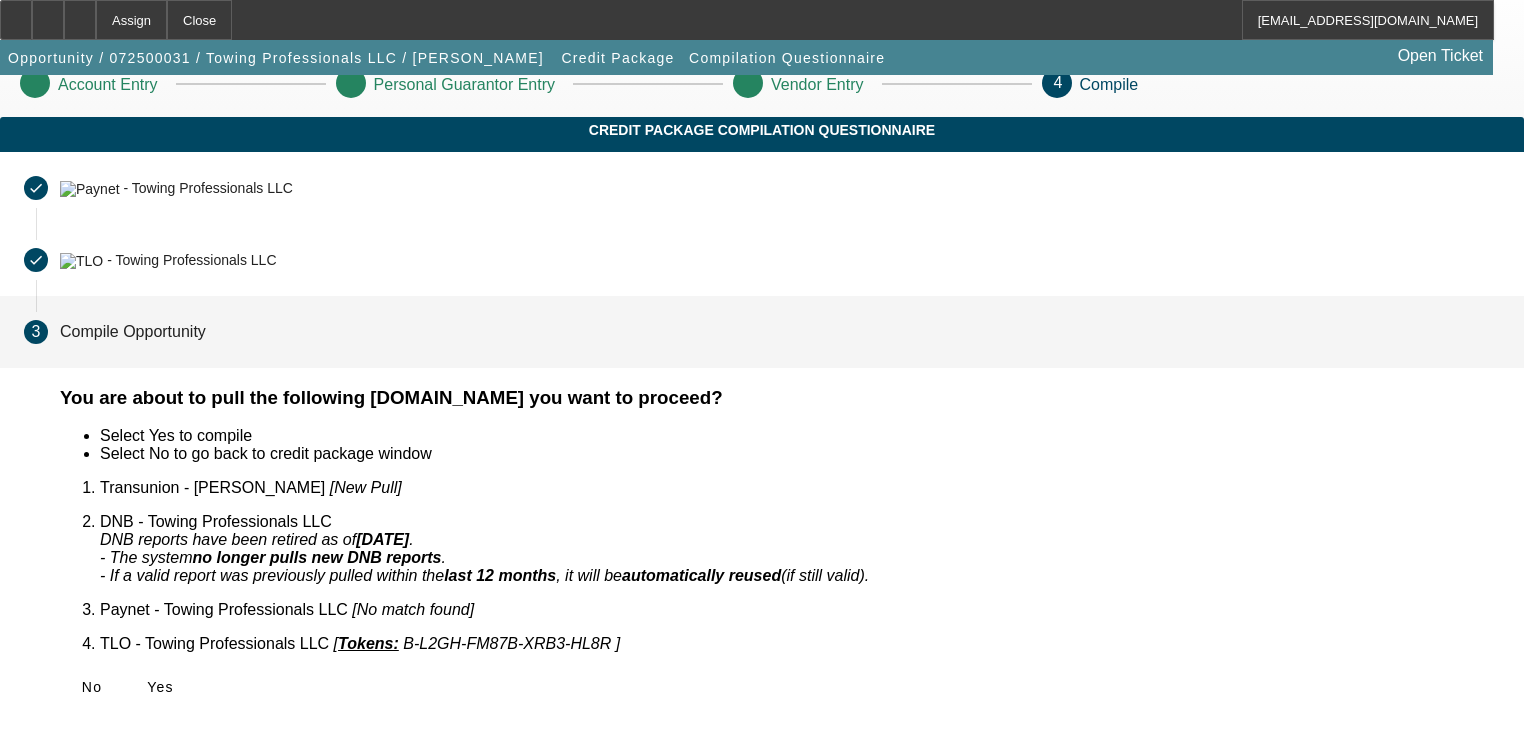 scroll, scrollTop: 0, scrollLeft: 0, axis: both 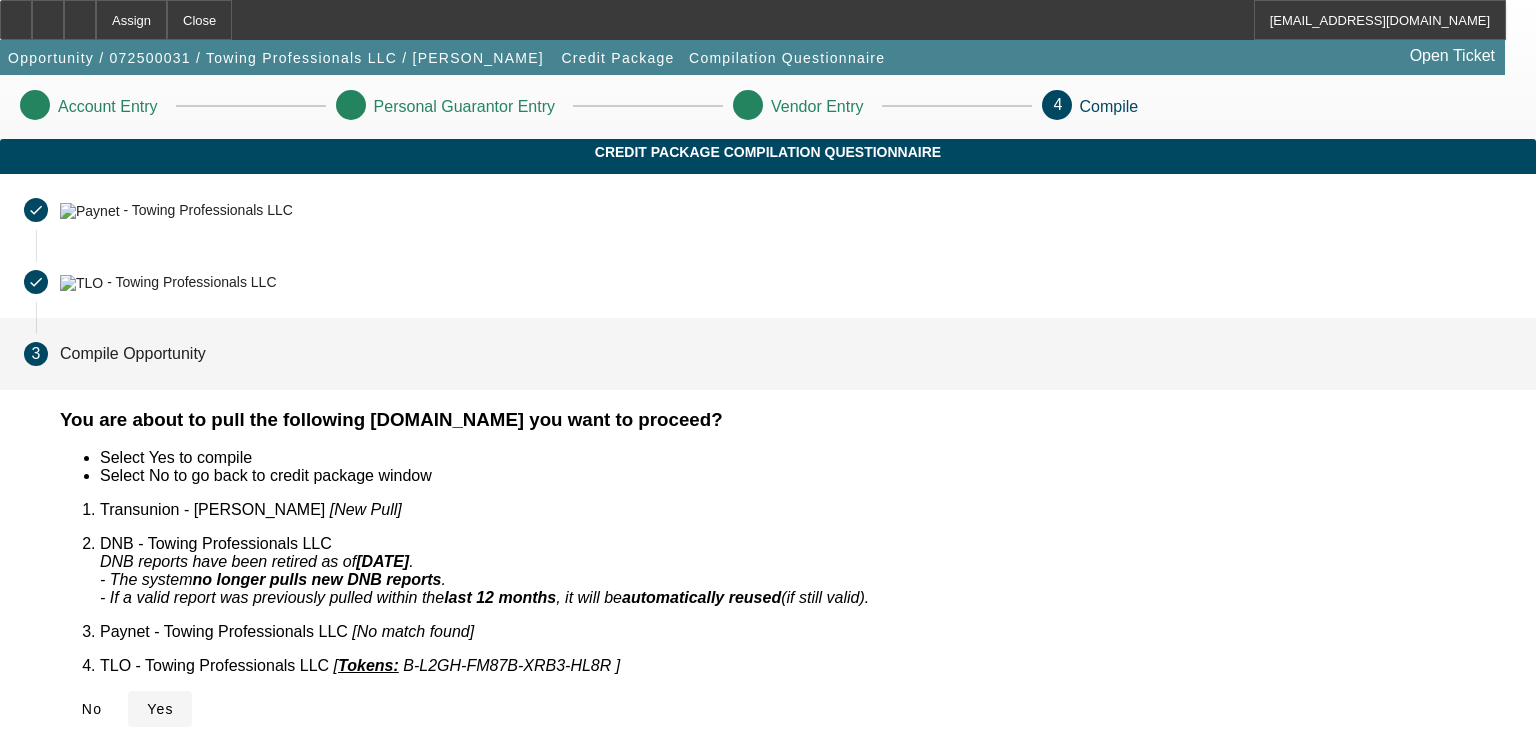 click on "Yes" at bounding box center (160, 709) 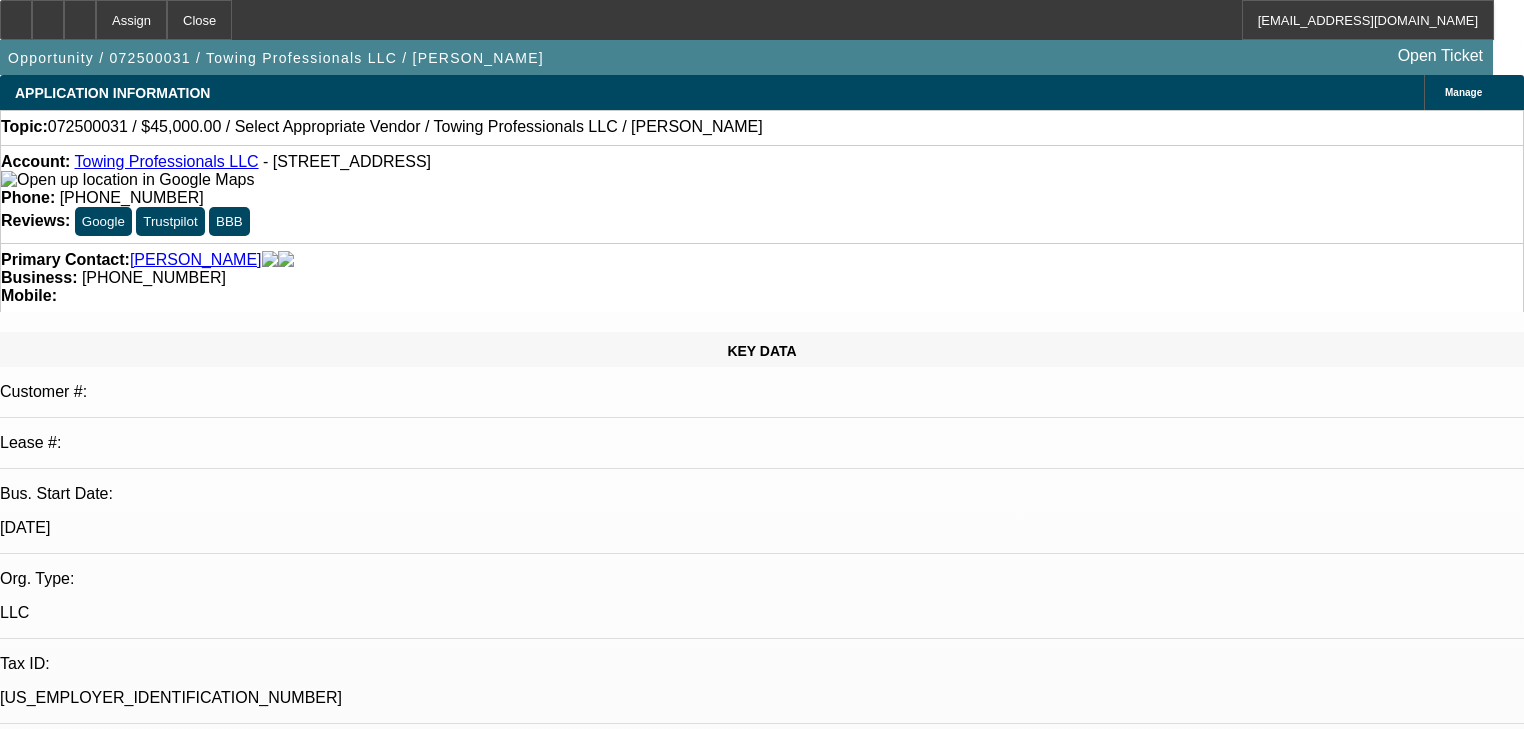 select on "0" 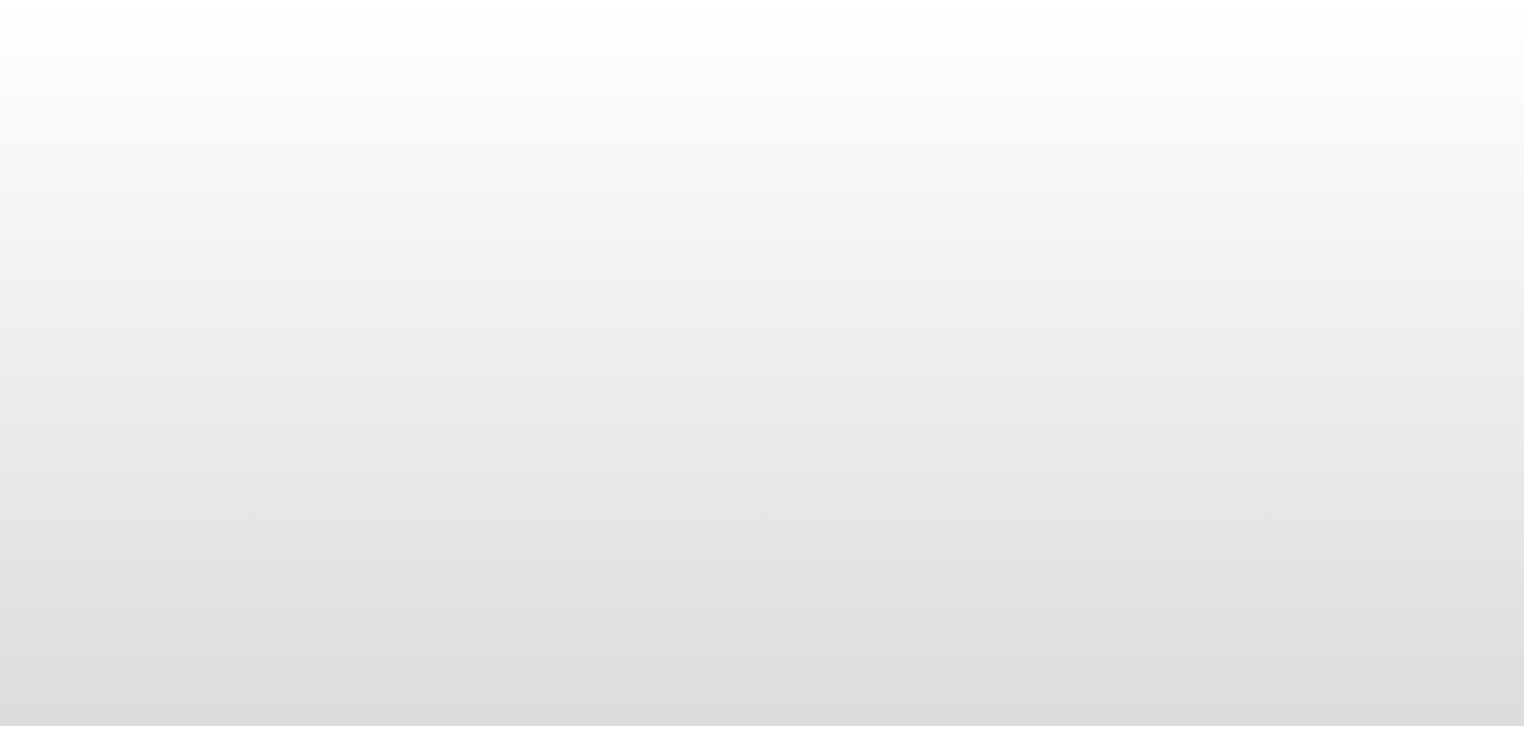 scroll, scrollTop: 0, scrollLeft: 0, axis: both 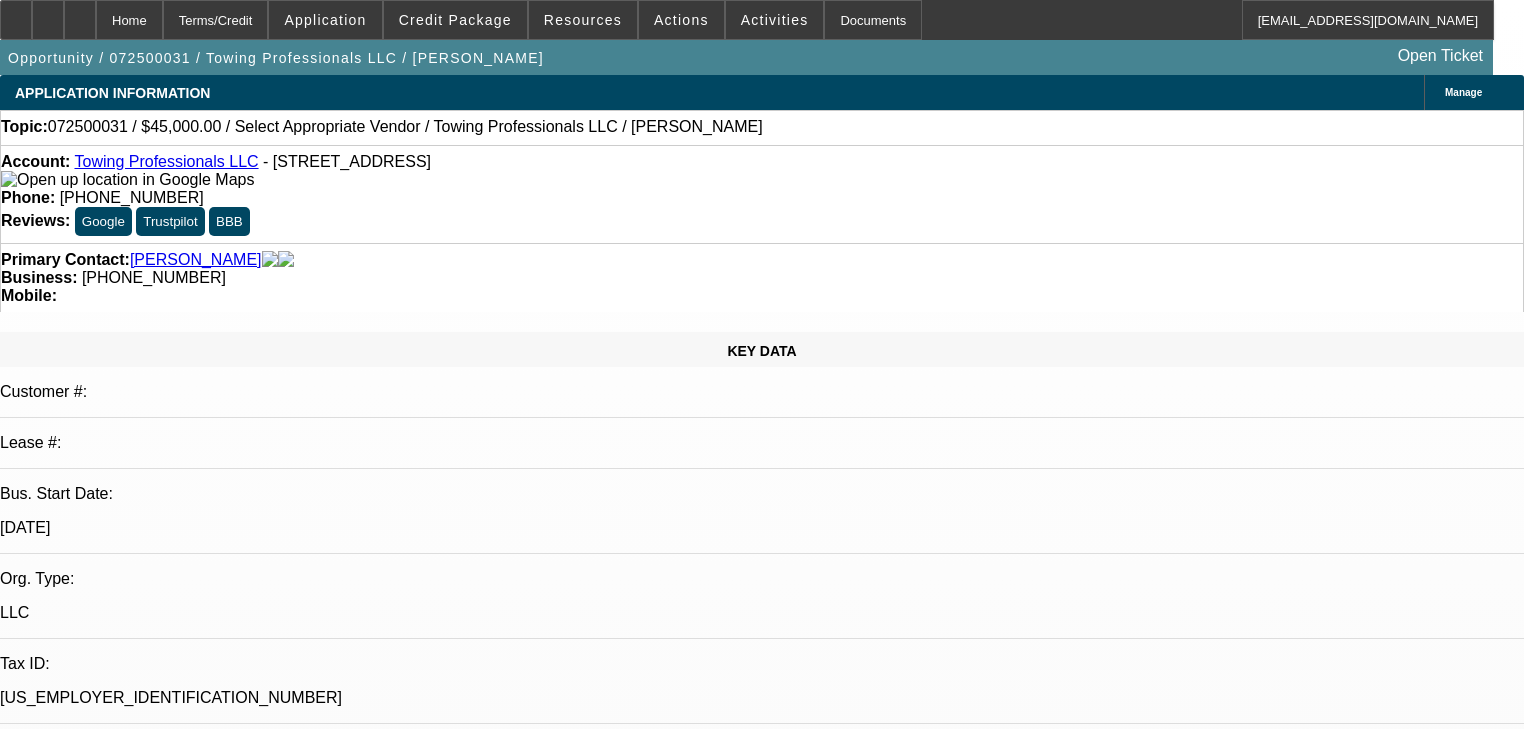 select on "0" 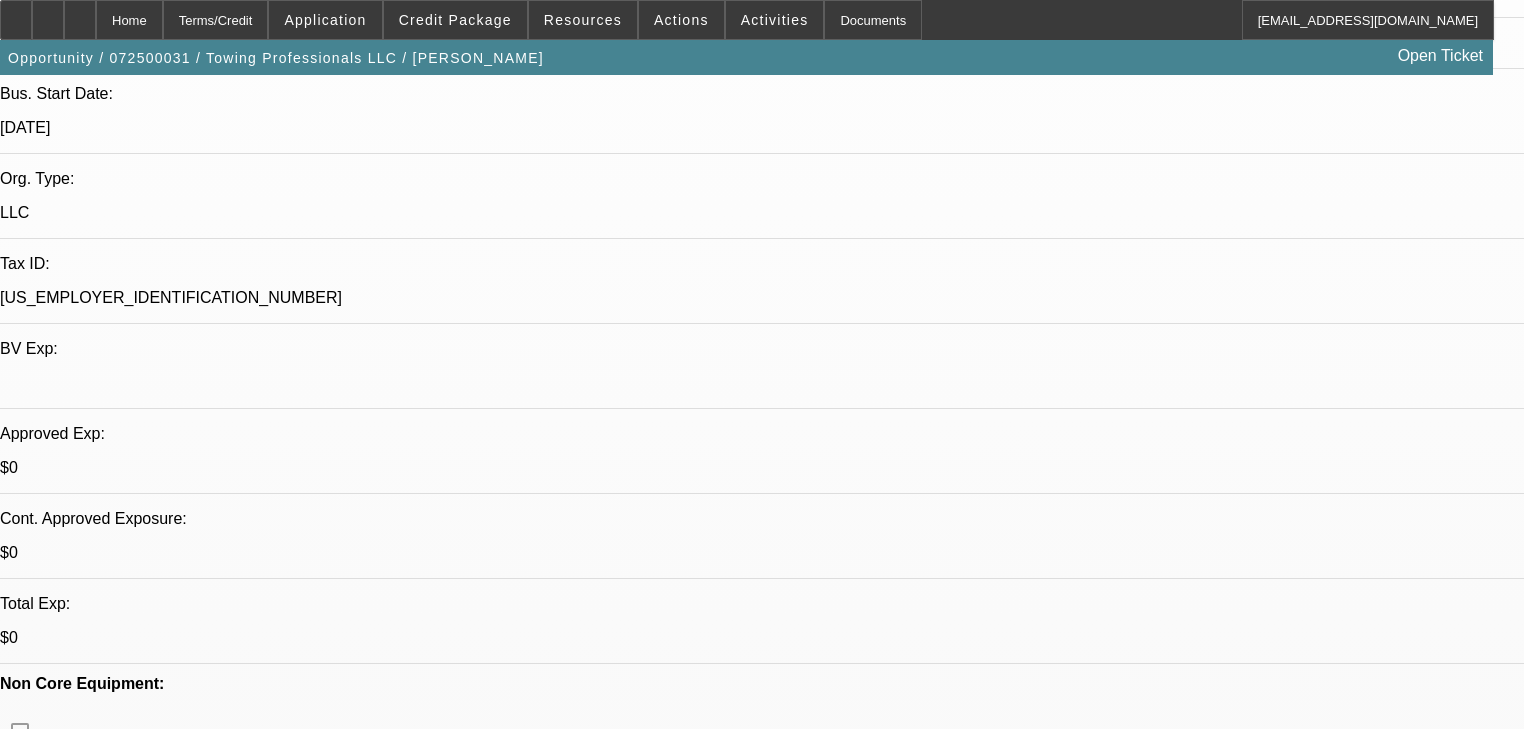 scroll, scrollTop: 640, scrollLeft: 0, axis: vertical 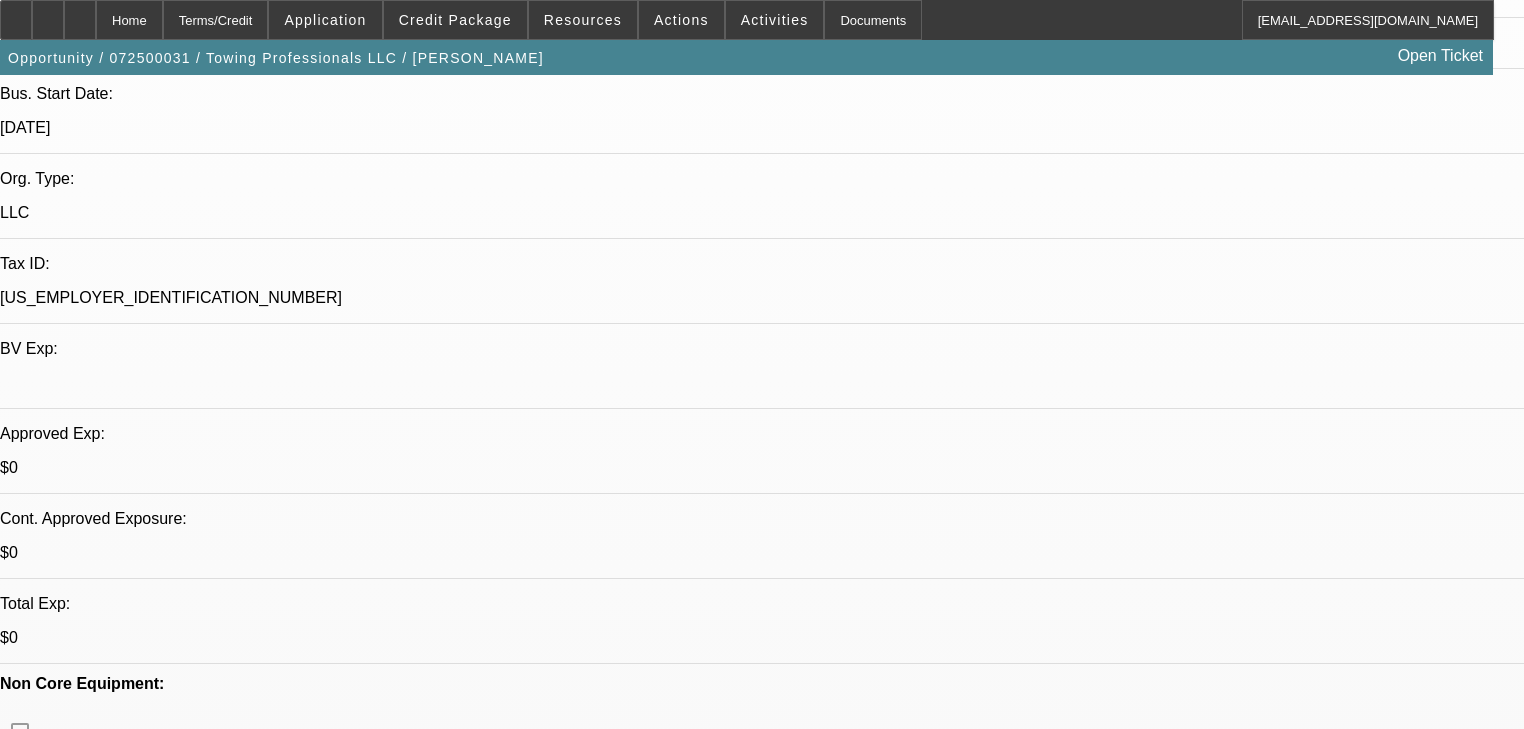 select on "0" 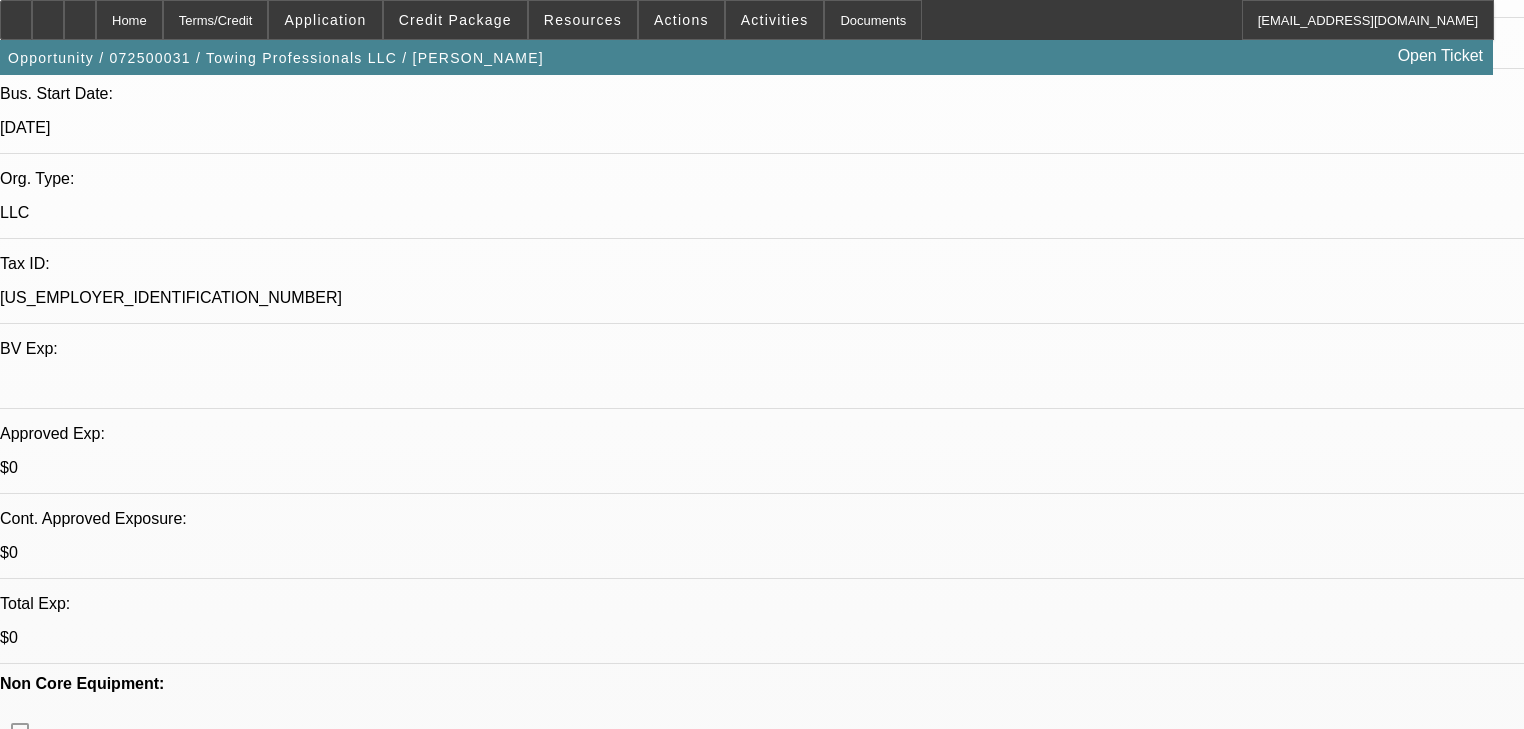click on "540" at bounding box center [498, 2635] 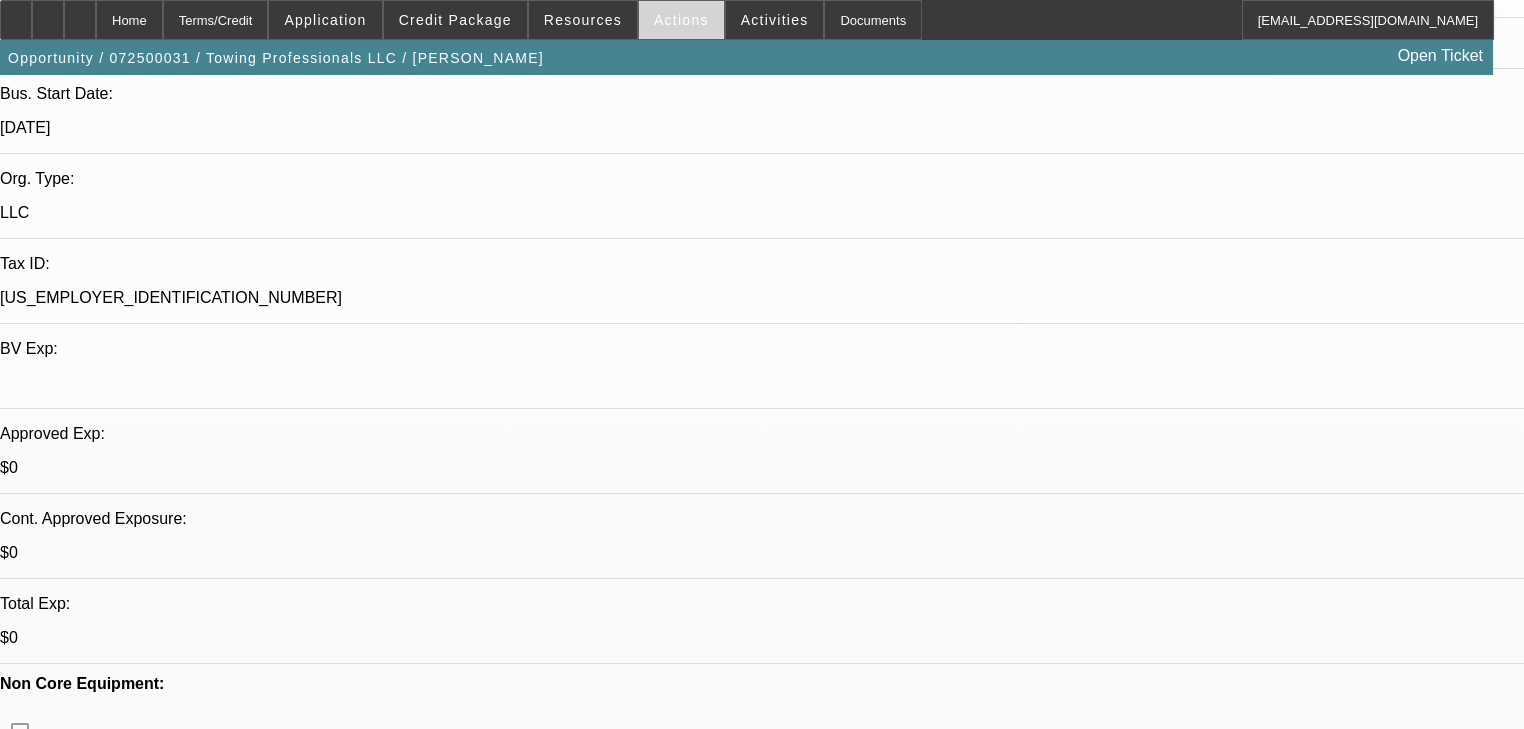 click on "Actions" at bounding box center (681, 20) 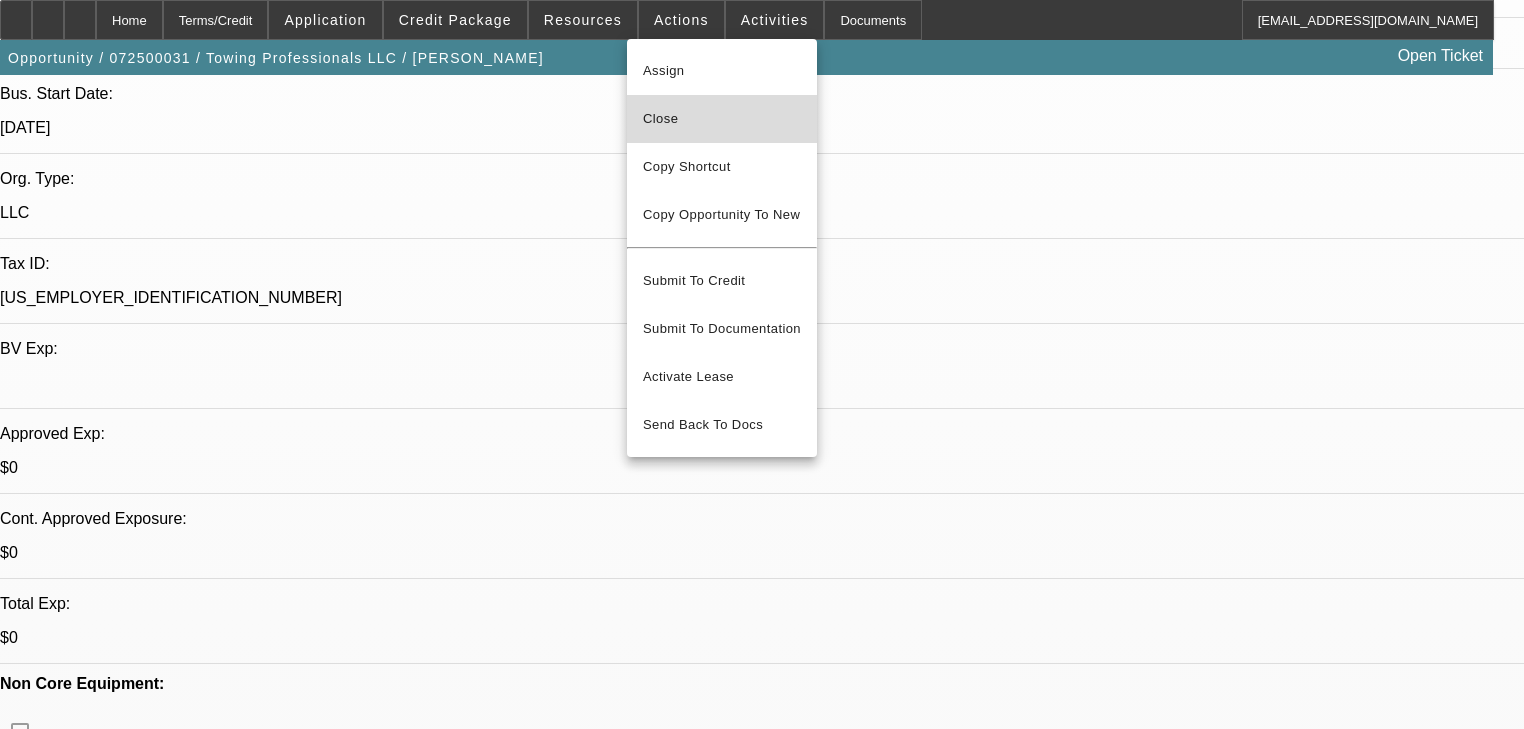 click on "Close" at bounding box center (722, 119) 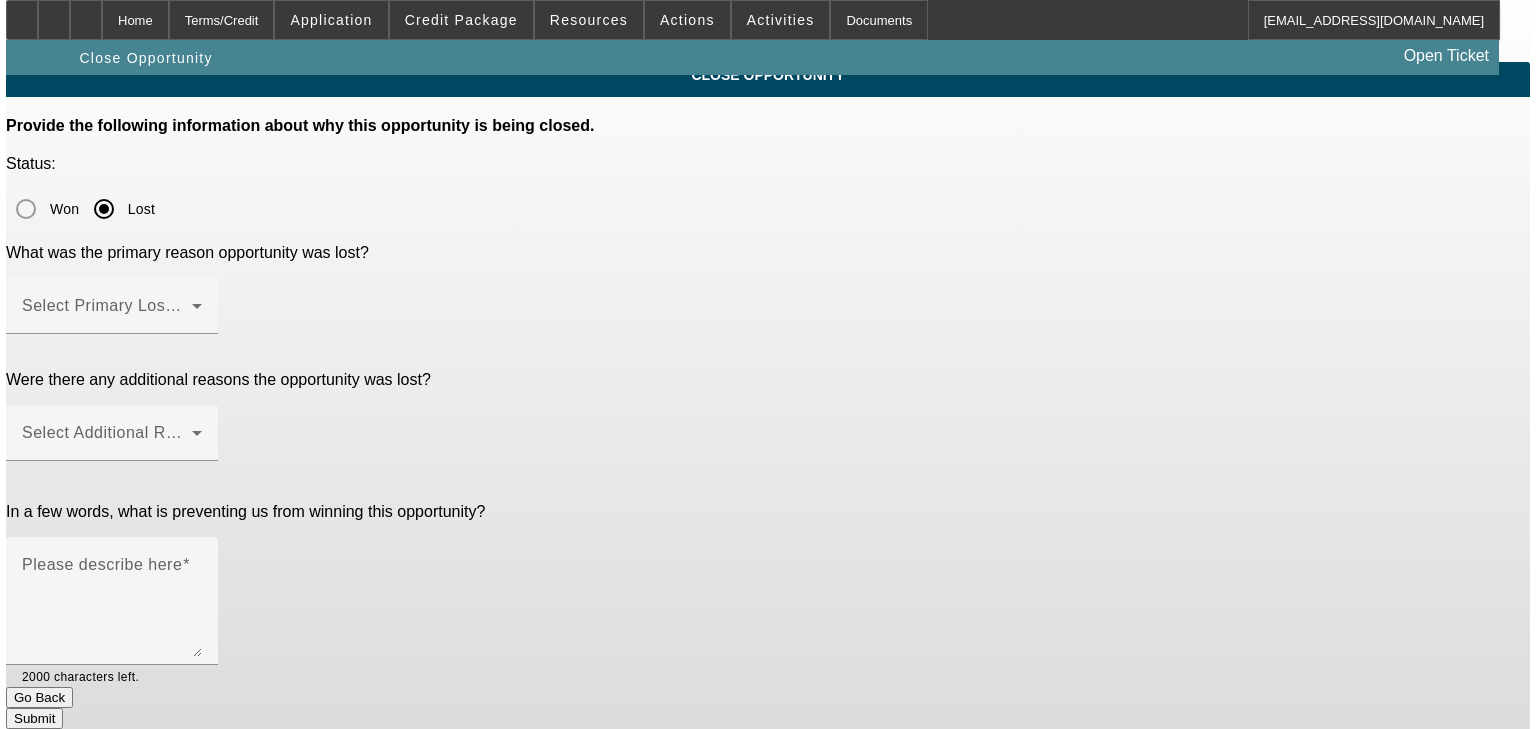 scroll, scrollTop: 0, scrollLeft: 0, axis: both 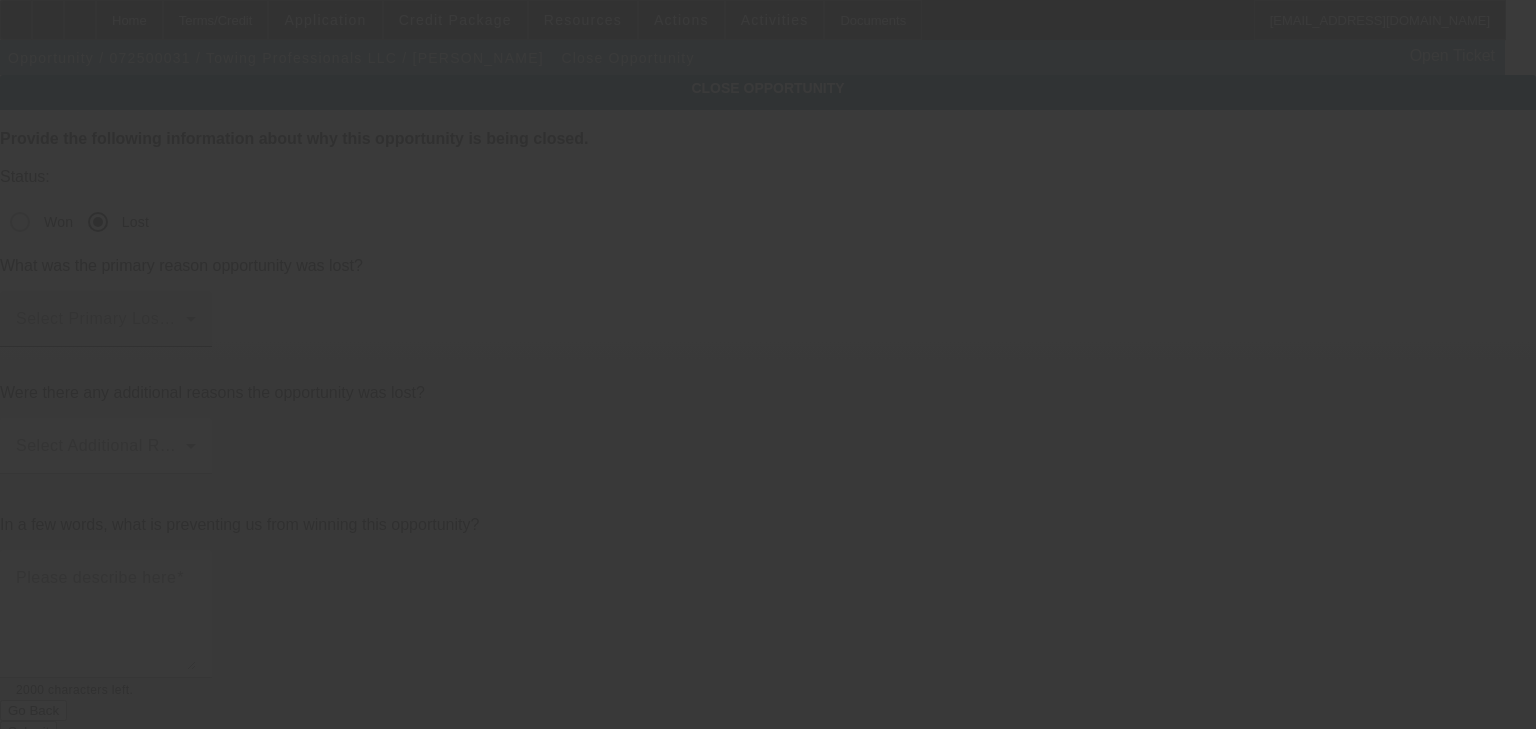 click at bounding box center [101, 327] 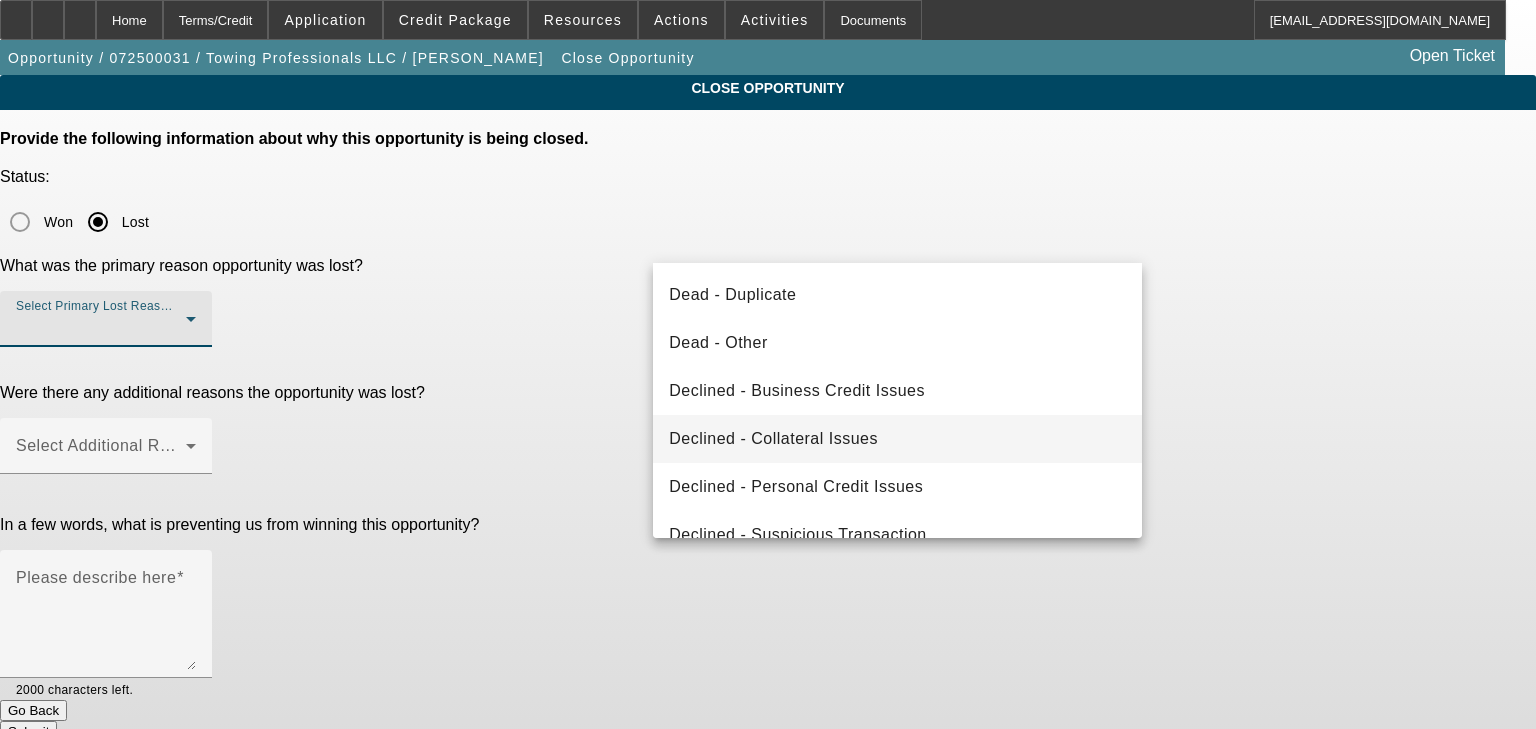 scroll, scrollTop: 268, scrollLeft: 0, axis: vertical 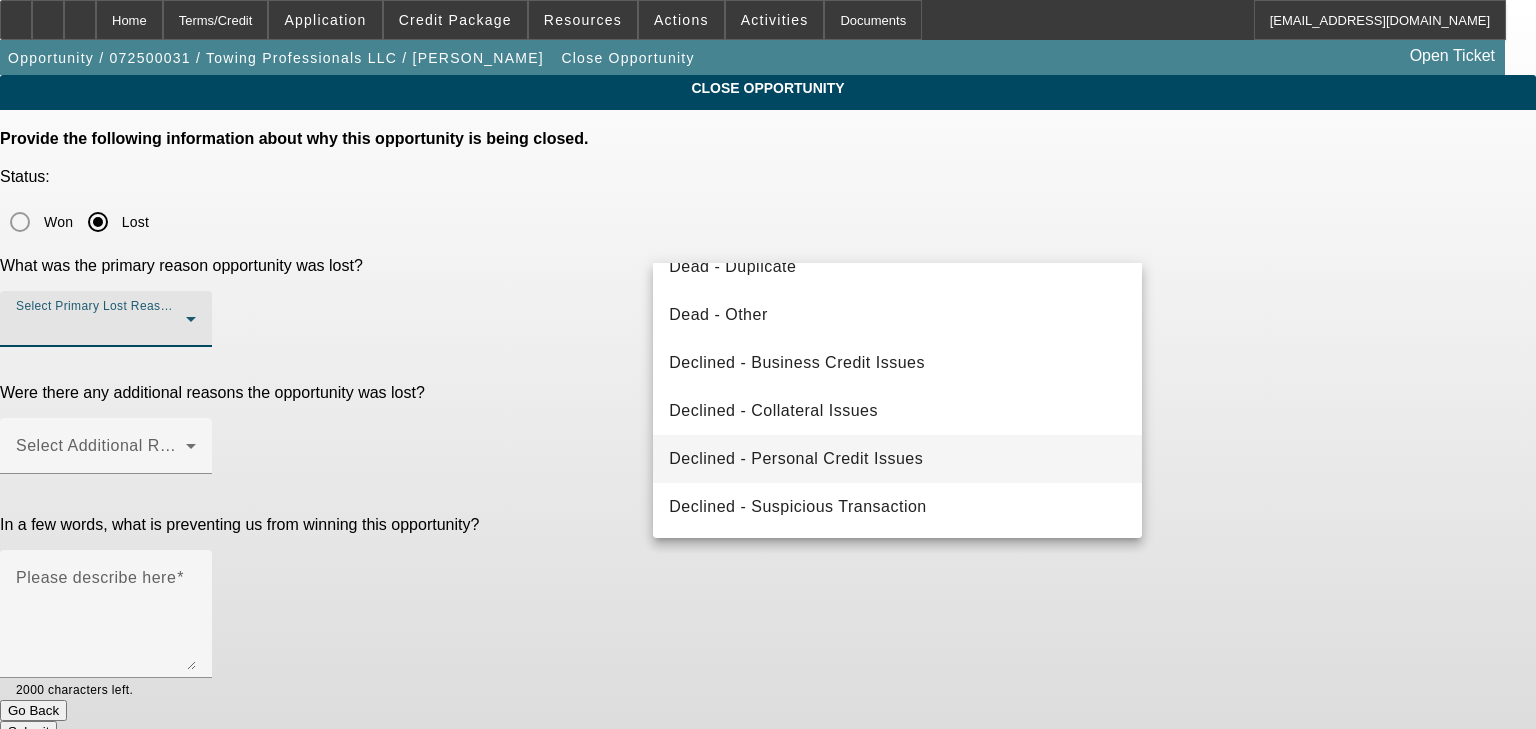 click on "Declined - Personal Credit Issues" at bounding box center [796, 459] 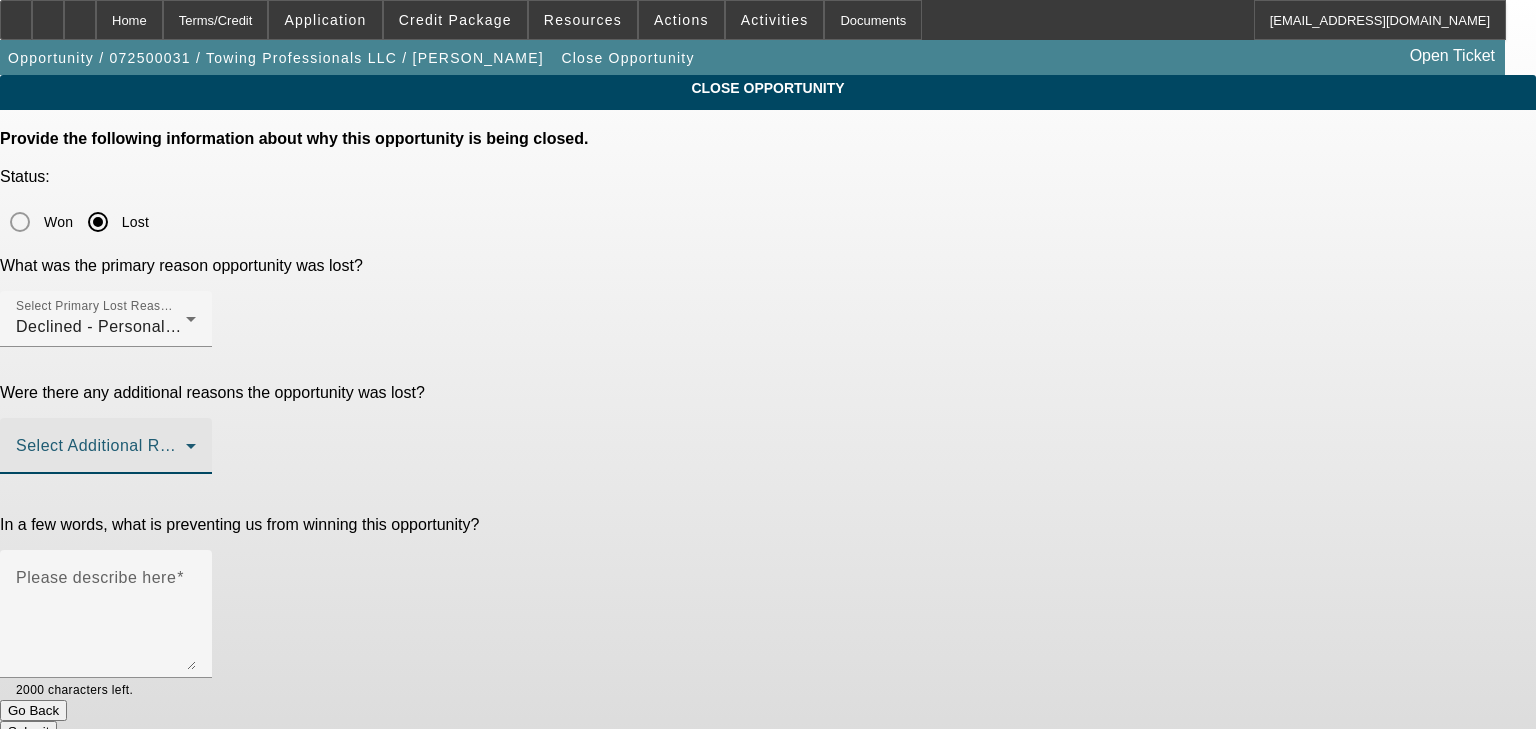 click at bounding box center [101, 454] 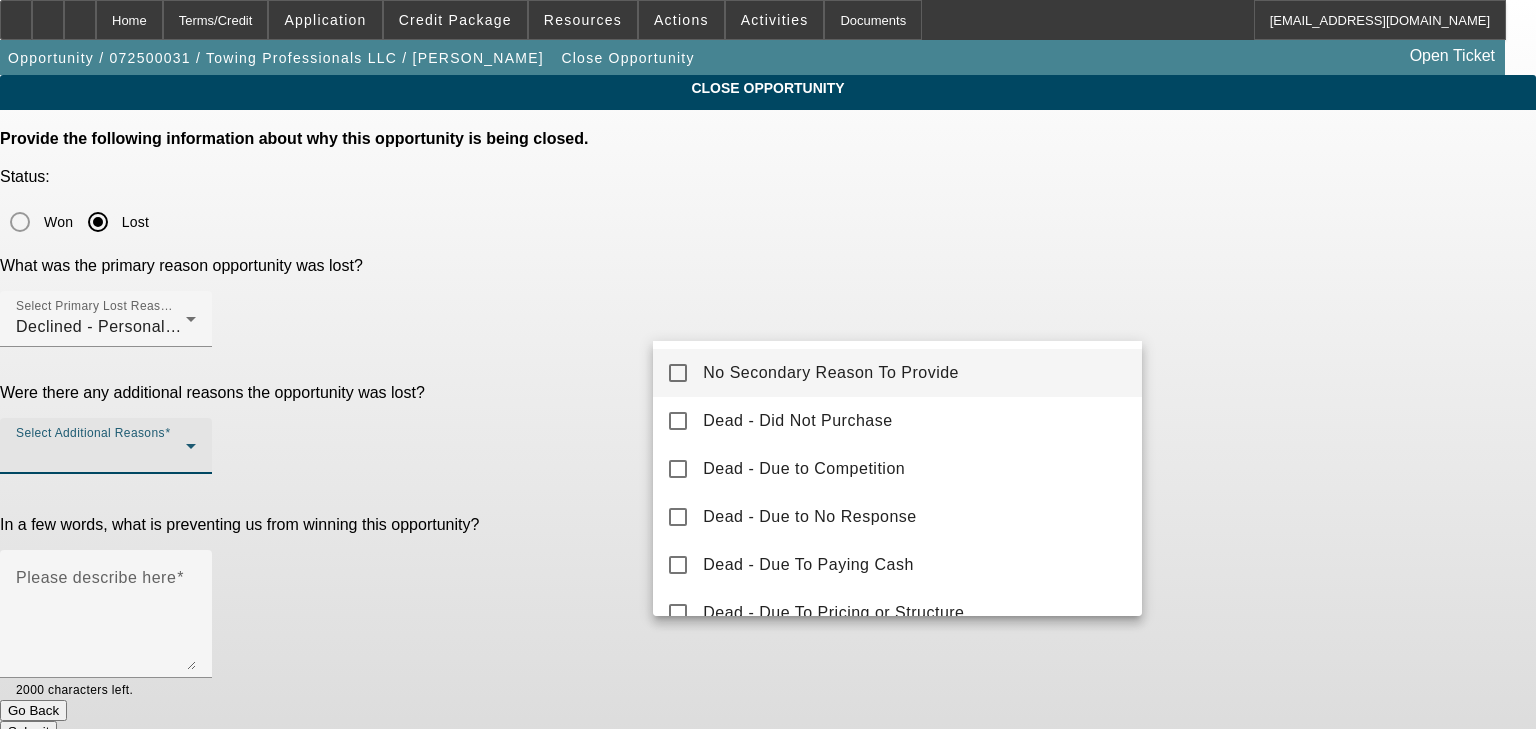 click on "No Secondary Reason To Provide" at bounding box center (831, 373) 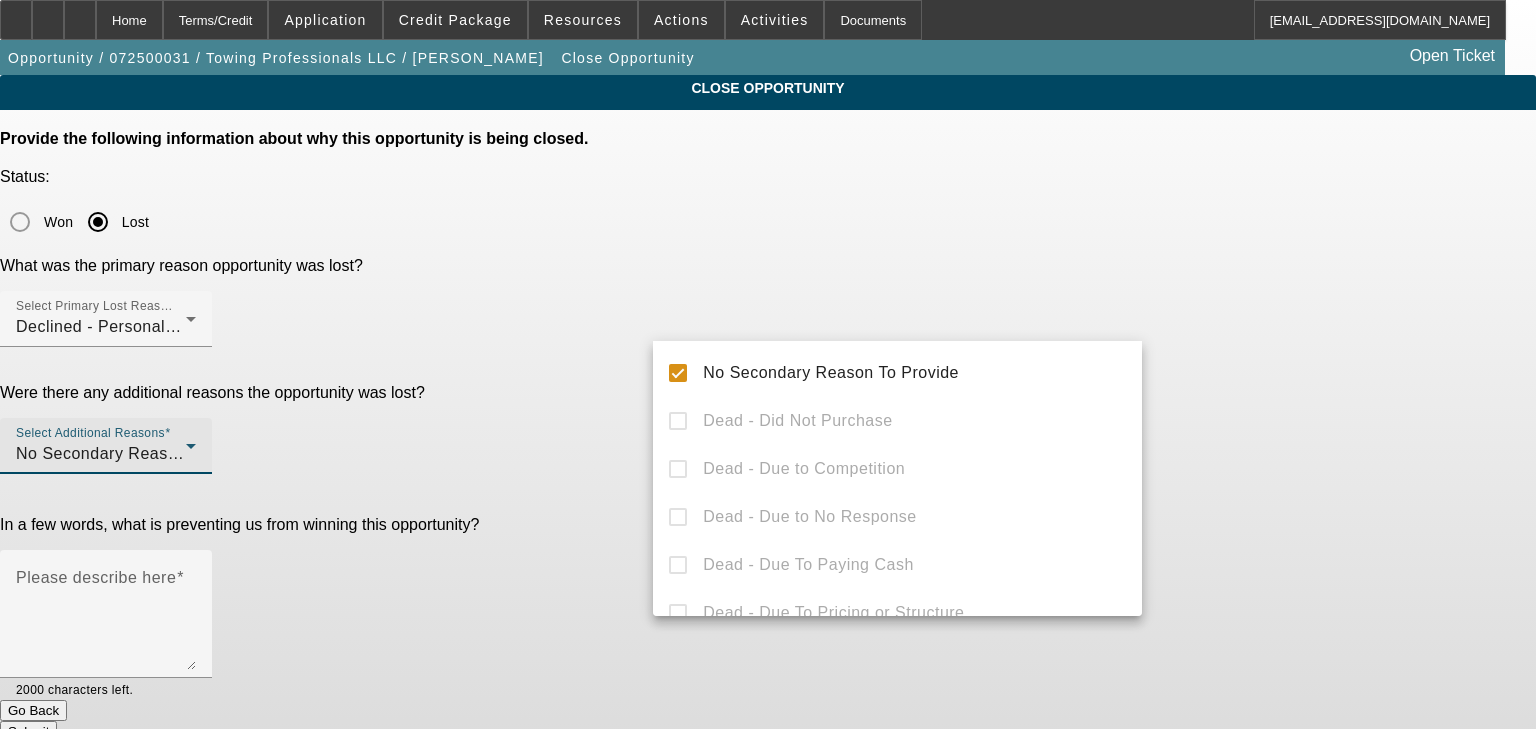 click at bounding box center (768, 364) 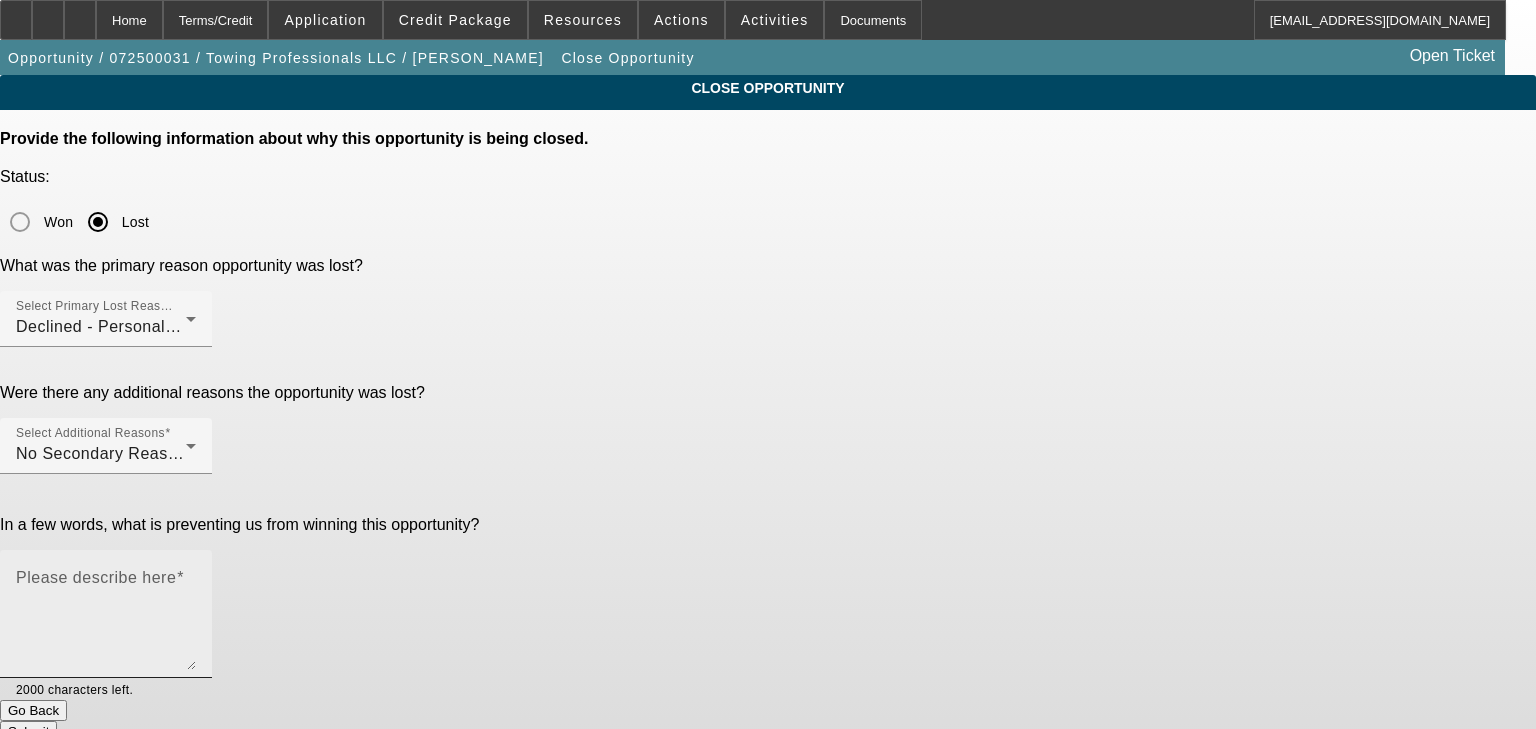 click on "Please describe here" at bounding box center [106, 622] 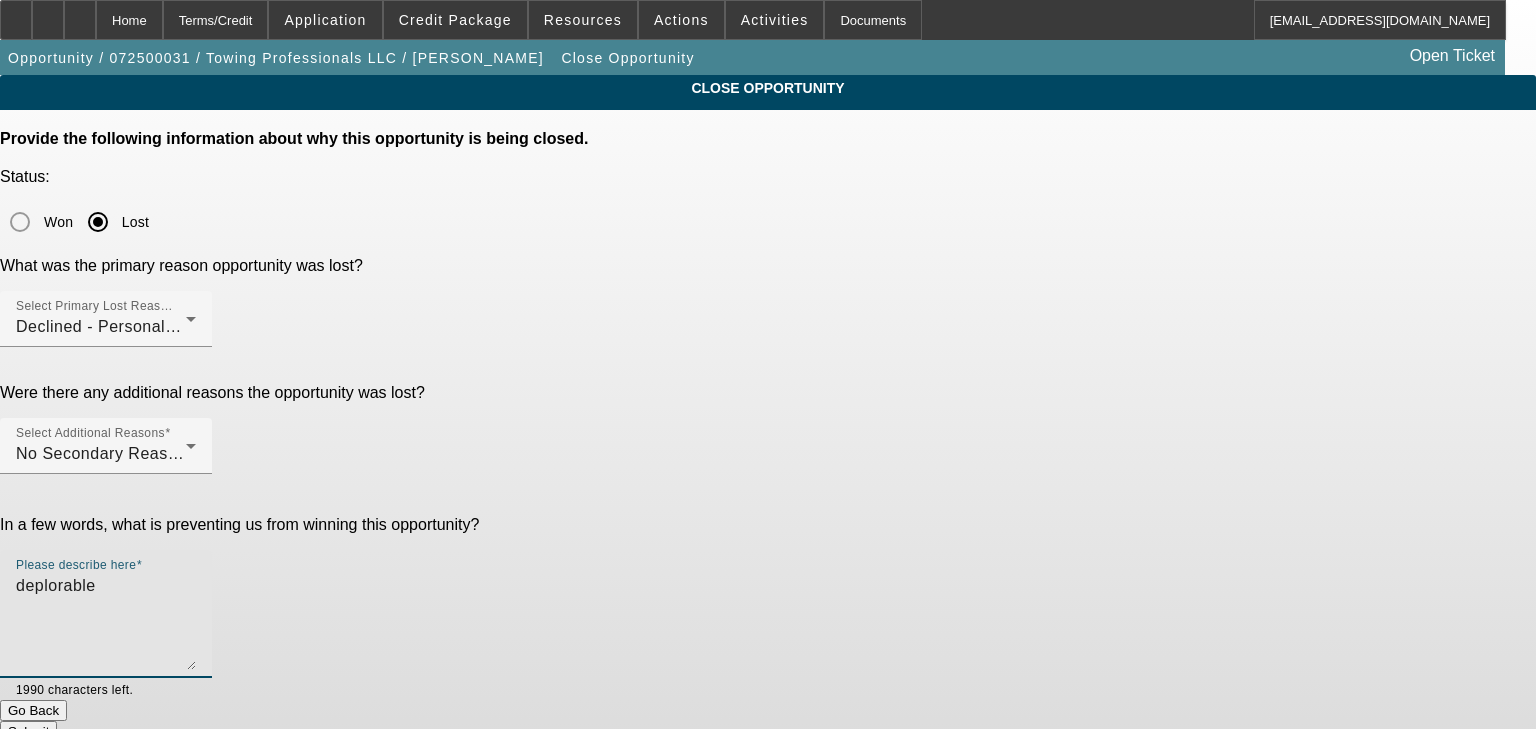 type on "deplorable" 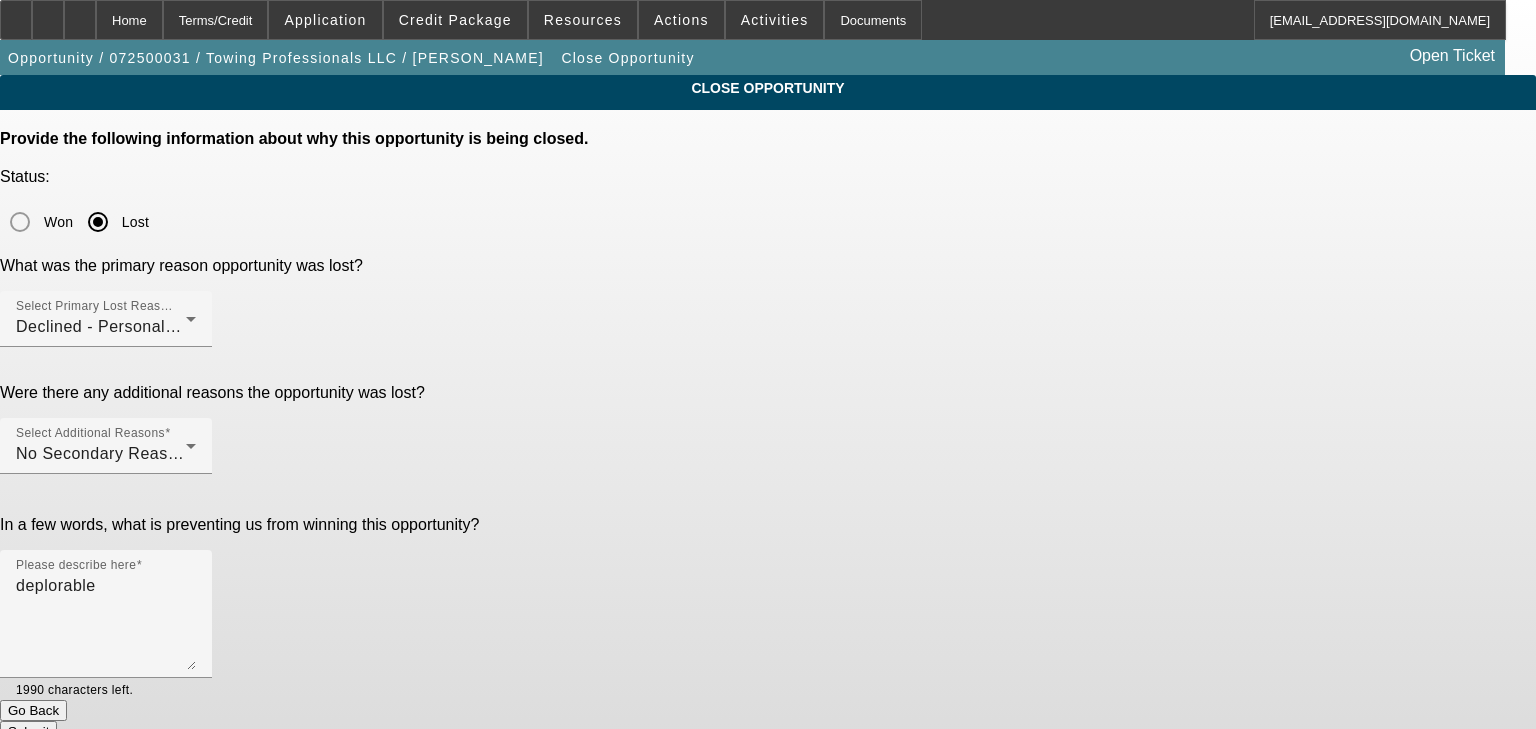 click on "Submit" 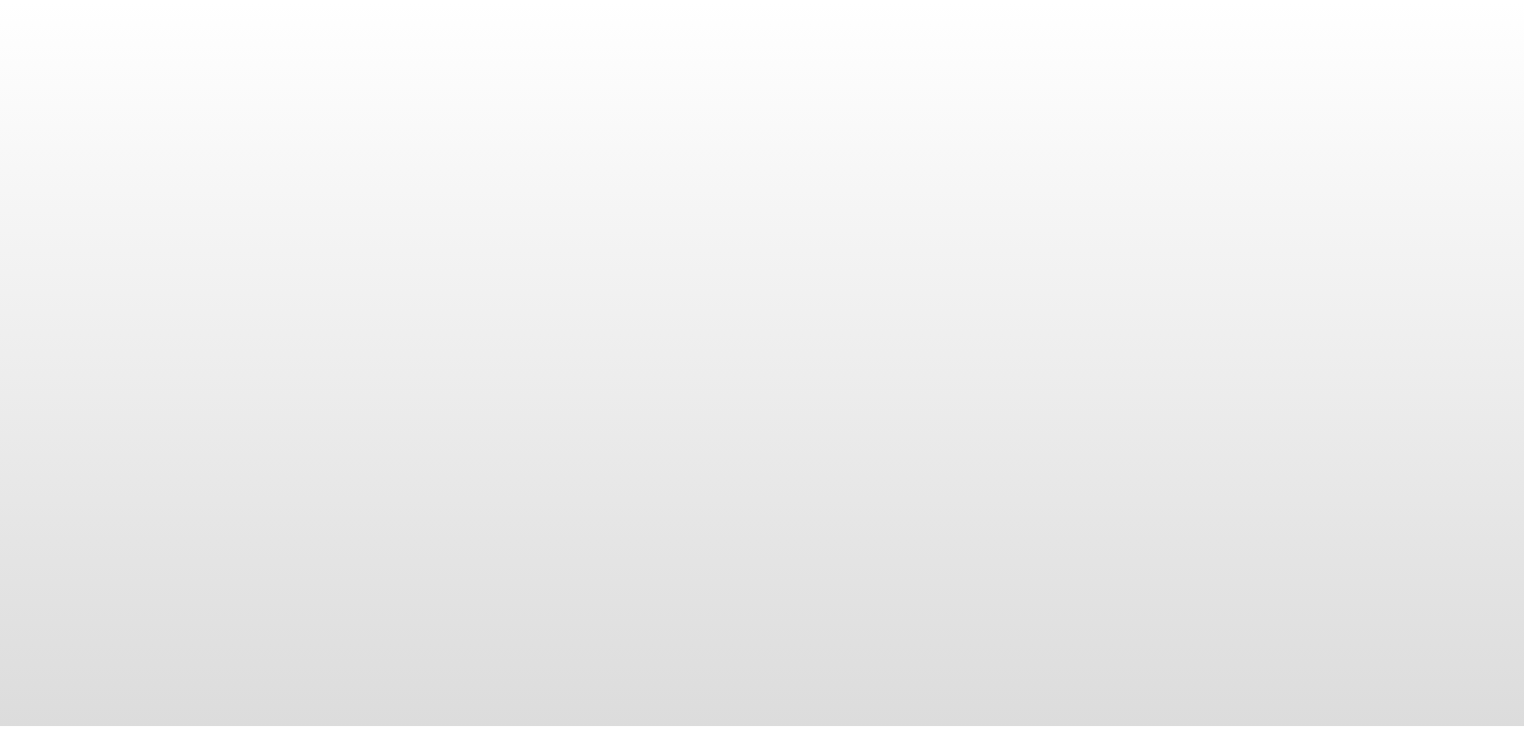scroll, scrollTop: 0, scrollLeft: 0, axis: both 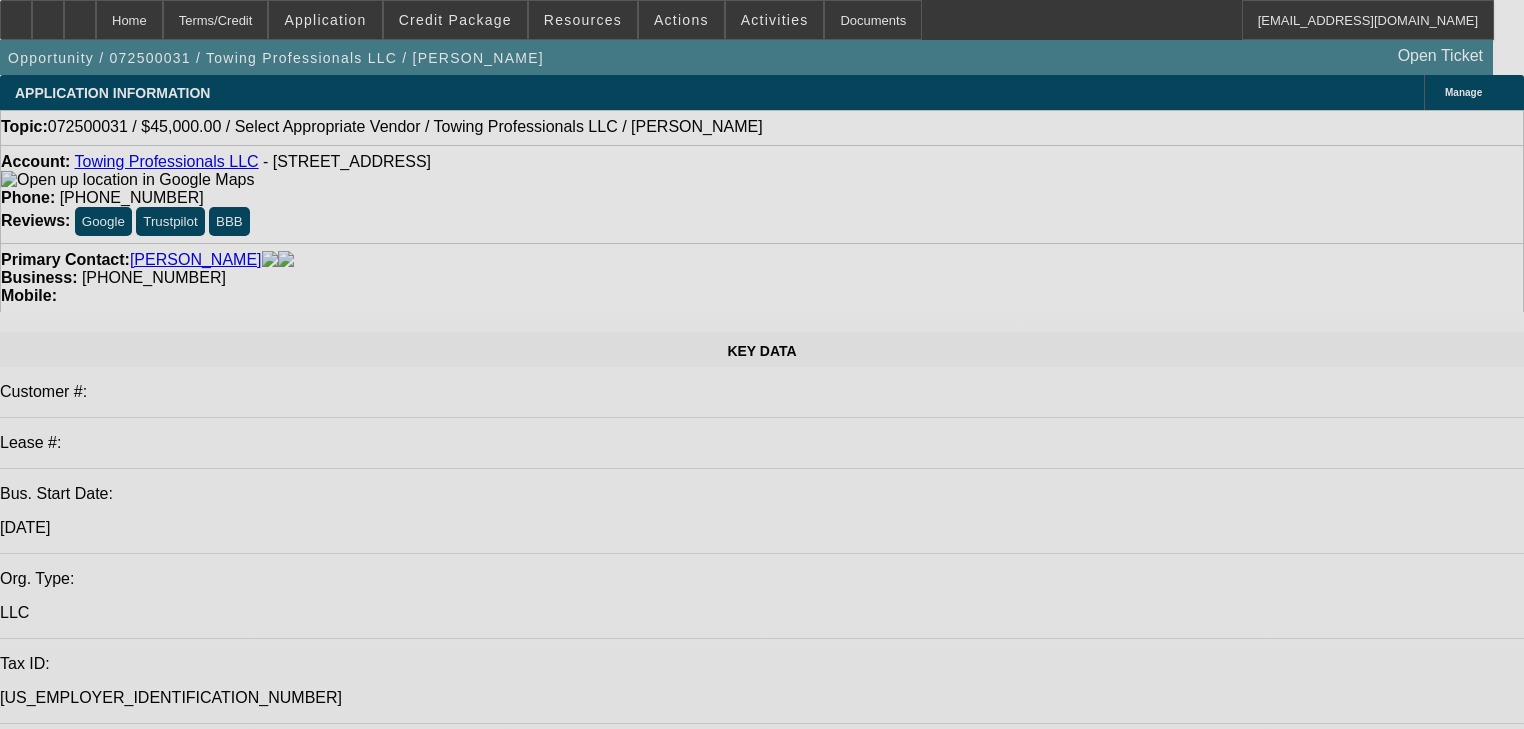 select on "0" 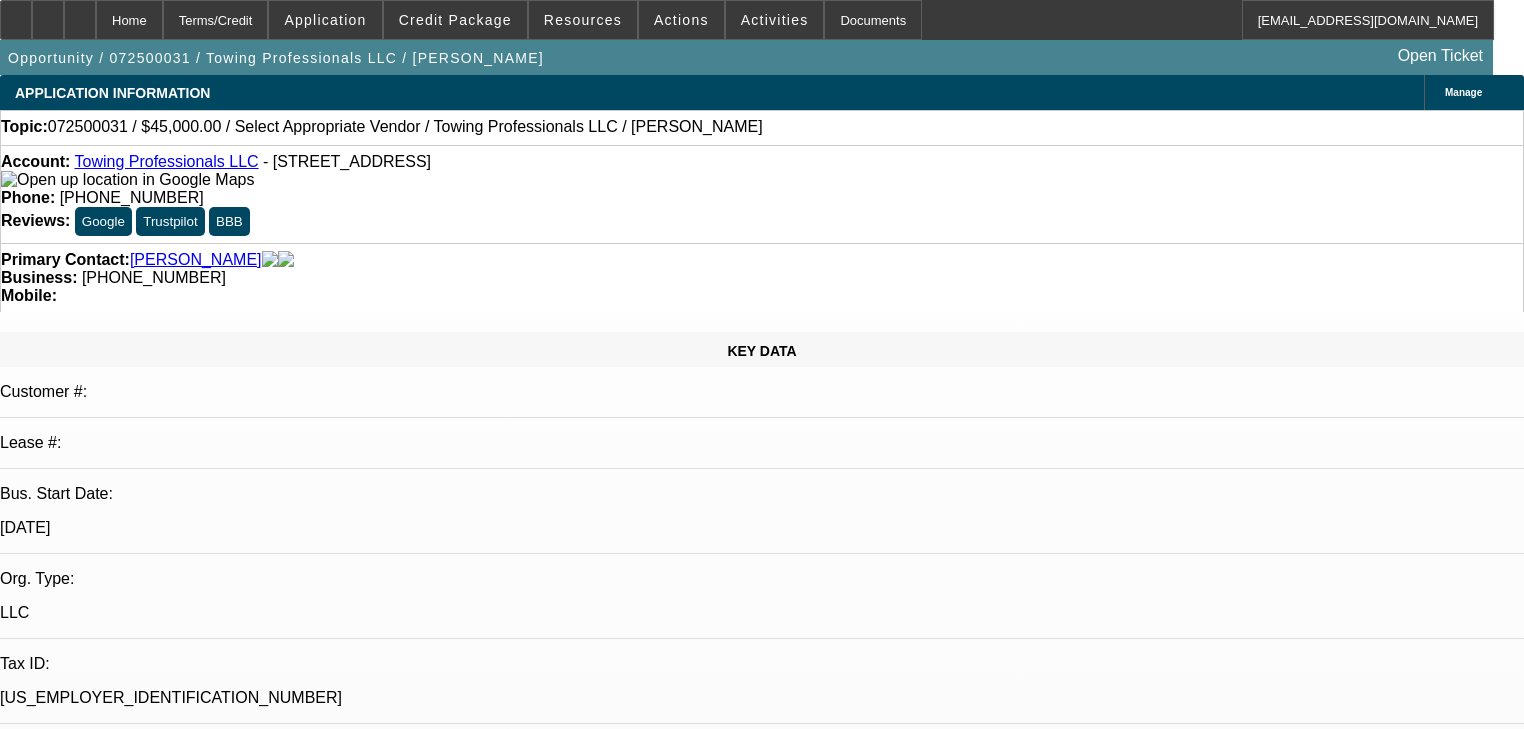 select on "2" 